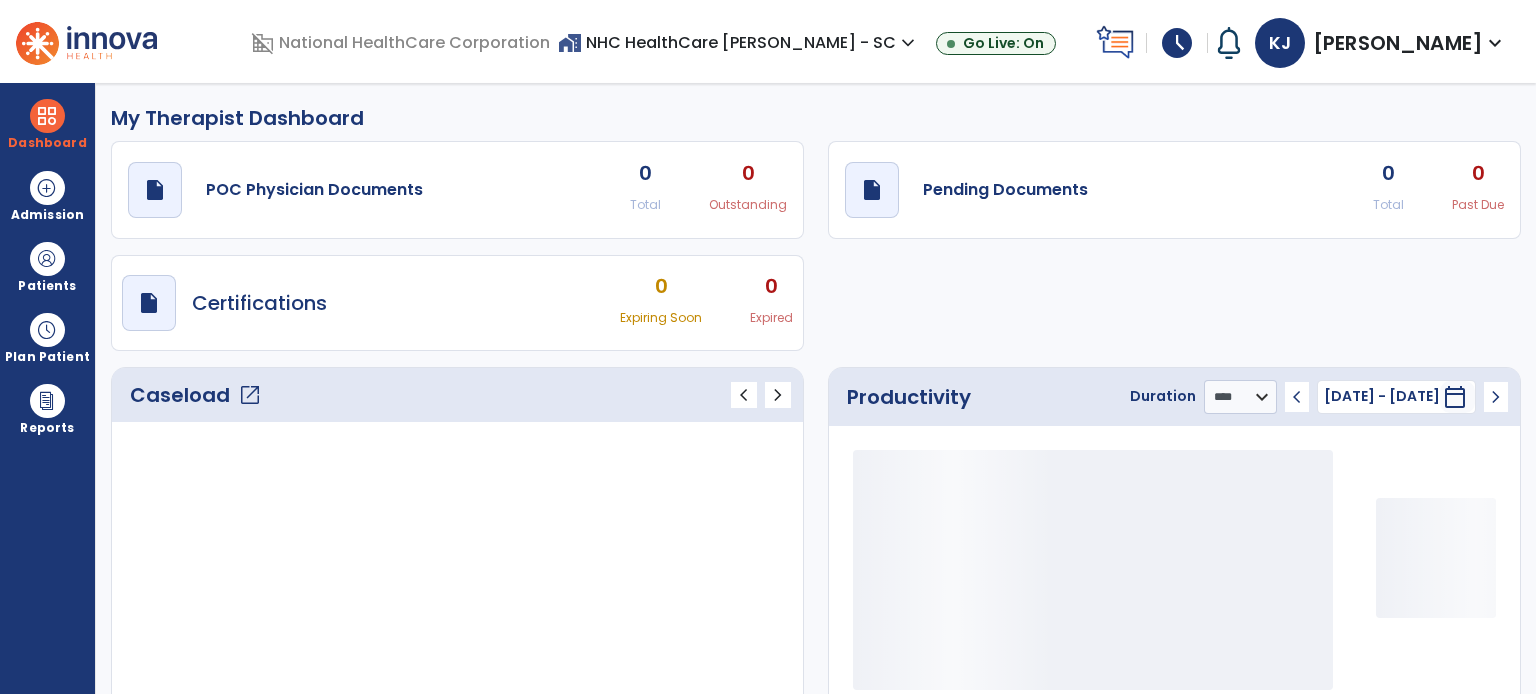 select on "****" 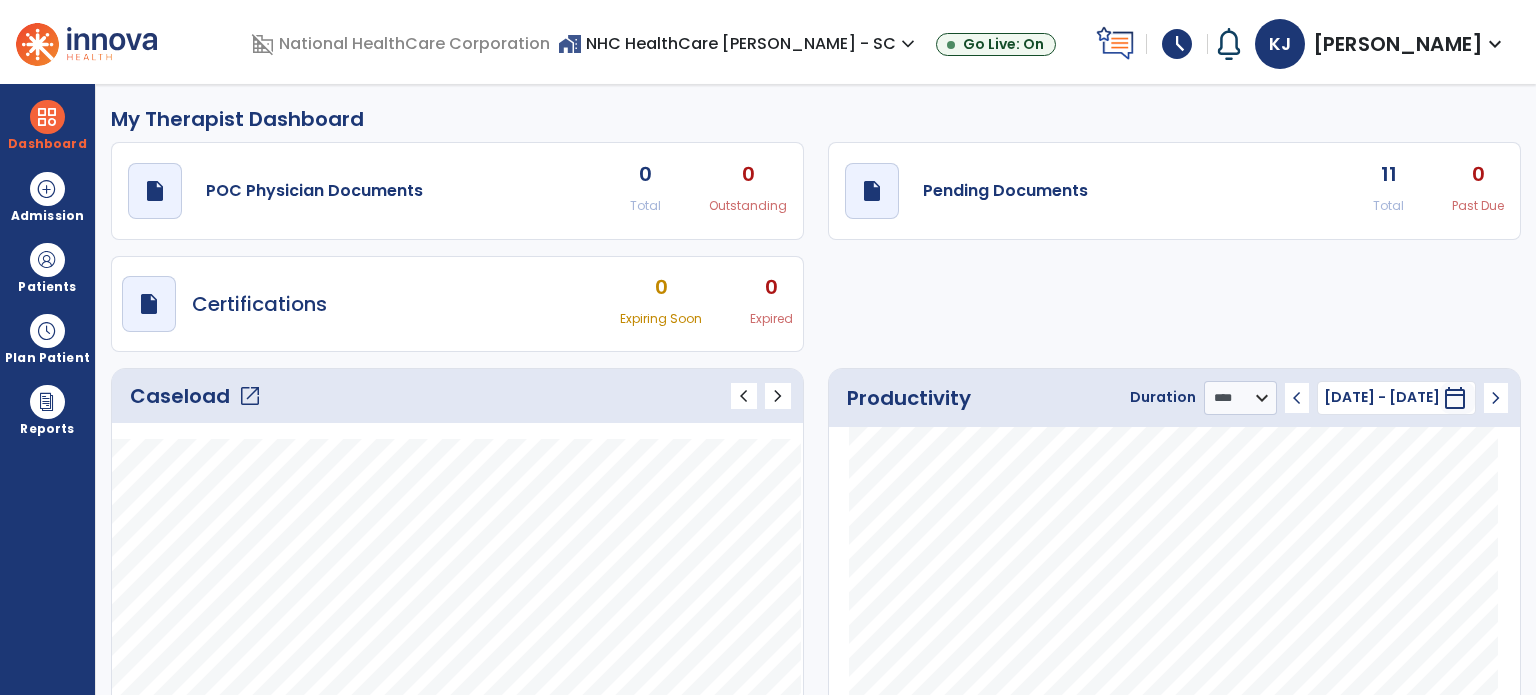 scroll, scrollTop: 0, scrollLeft: 0, axis: both 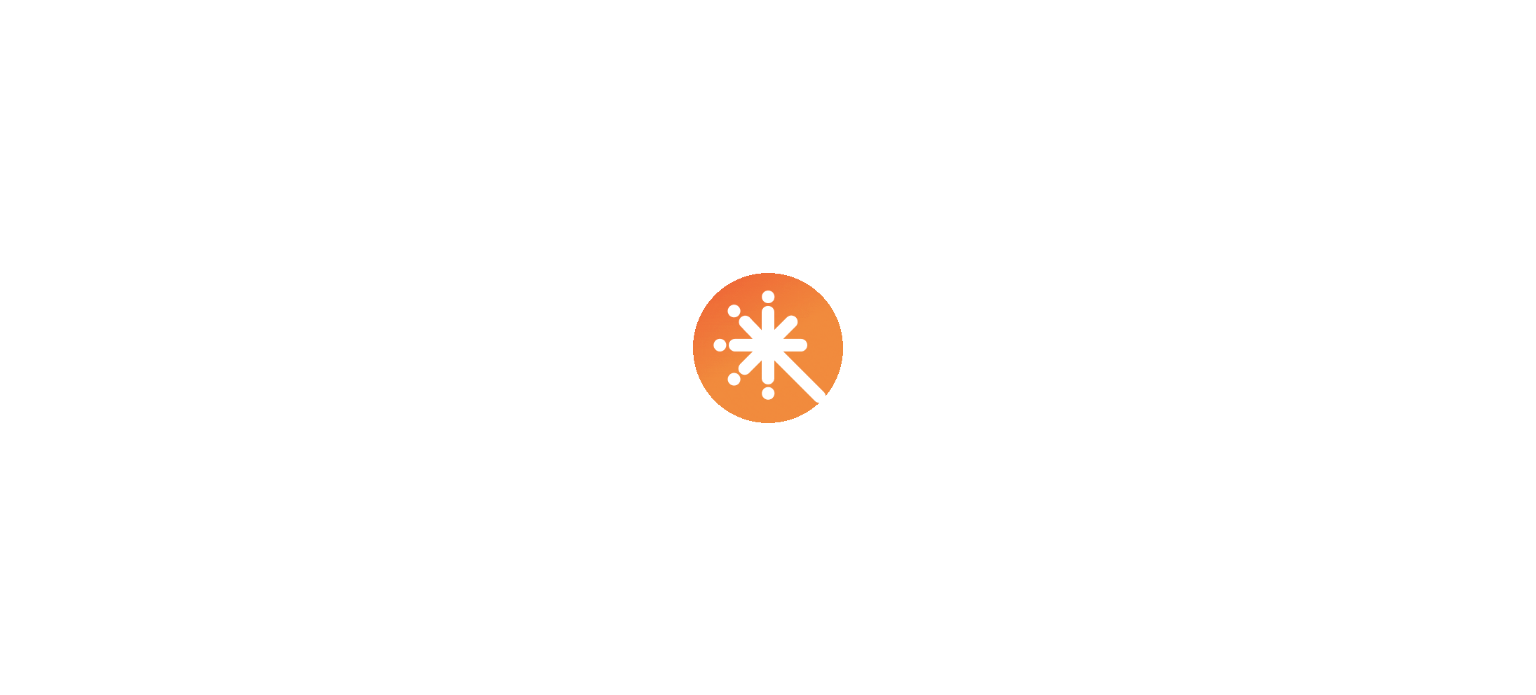 select on "****" 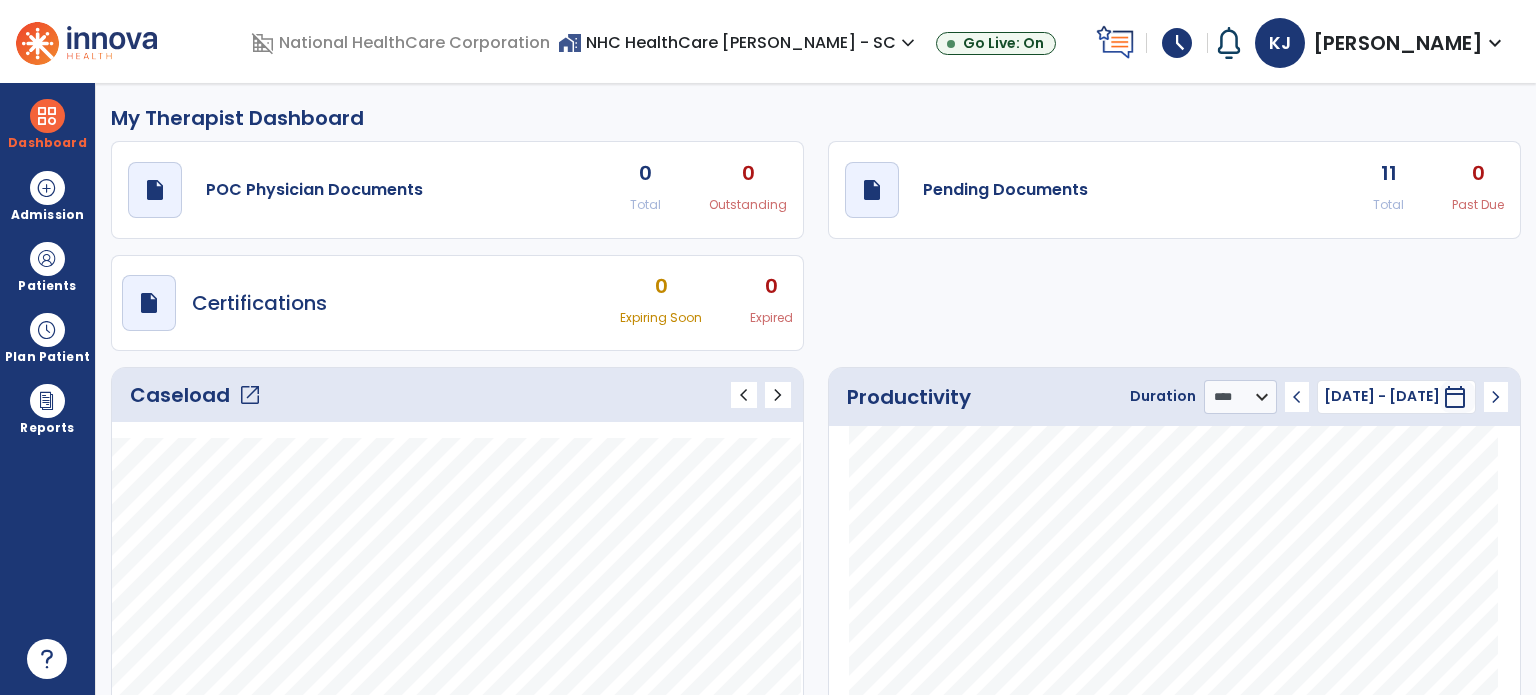 click on "Pending Documents" 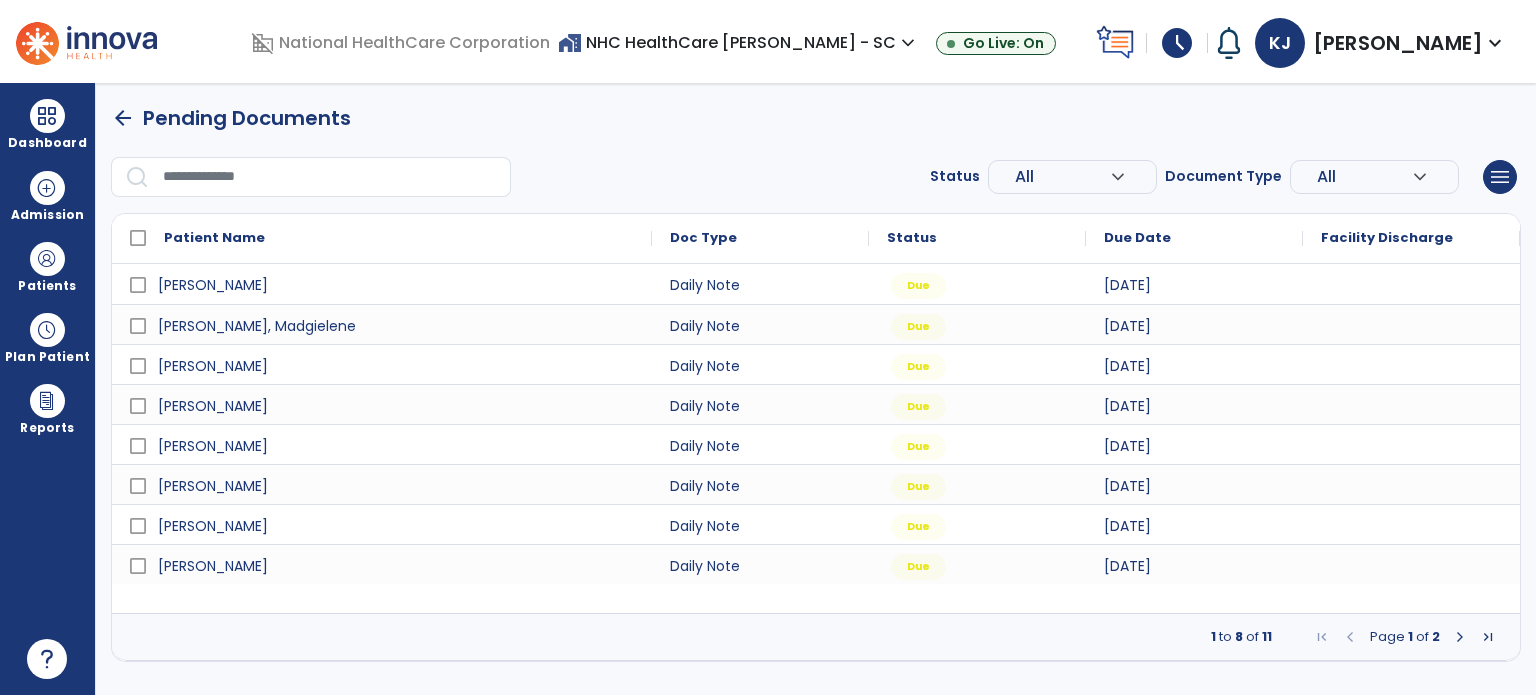click at bounding box center [1460, 637] 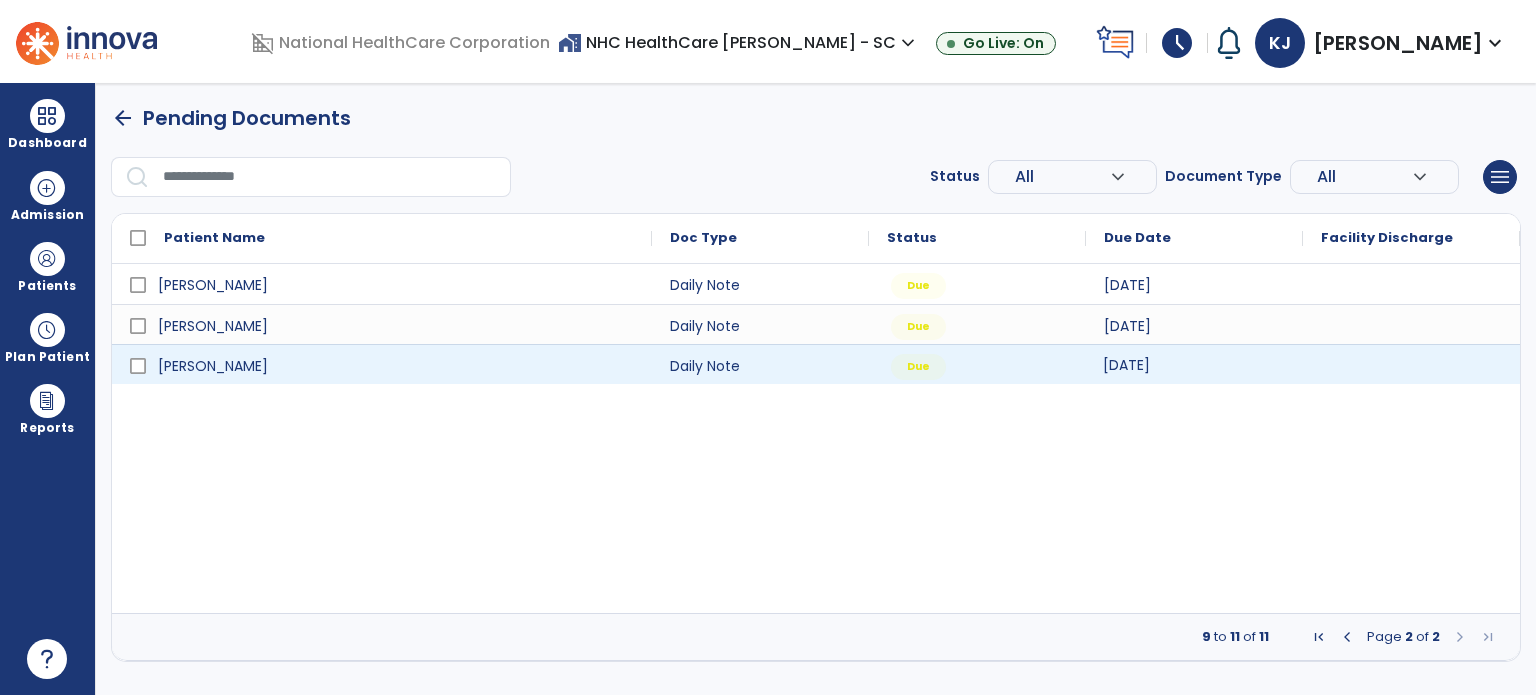 click on "[DATE]" at bounding box center [1126, 365] 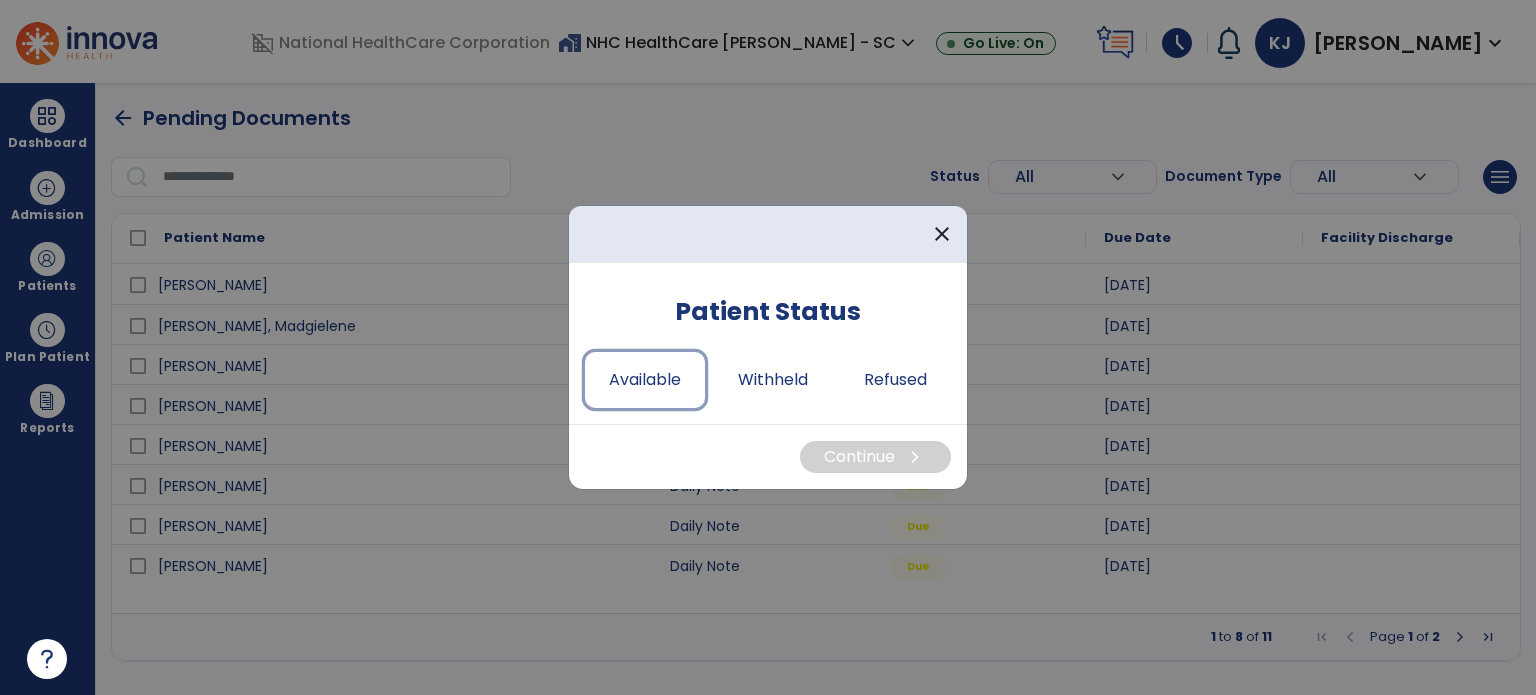 drag, startPoint x: 651, startPoint y: 384, endPoint x: 918, endPoint y: 492, distance: 288.01562 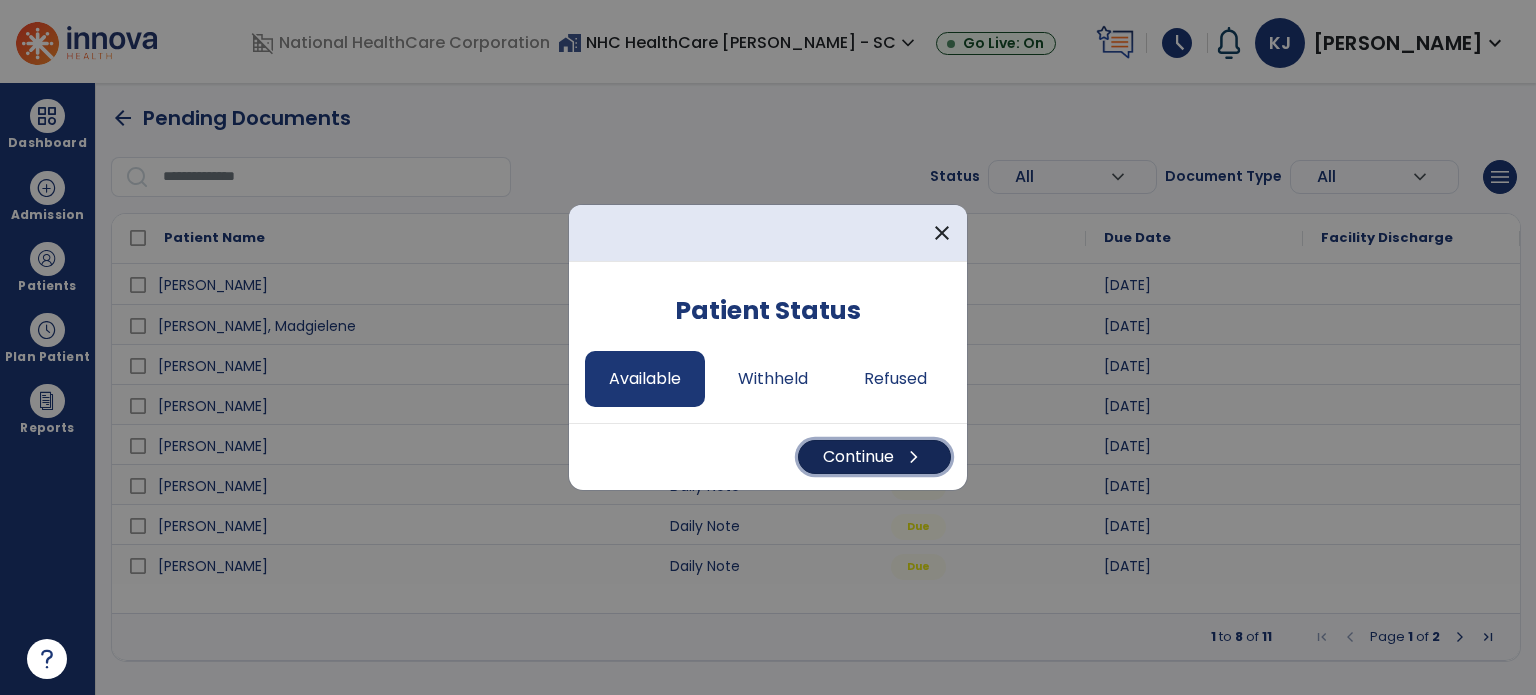 click on "chevron_right" at bounding box center [914, 457] 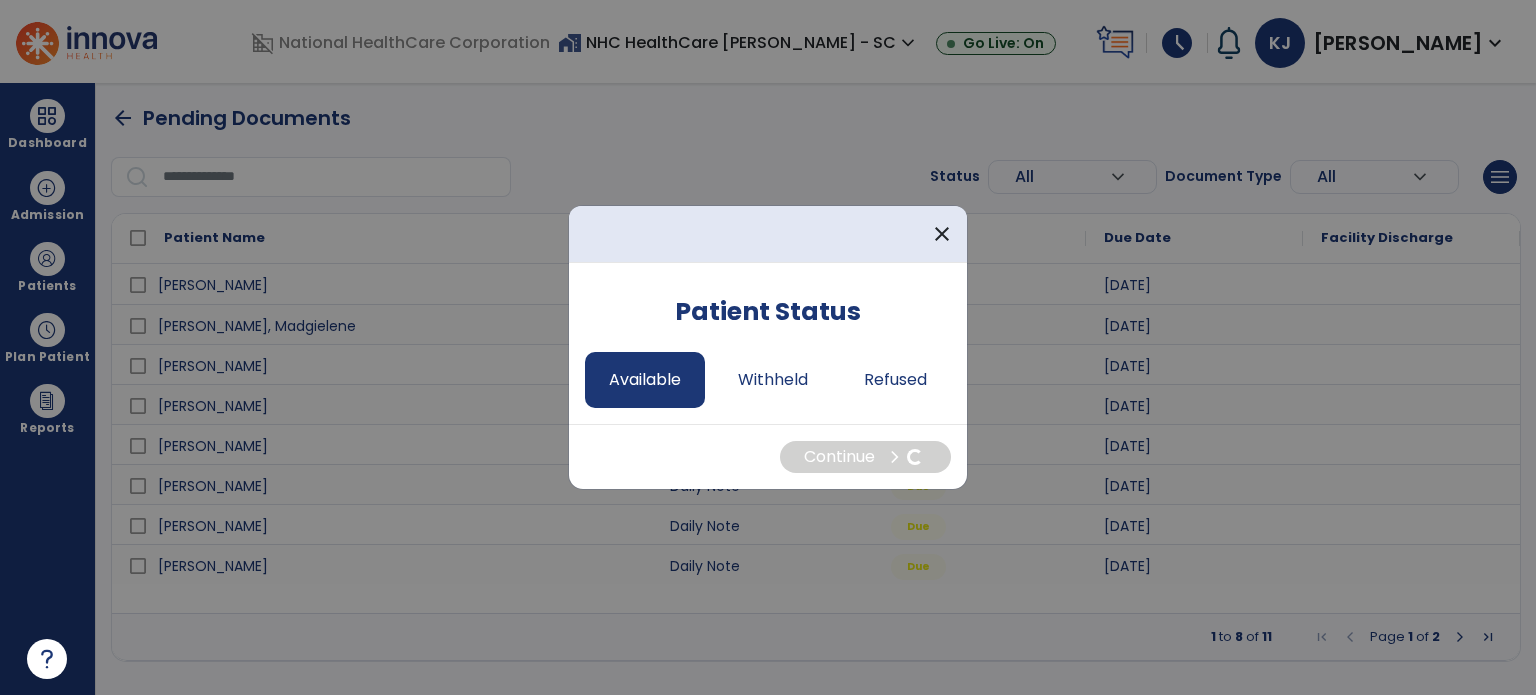 select on "*" 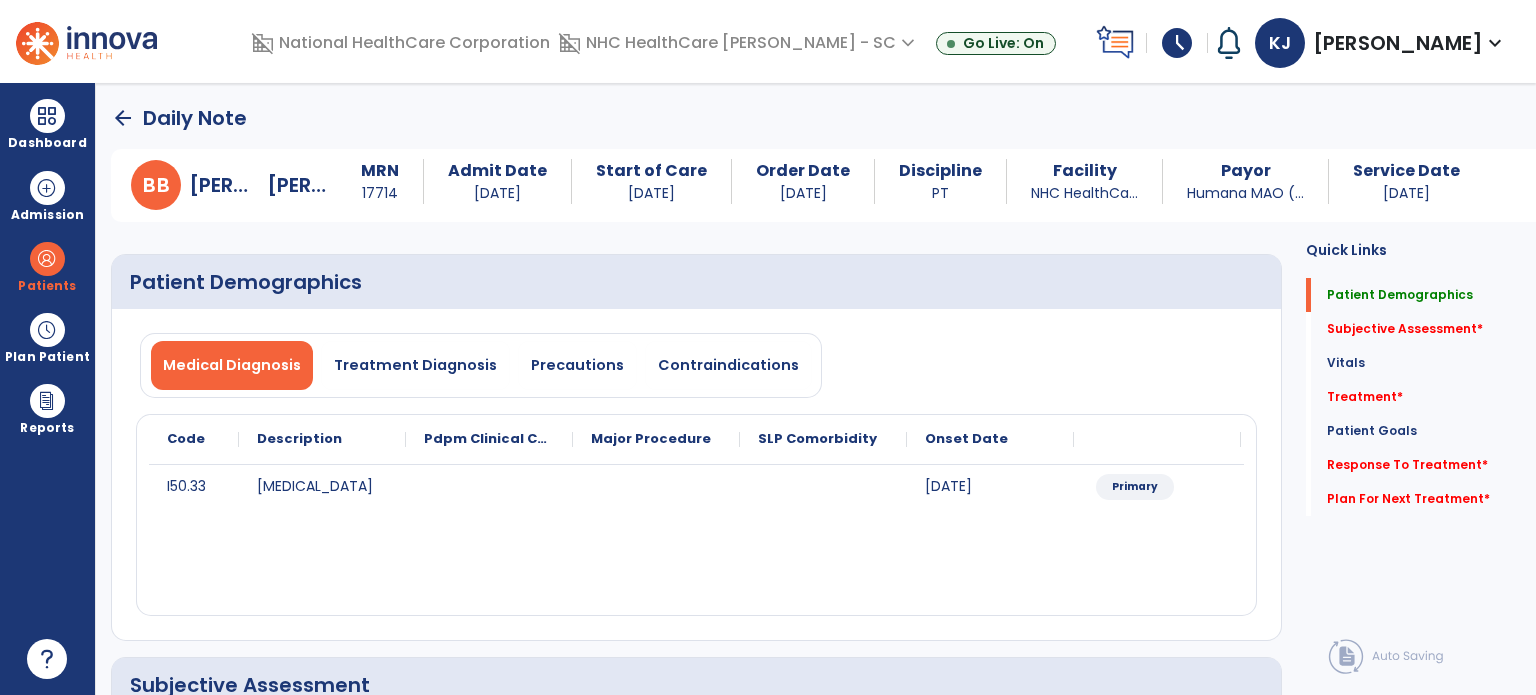 drag, startPoint x: 1453, startPoint y: 321, endPoint x: 1088, endPoint y: 339, distance: 365.44357 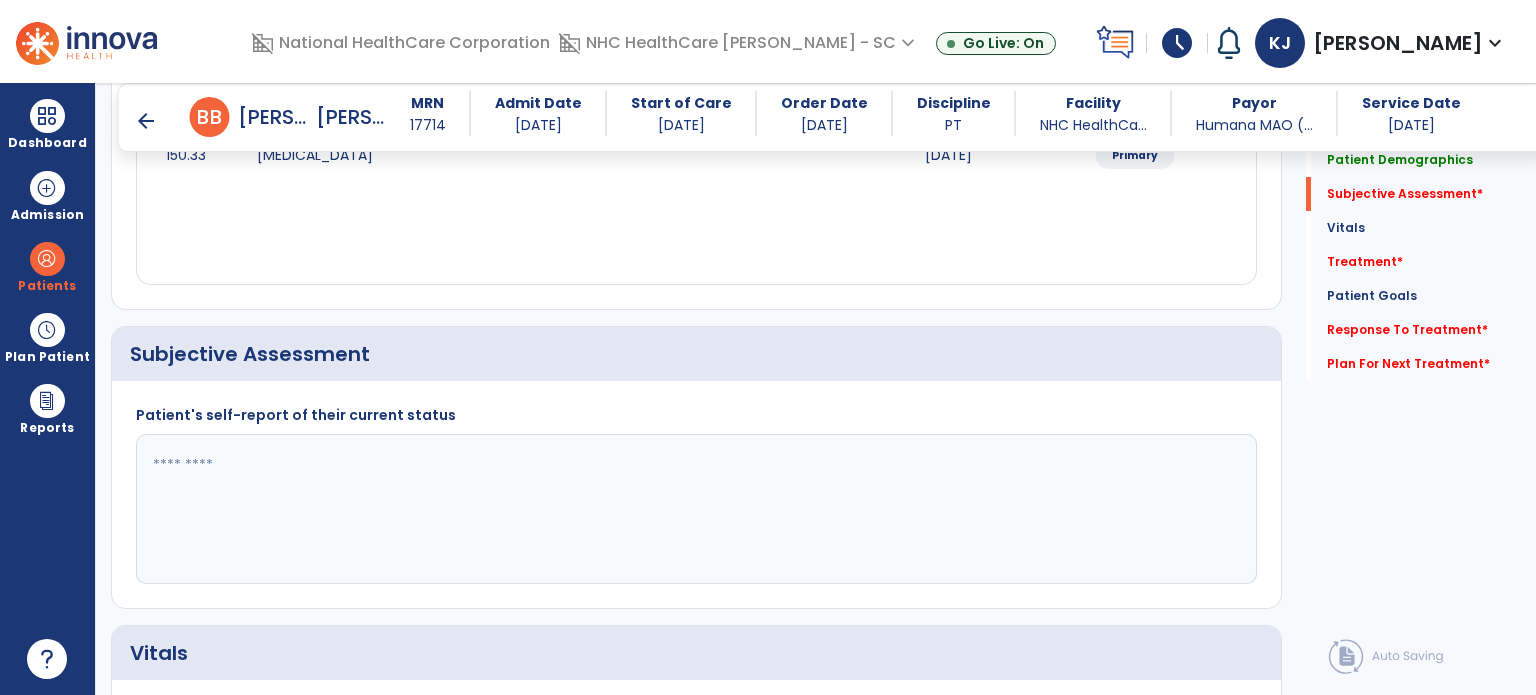 scroll, scrollTop: 408, scrollLeft: 0, axis: vertical 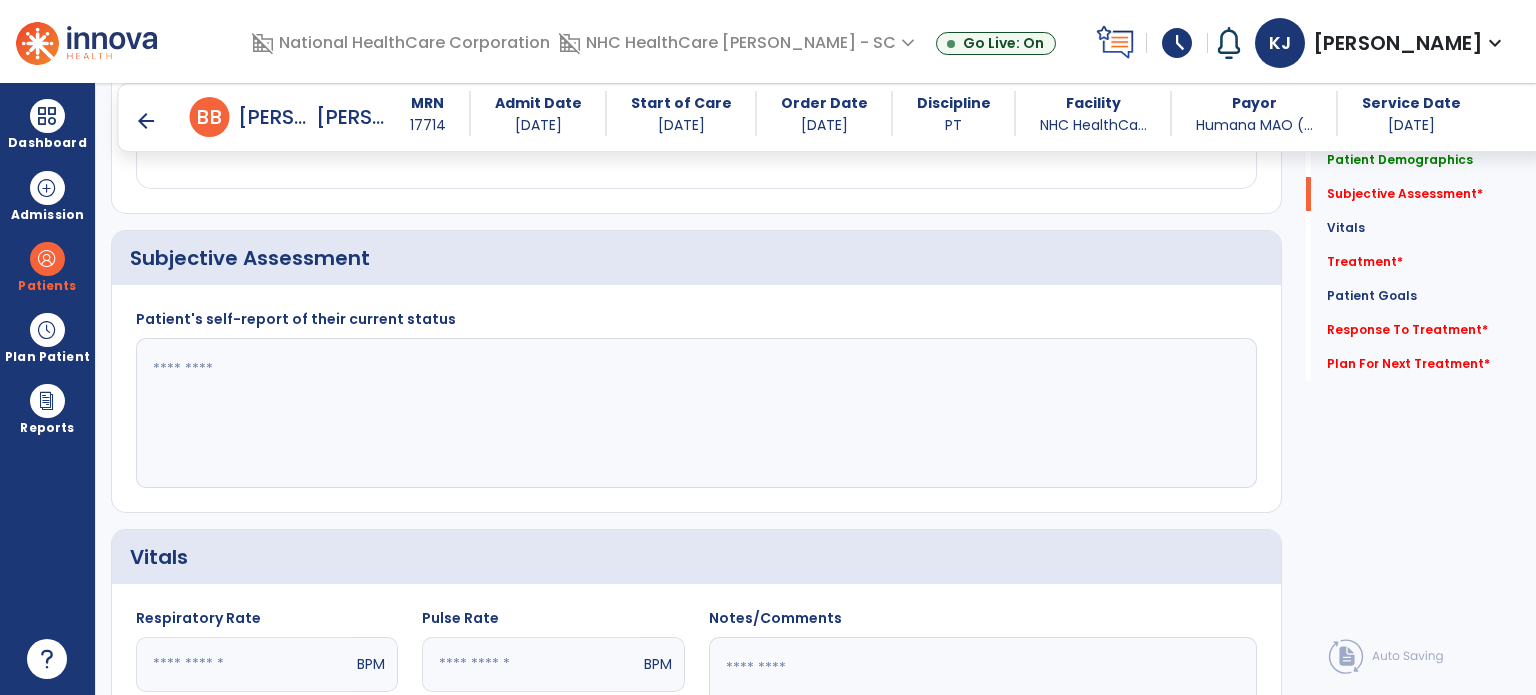 click 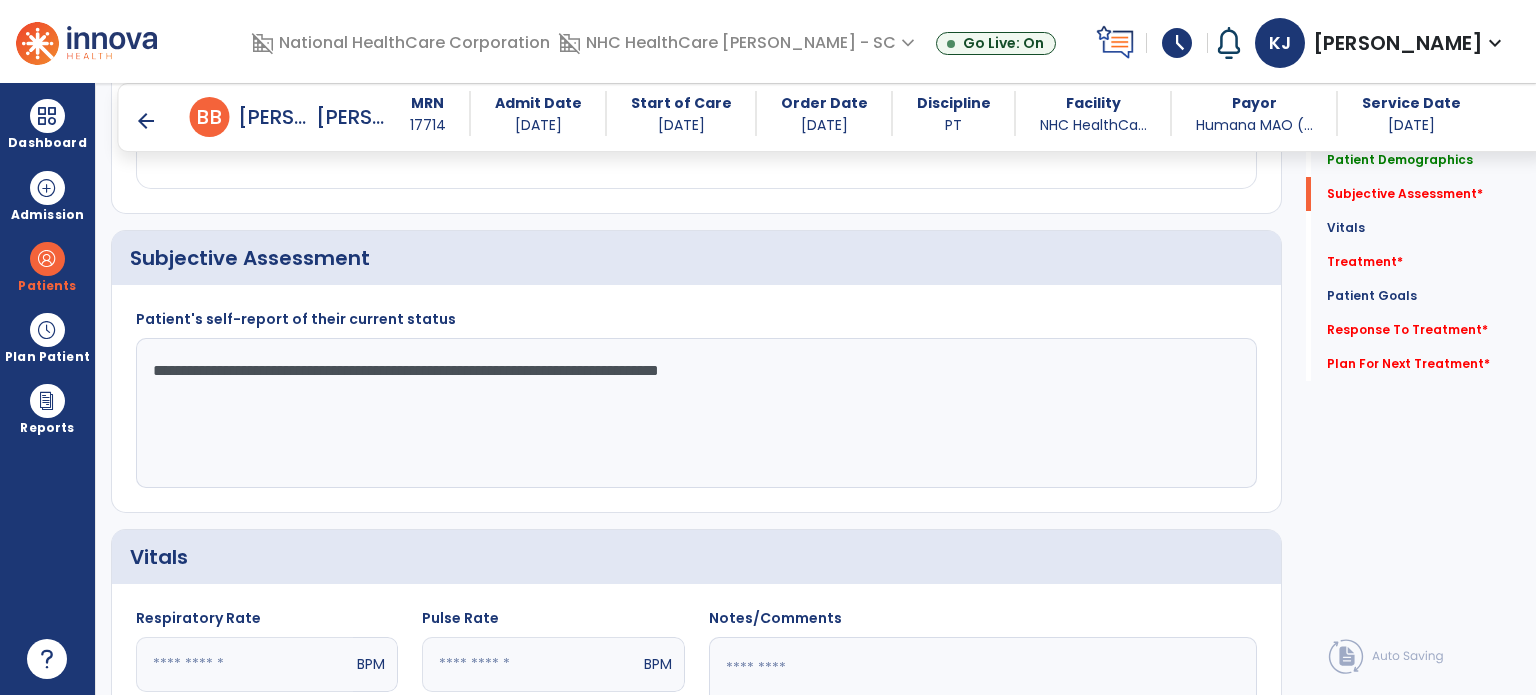 type on "**********" 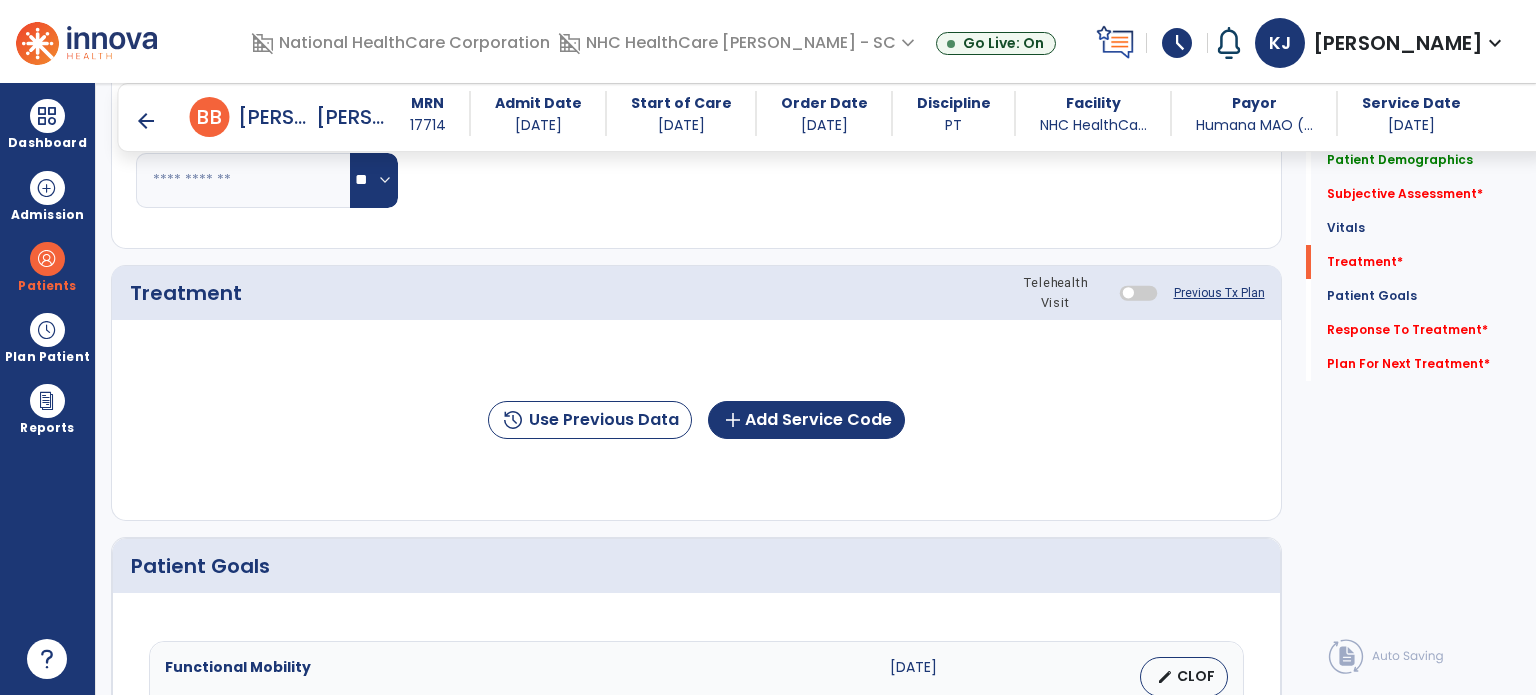 scroll, scrollTop: 1096, scrollLeft: 0, axis: vertical 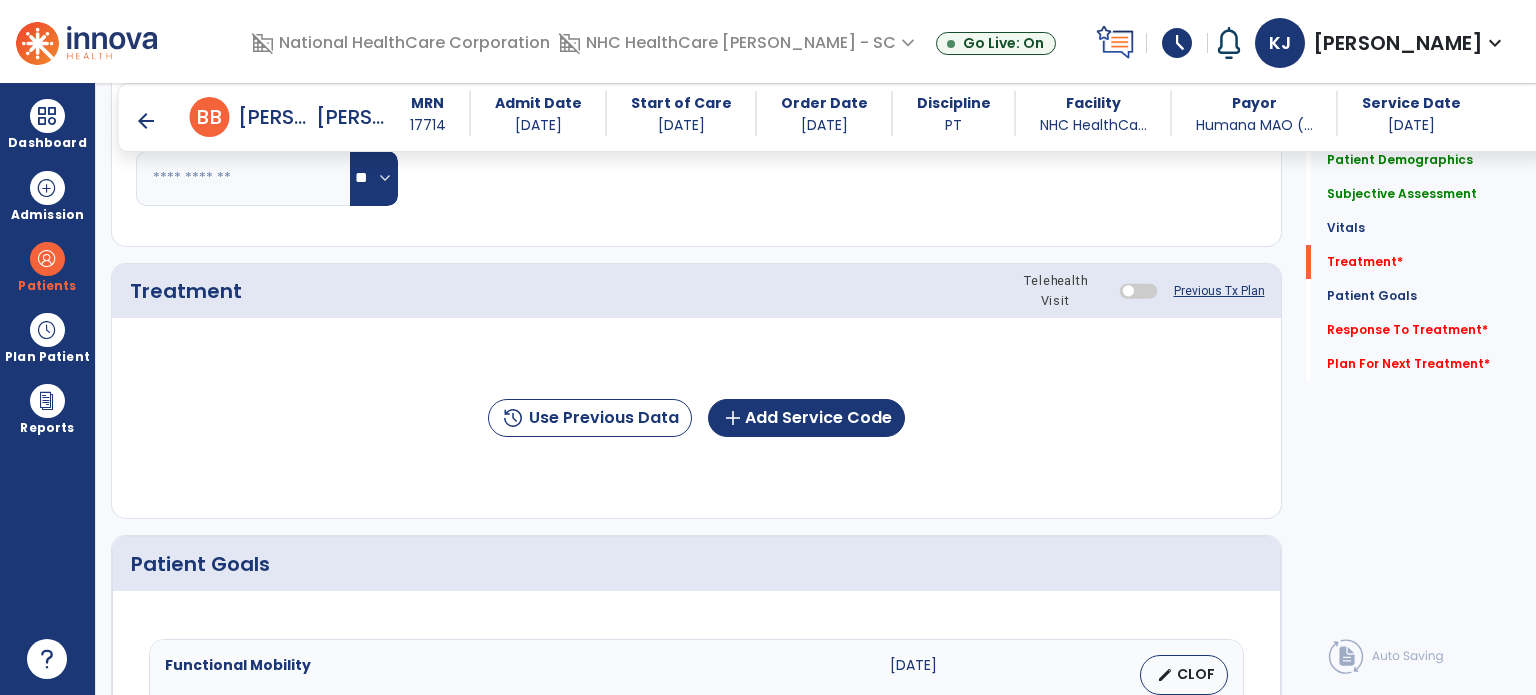 click on "add  Add Service Code" 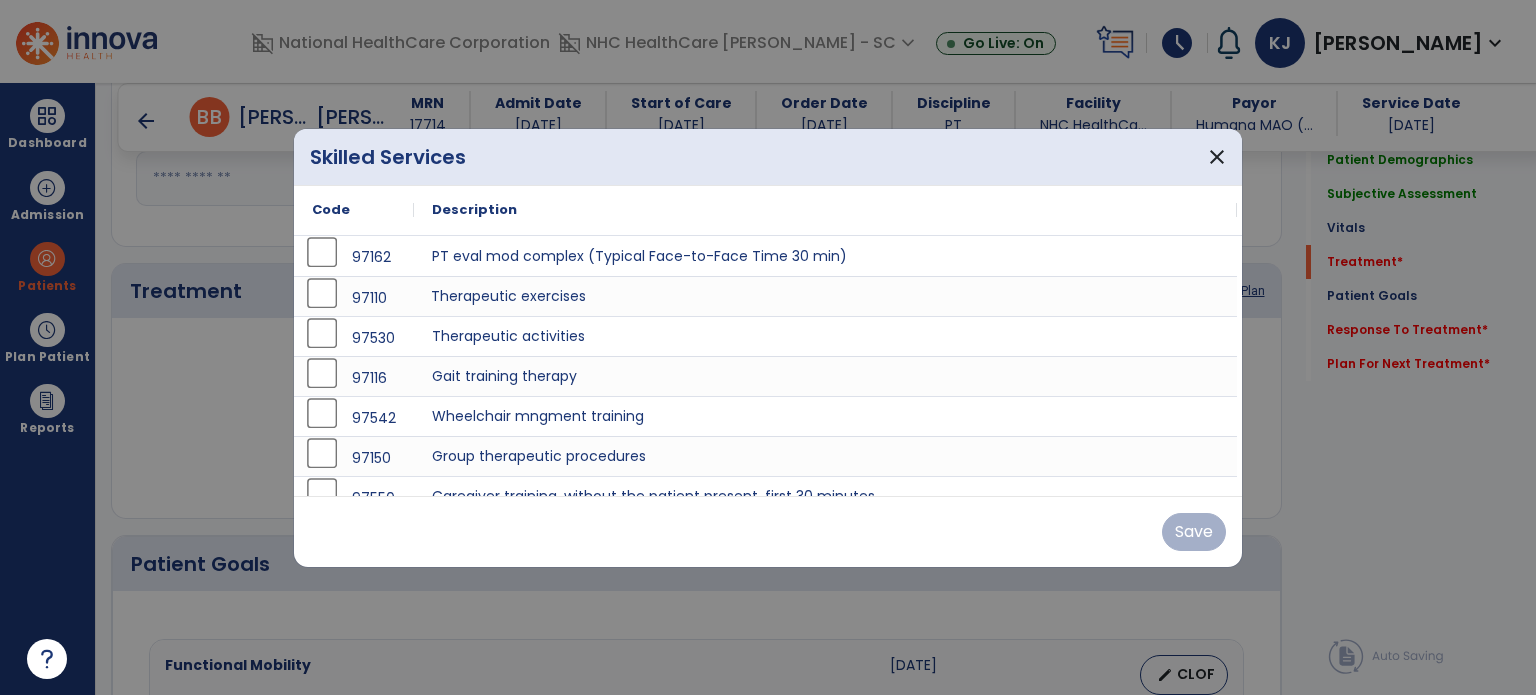 click on "Therapeutic exercises" at bounding box center [825, 296] 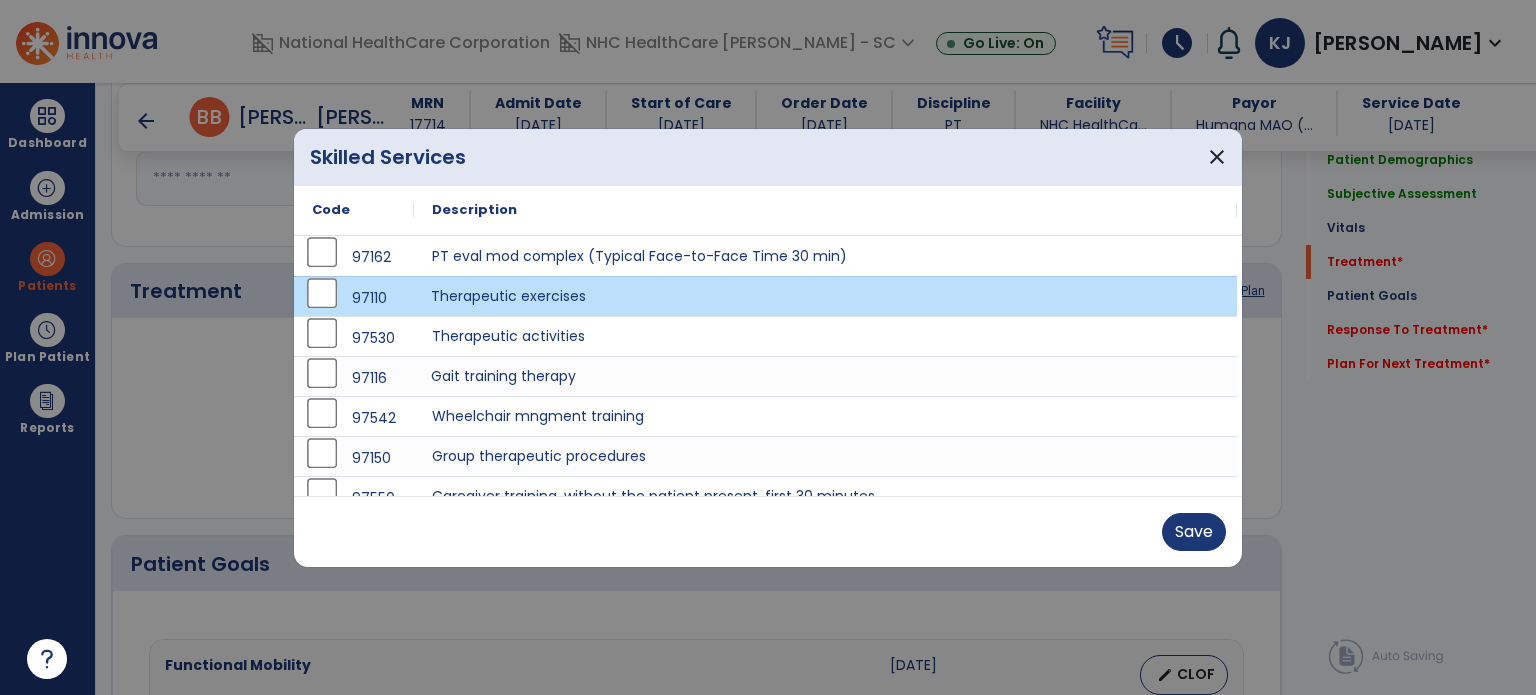 click on "Gait training therapy" at bounding box center (825, 376) 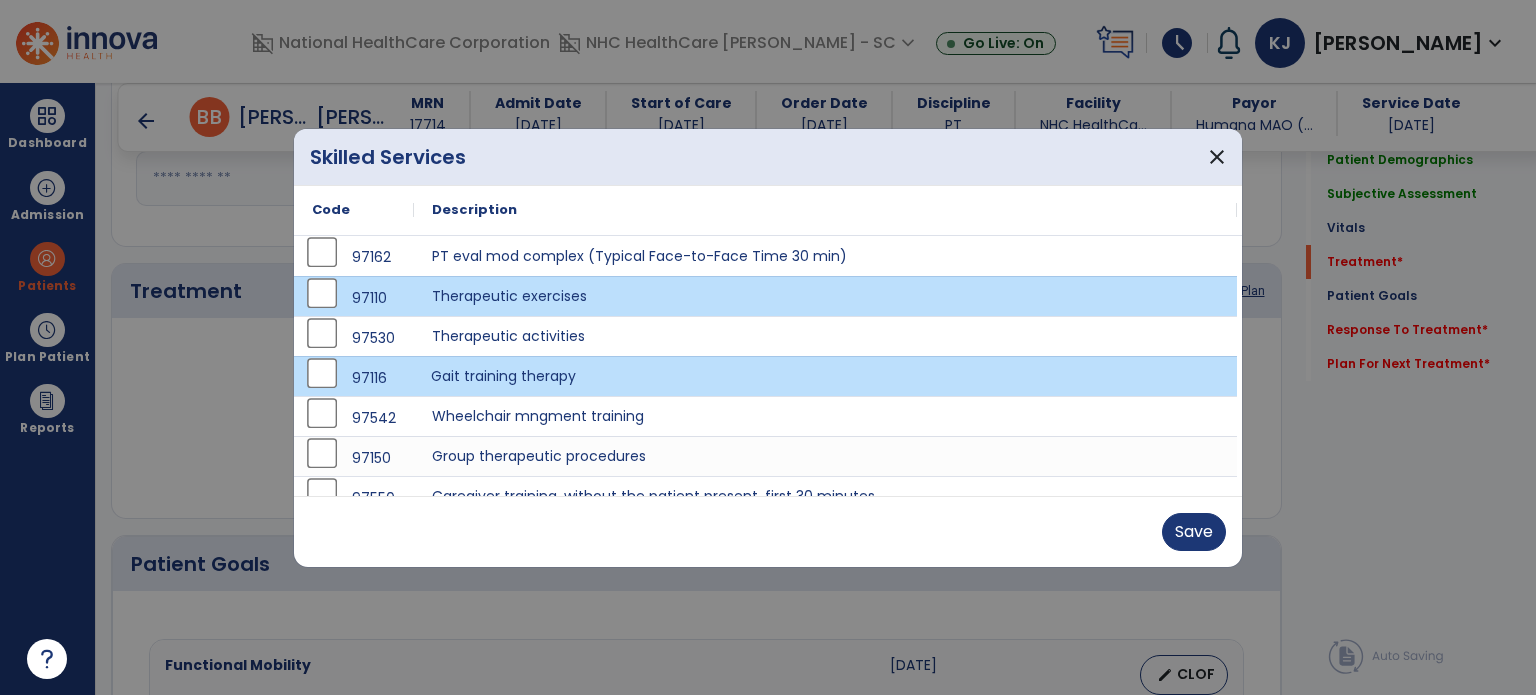 click on "Save" at bounding box center [1194, 532] 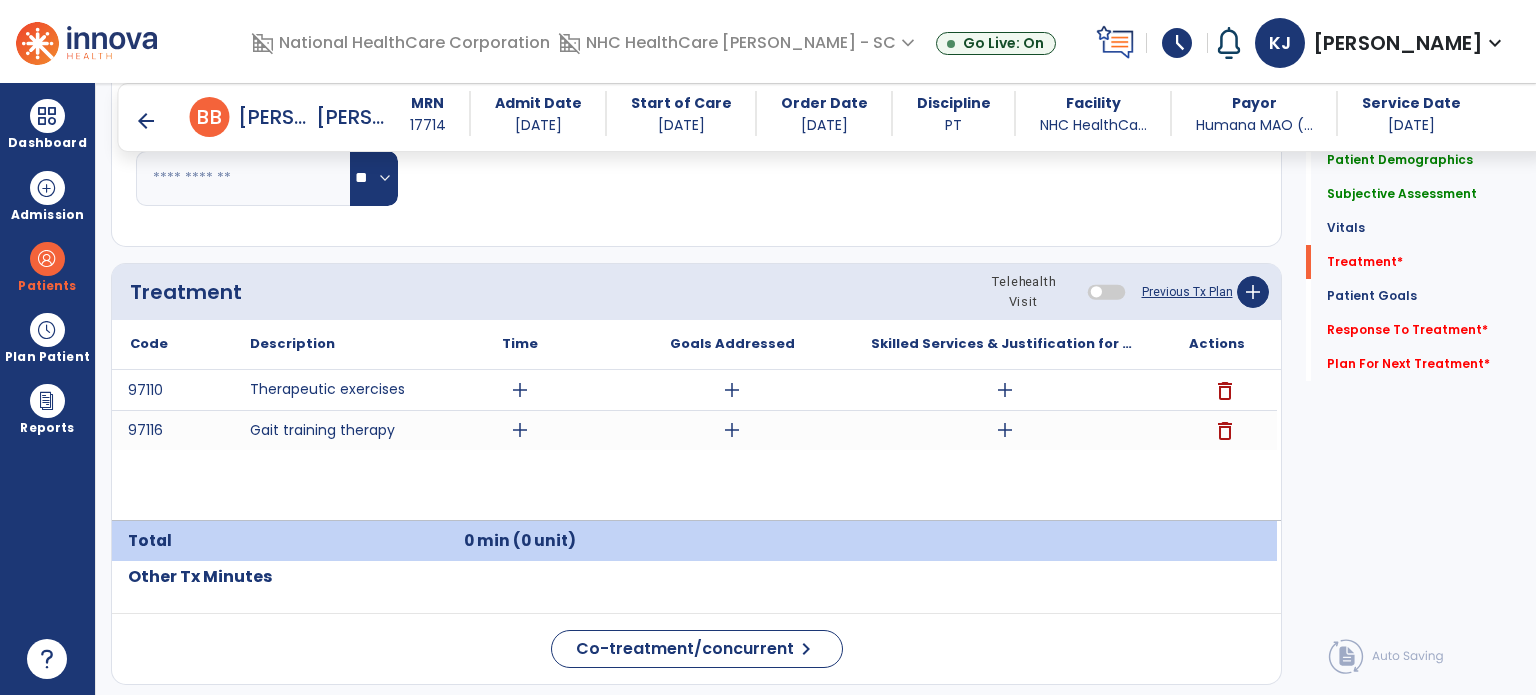 click on "add" at bounding box center [520, 390] 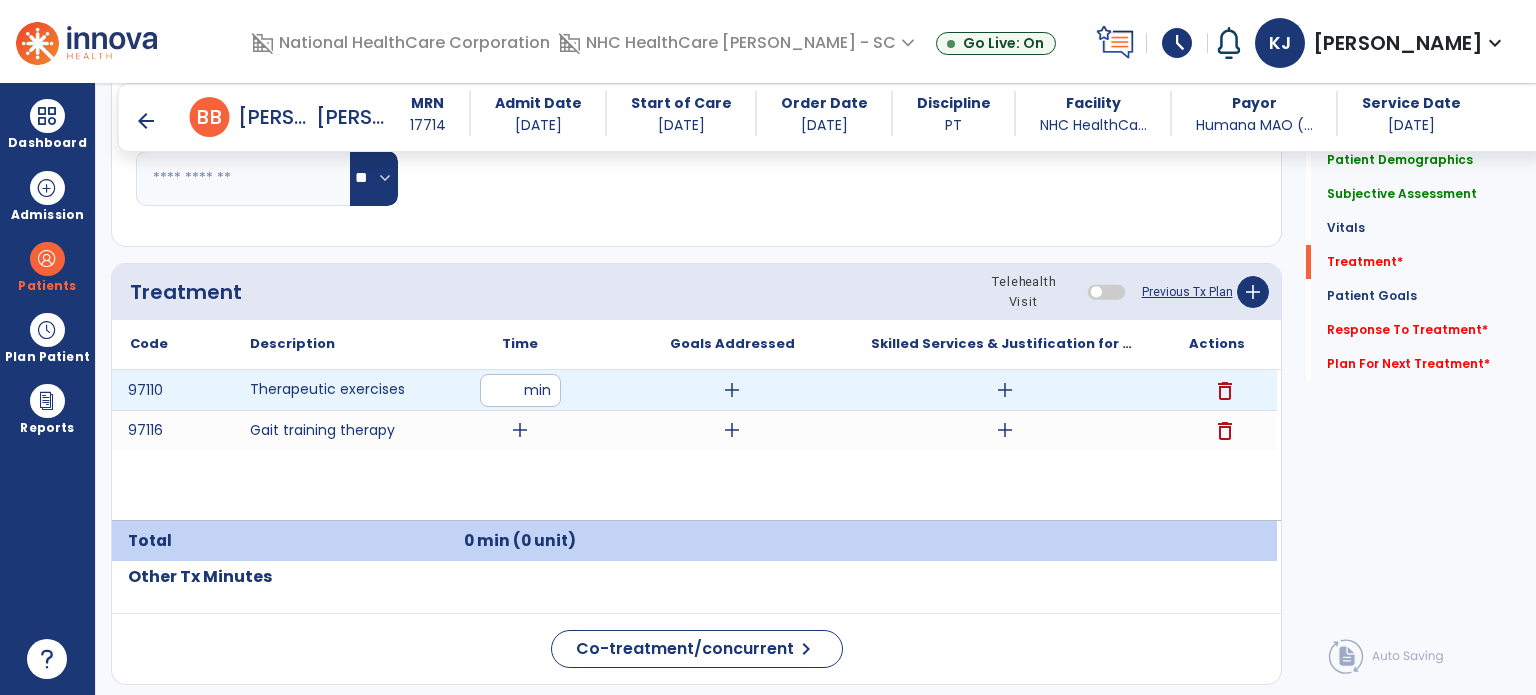 type on "**" 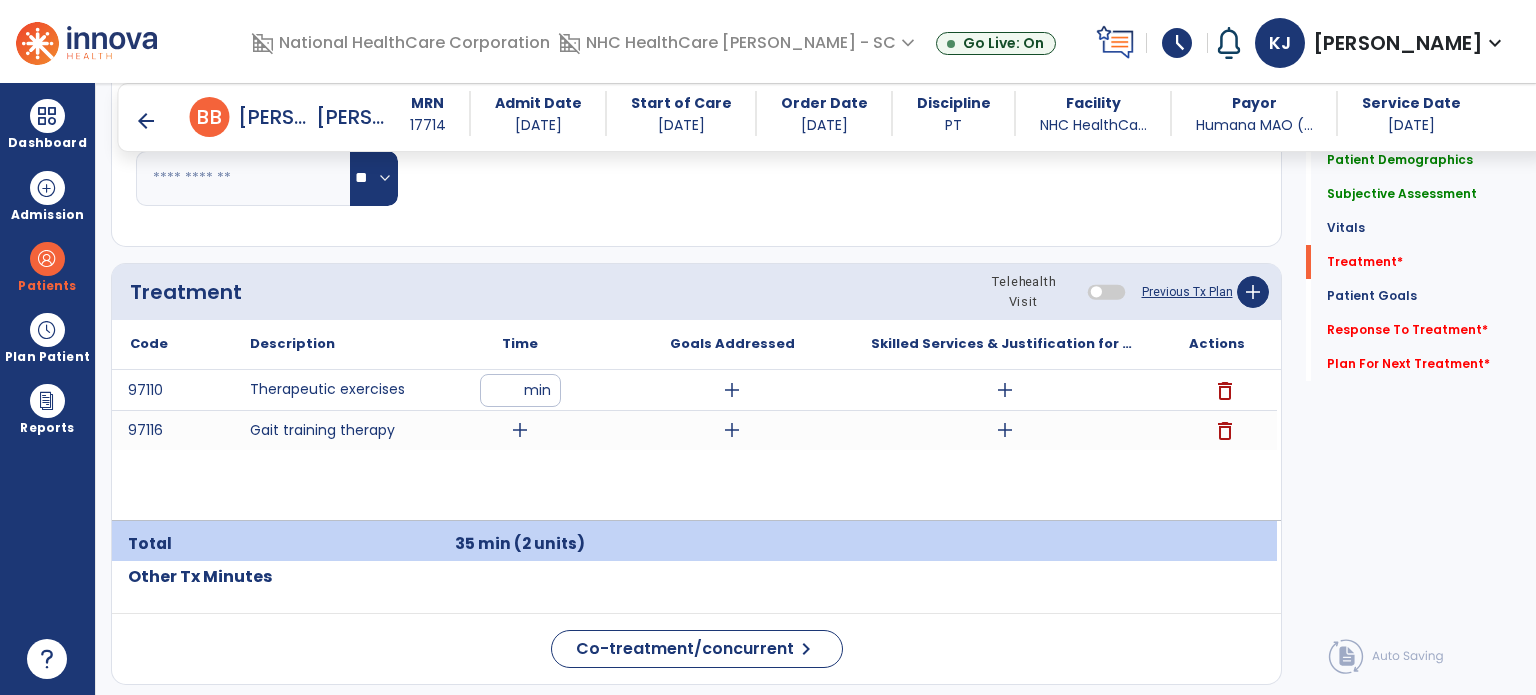click on "add" at bounding box center [520, 430] 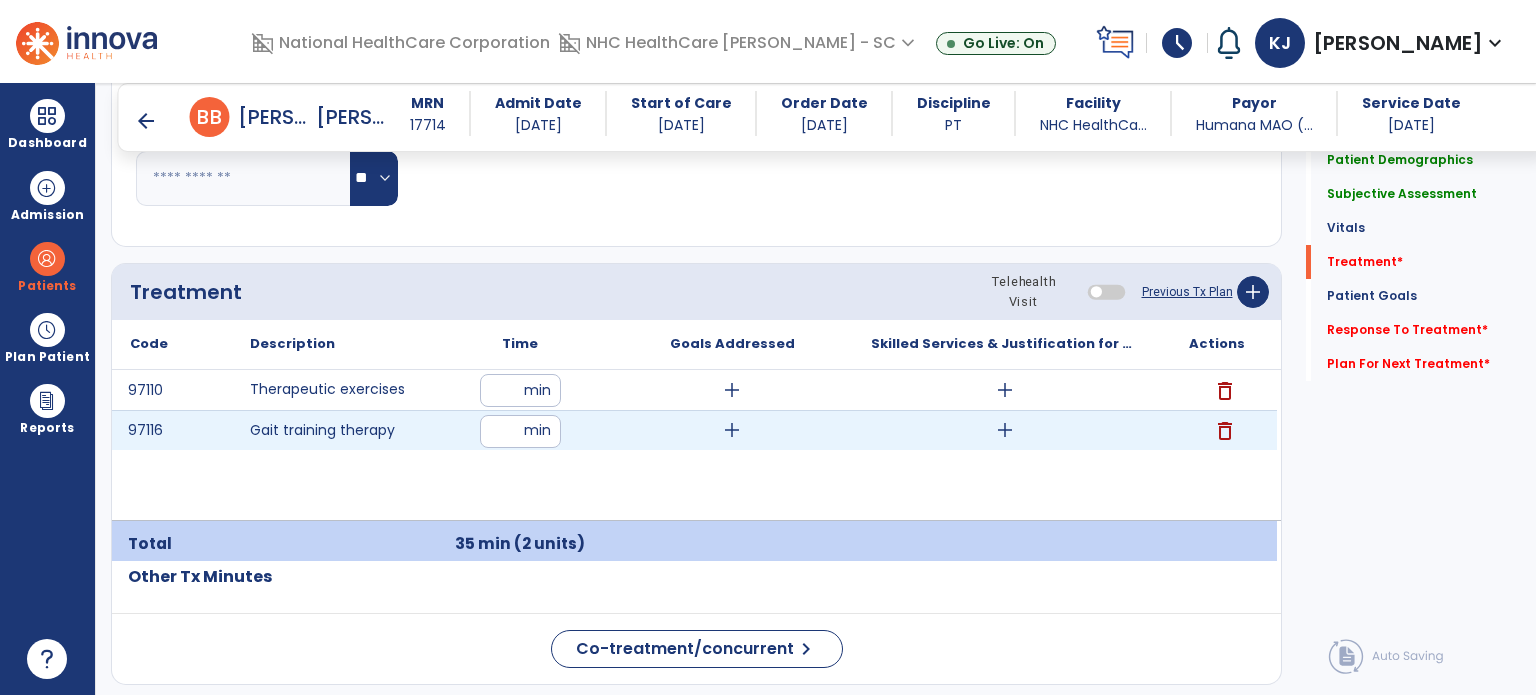type on "**" 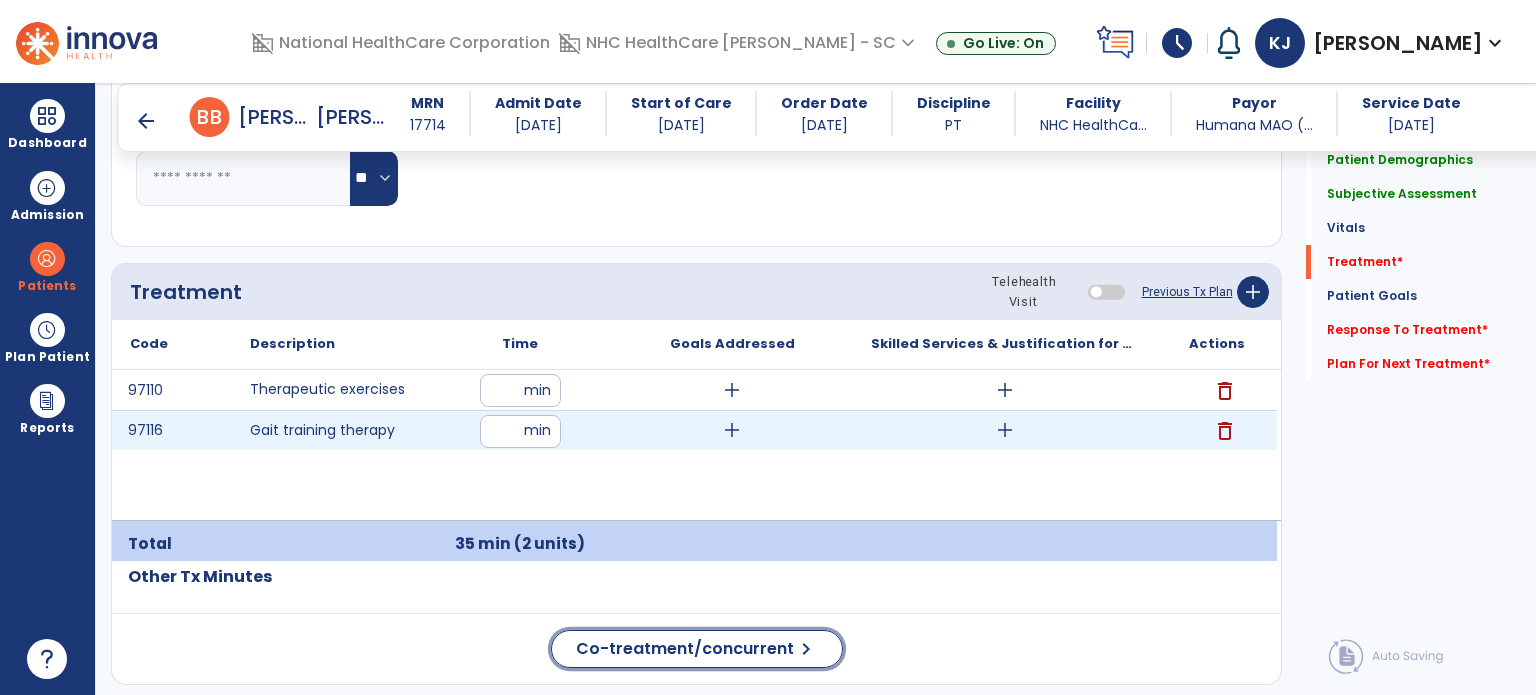 click on "chevron_right" 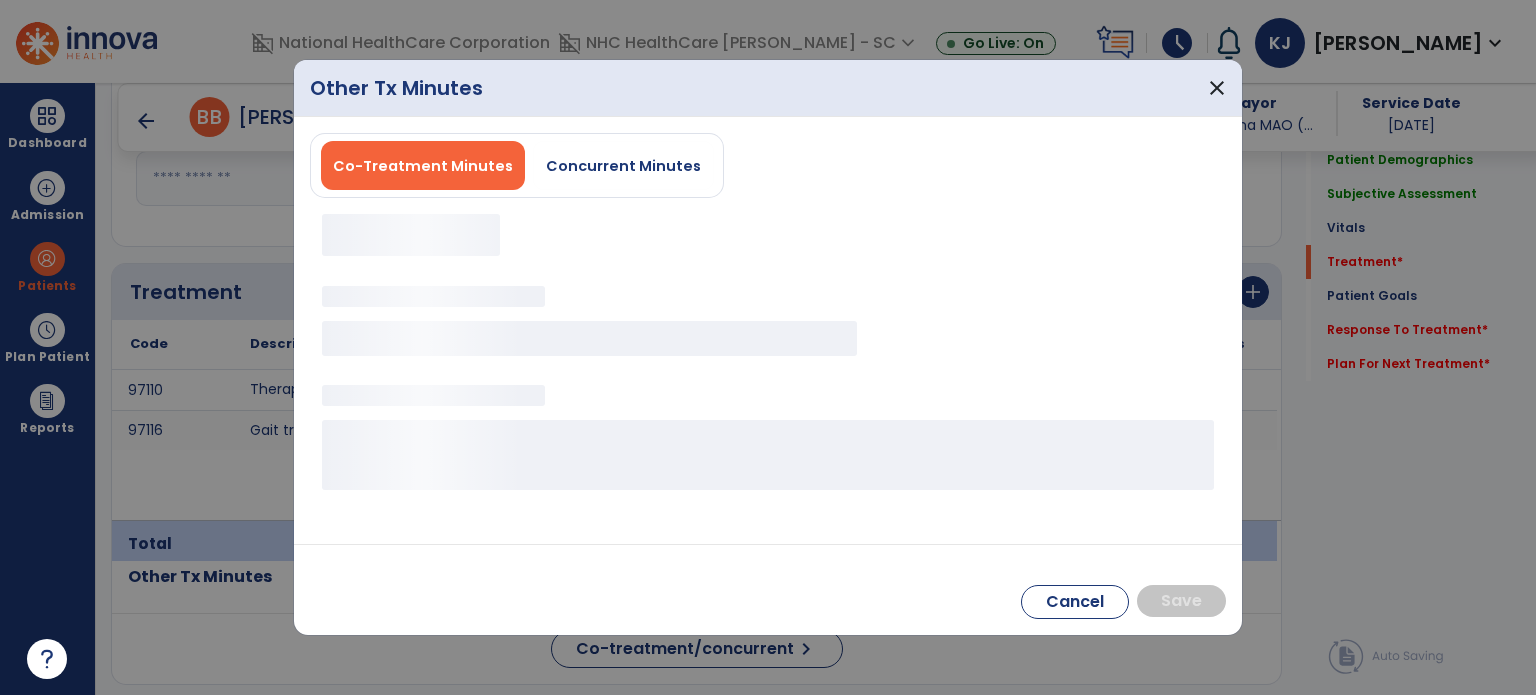 click on "Concurrent Minutes" at bounding box center (623, 166) 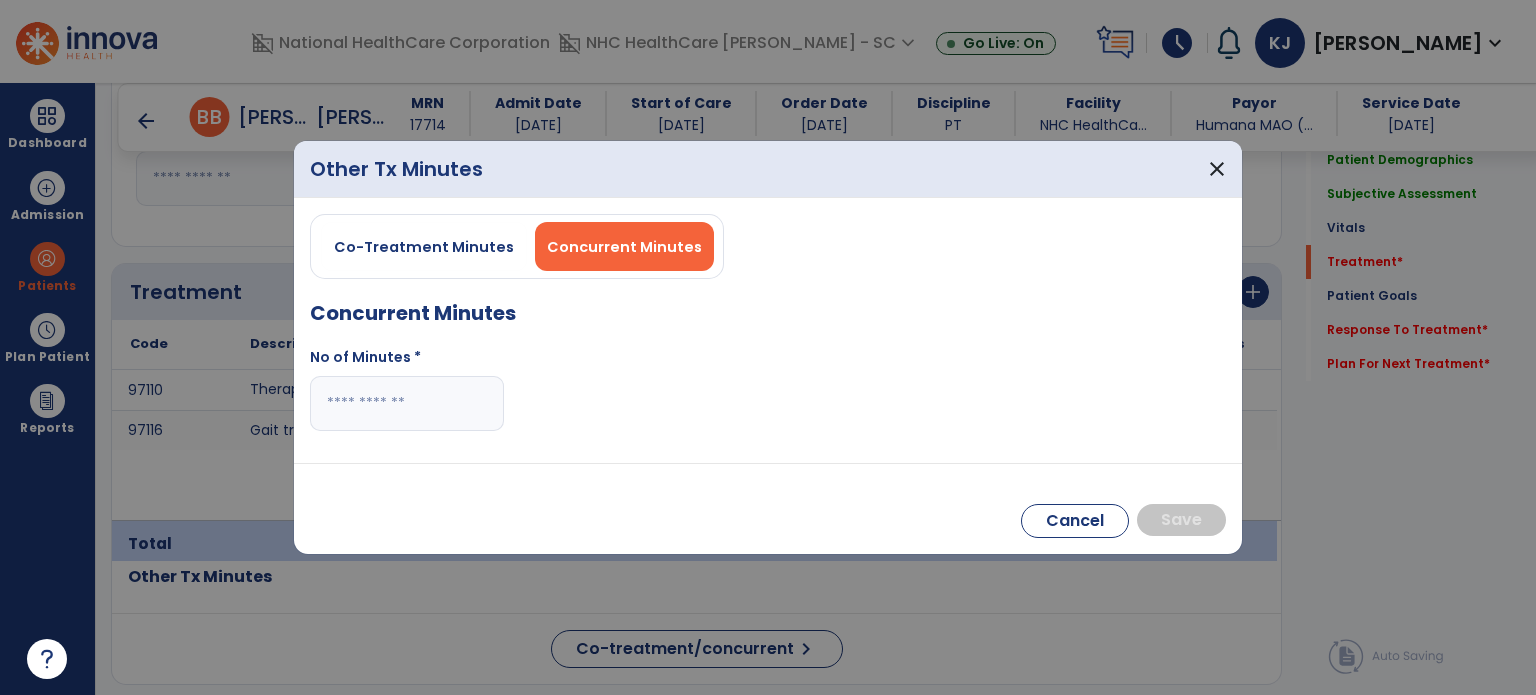 click at bounding box center (407, 403) 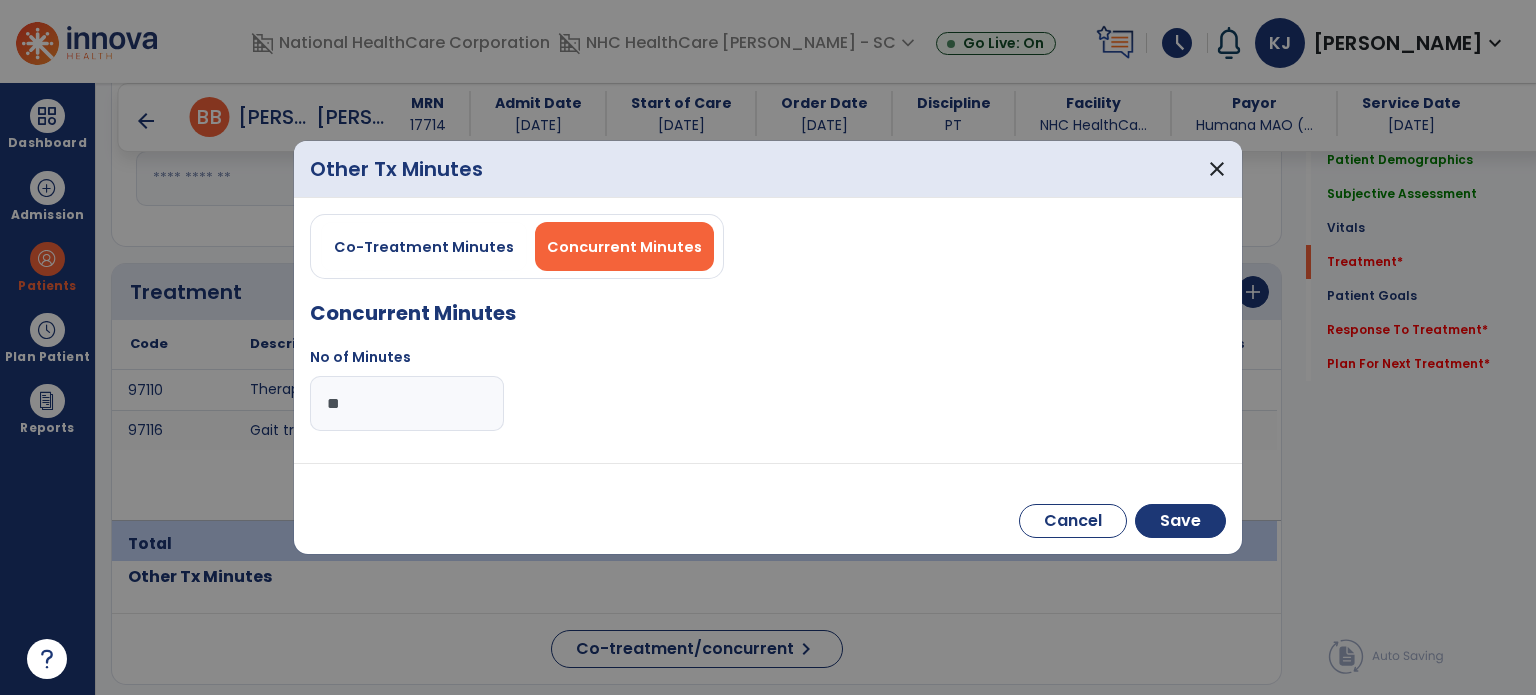 type on "**" 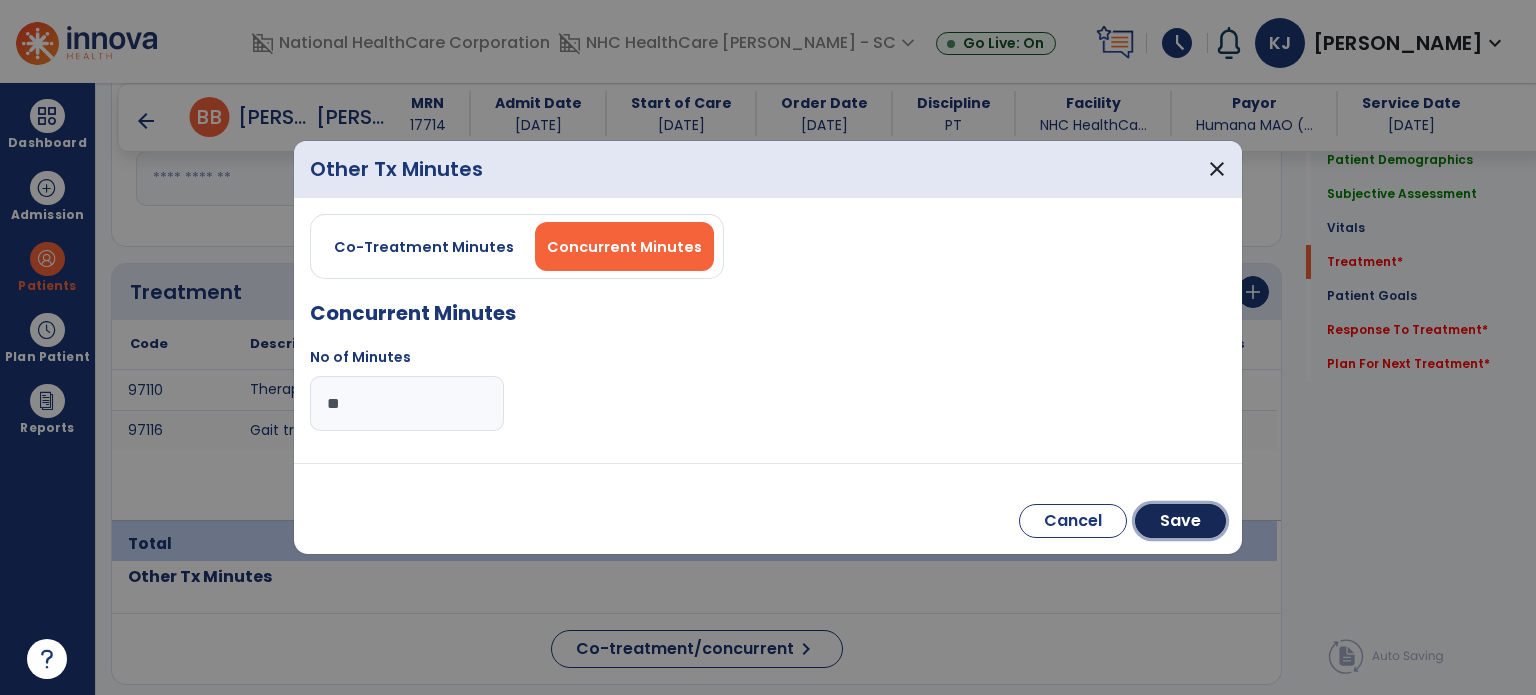 click on "Save" at bounding box center (1180, 521) 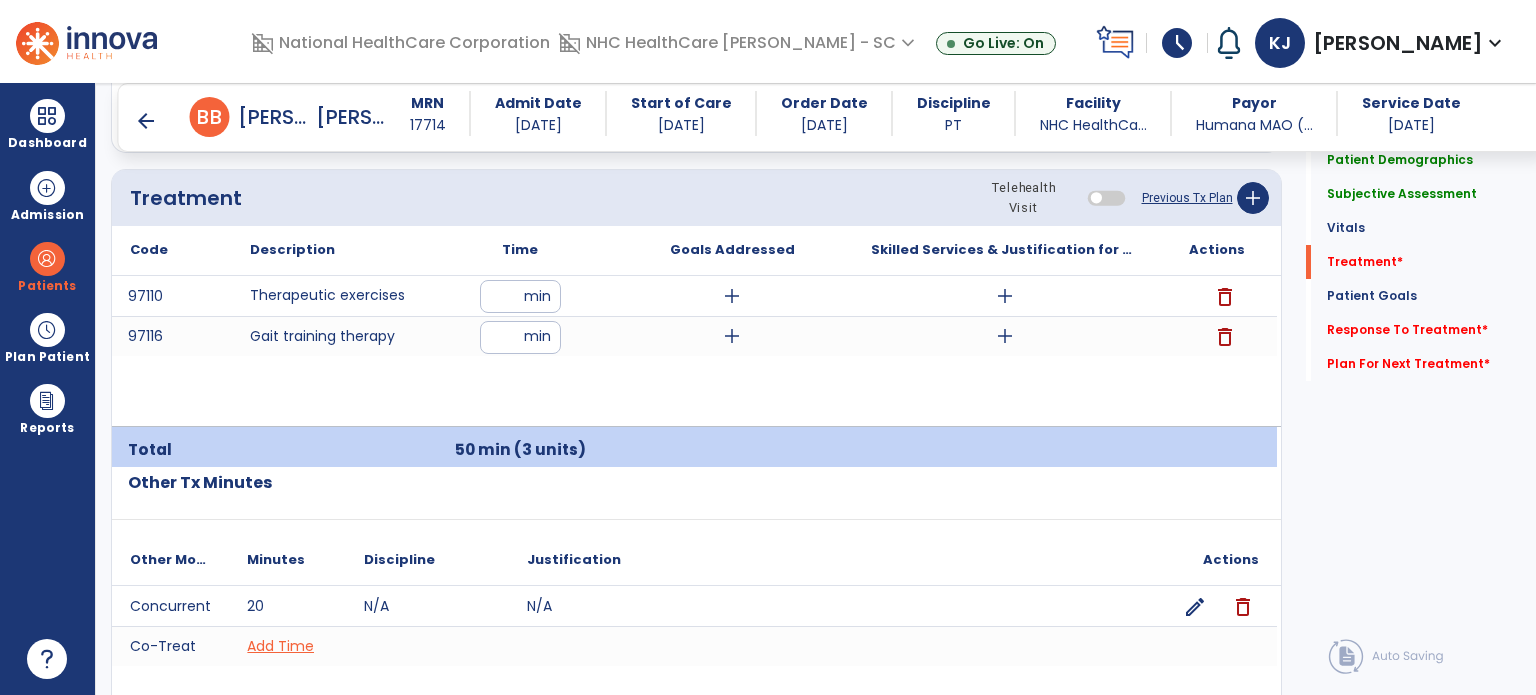 scroll, scrollTop: 1196, scrollLeft: 0, axis: vertical 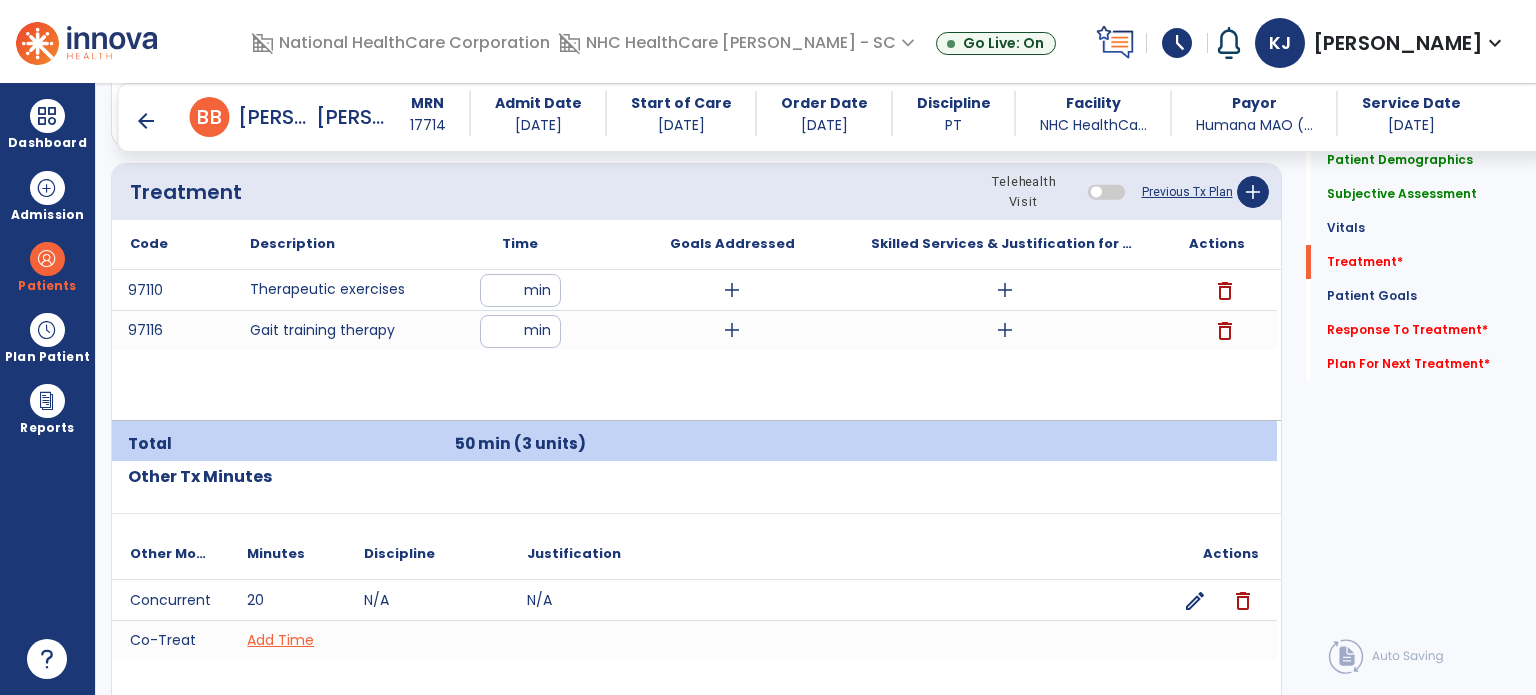 click on "add" at bounding box center [732, 290] 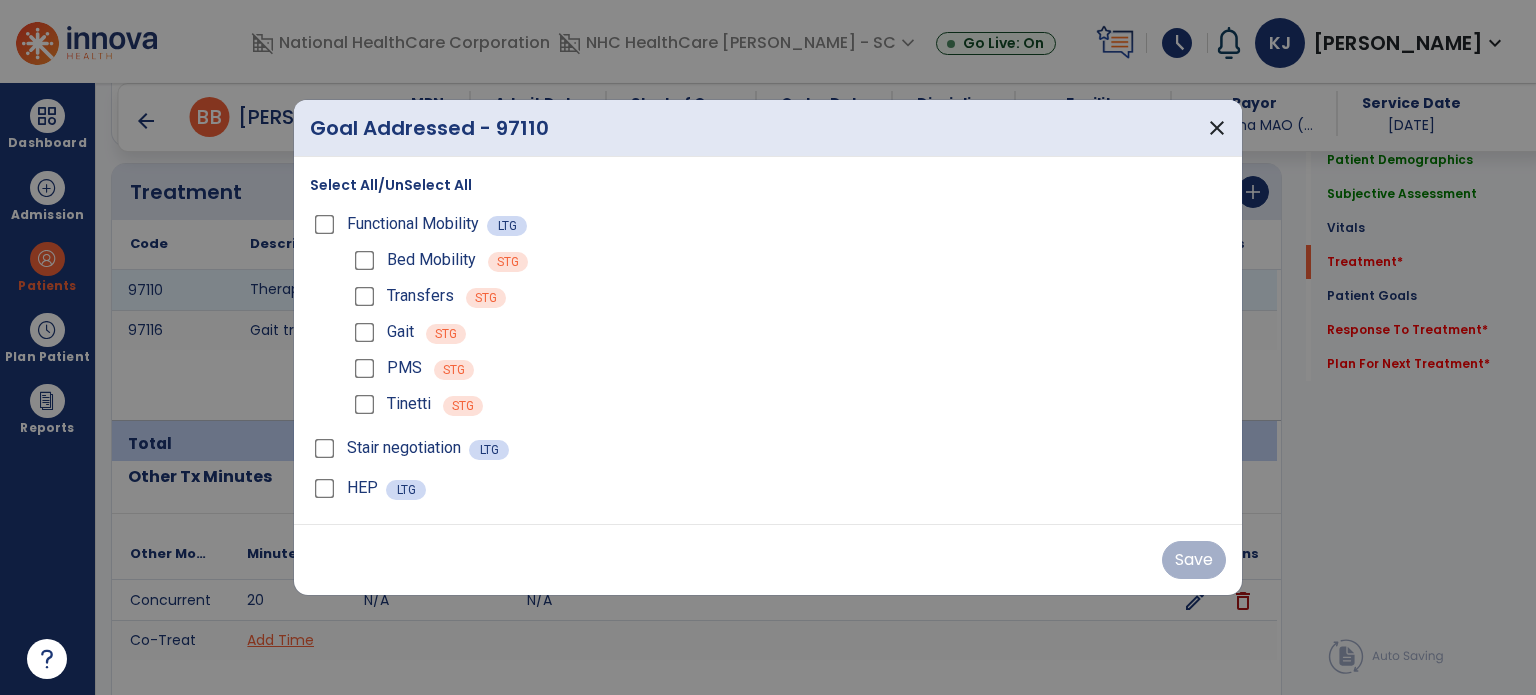 click on "Select All/UnSelect All" at bounding box center [391, 185] 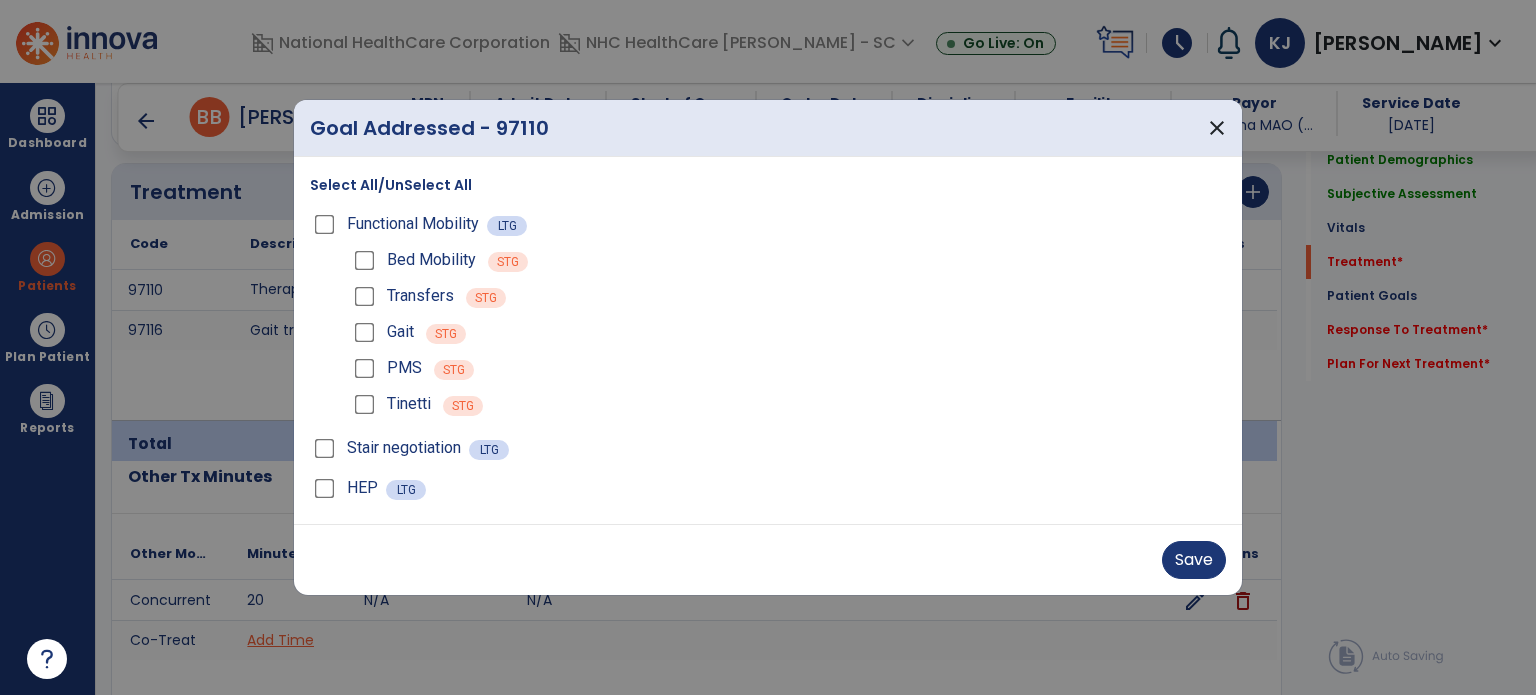 click on "Save" at bounding box center [1194, 560] 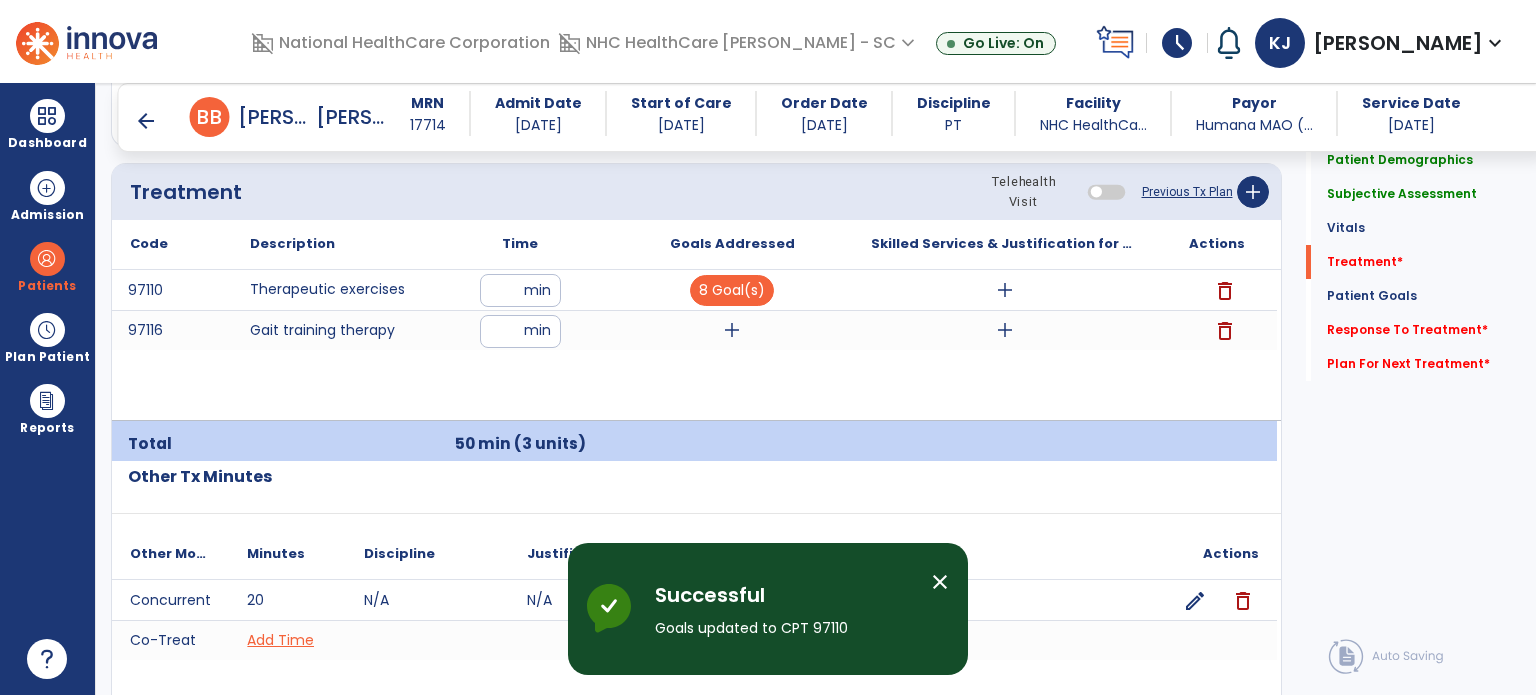 click on "add" at bounding box center [732, 330] 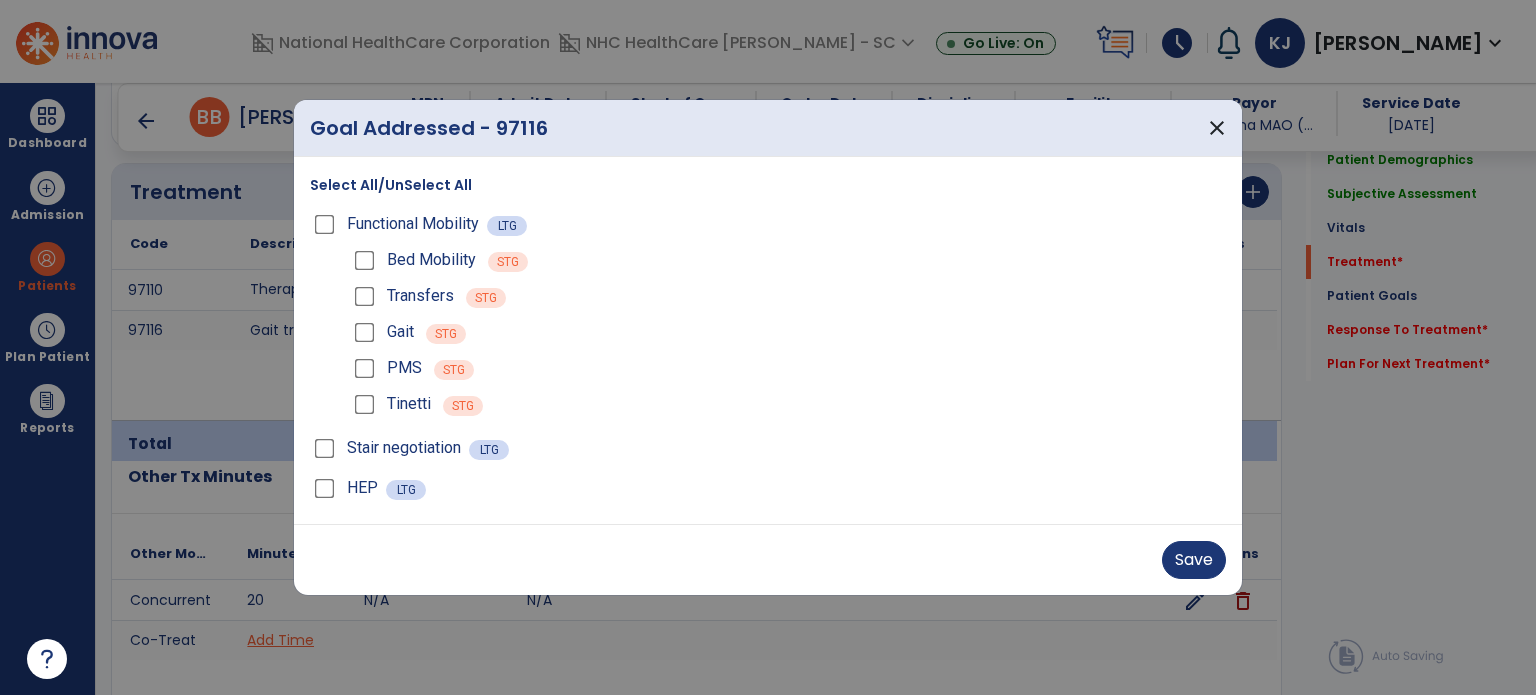click on "Save" at bounding box center [1194, 560] 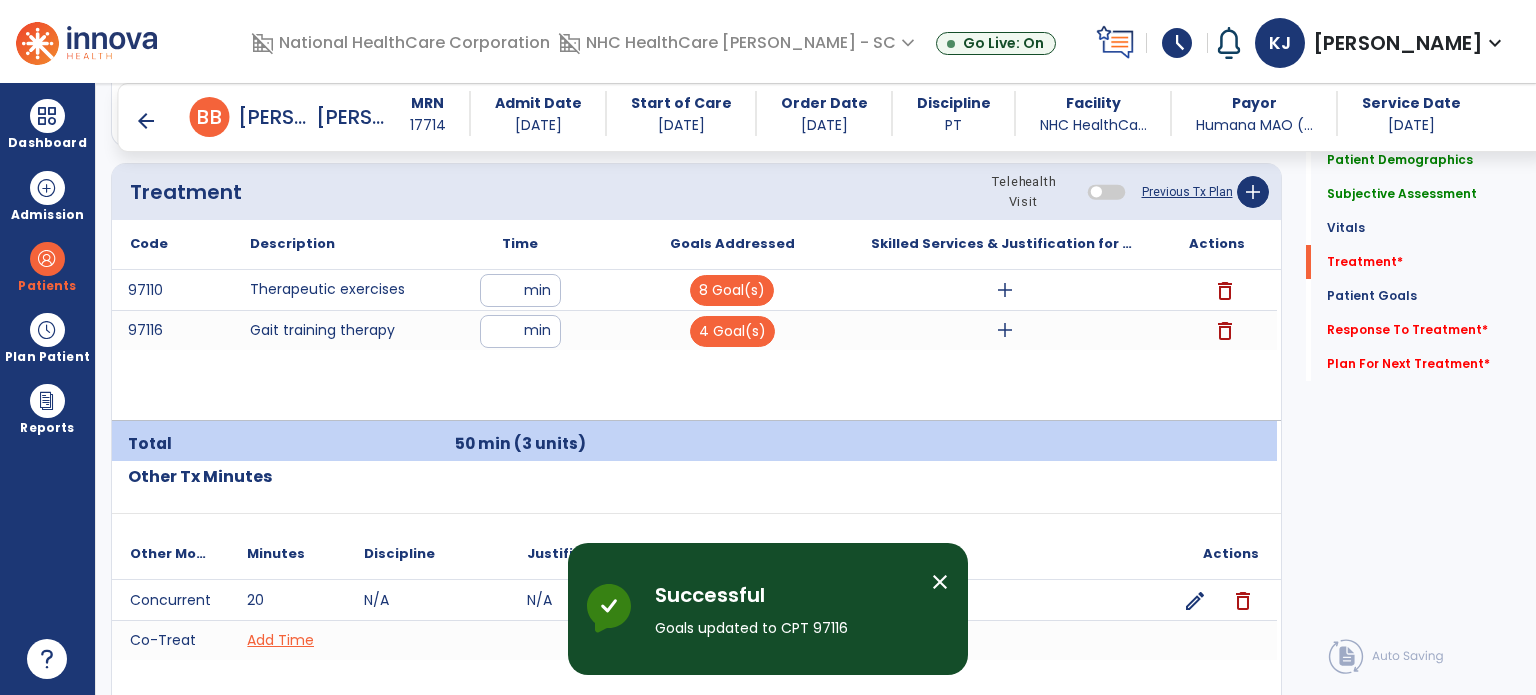 click on "add" at bounding box center [1004, 290] 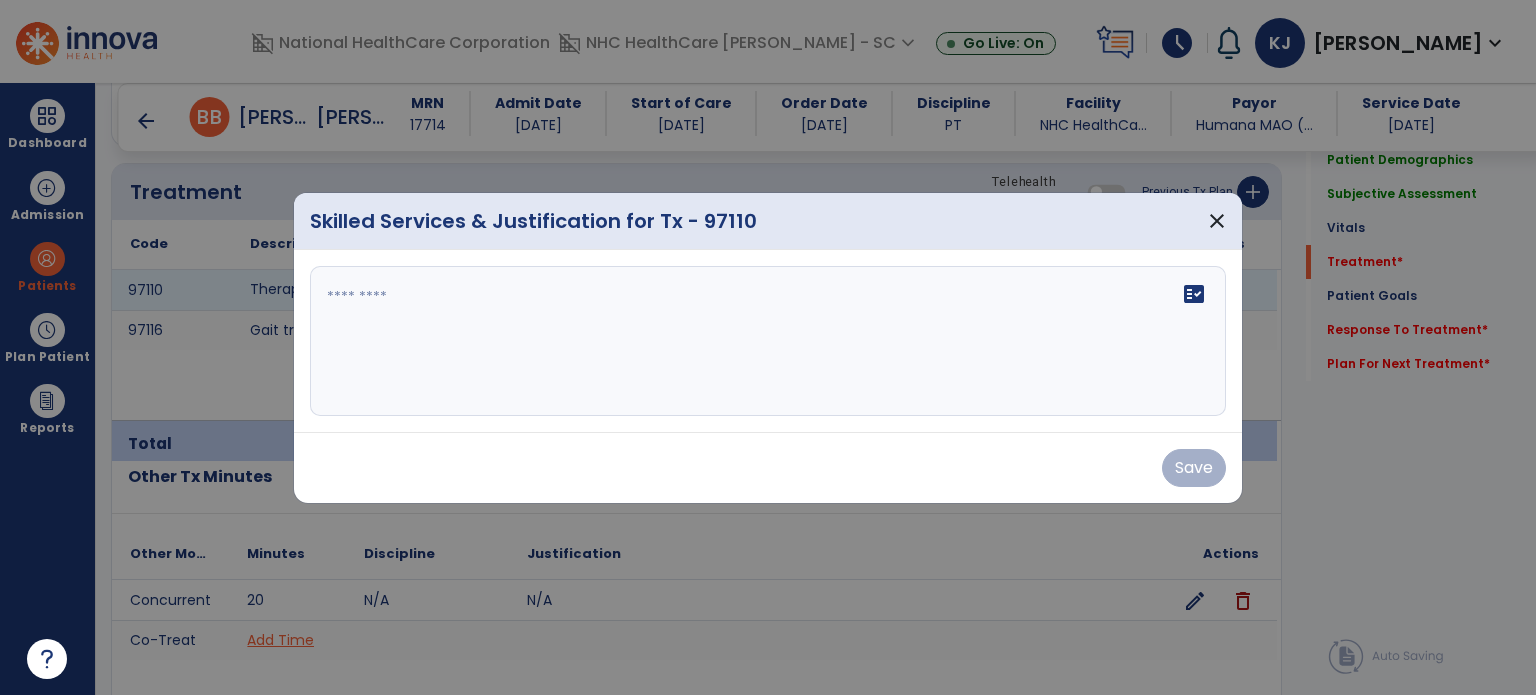 click on "fact_check" at bounding box center (768, 341) 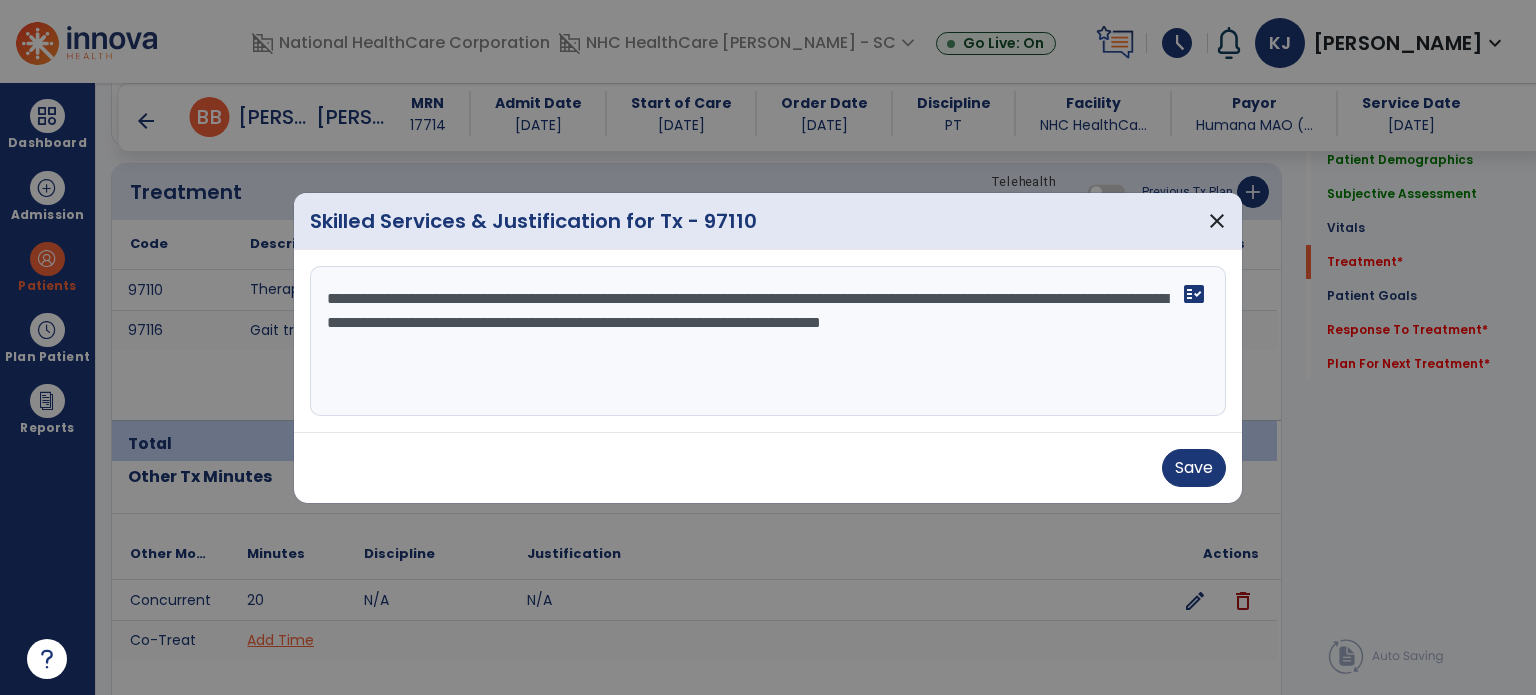drag, startPoint x: 327, startPoint y: 299, endPoint x: 400, endPoint y: 347, distance: 87.36704 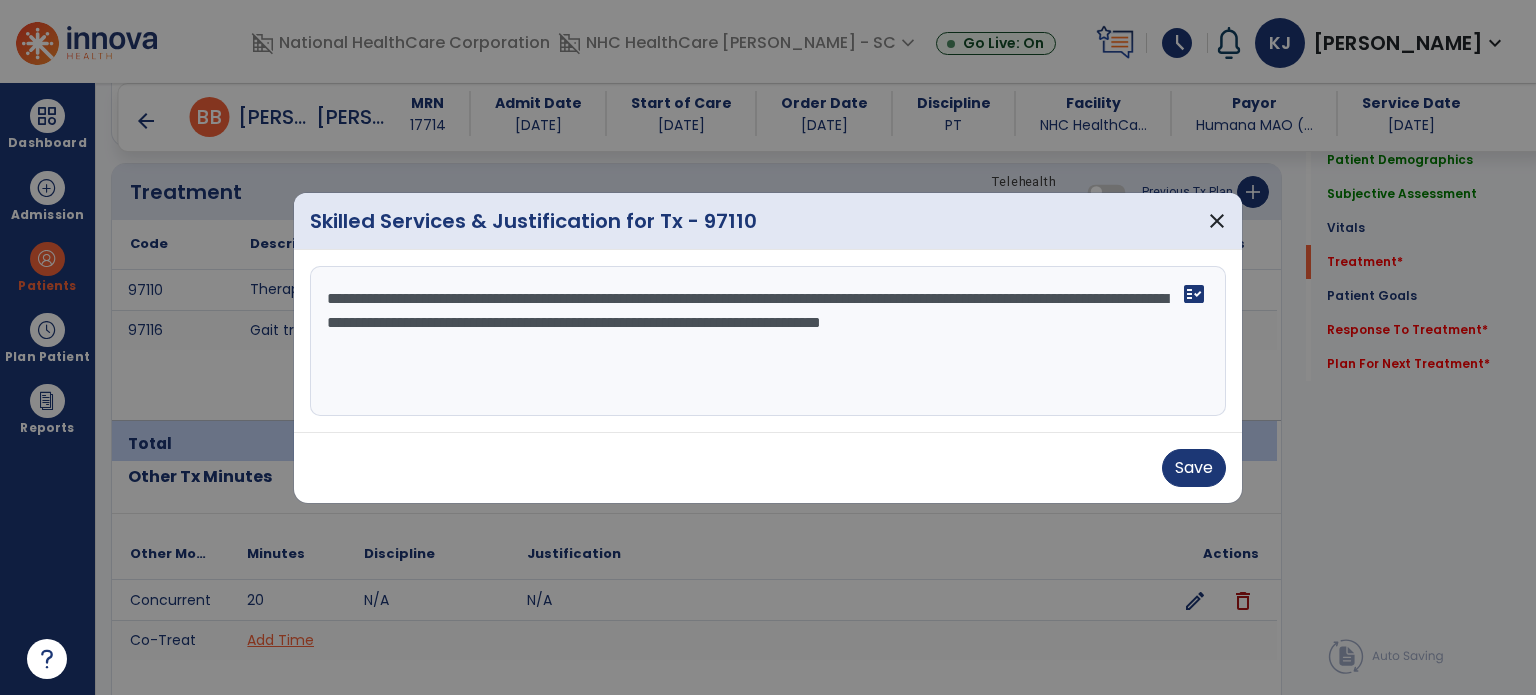 type on "**********" 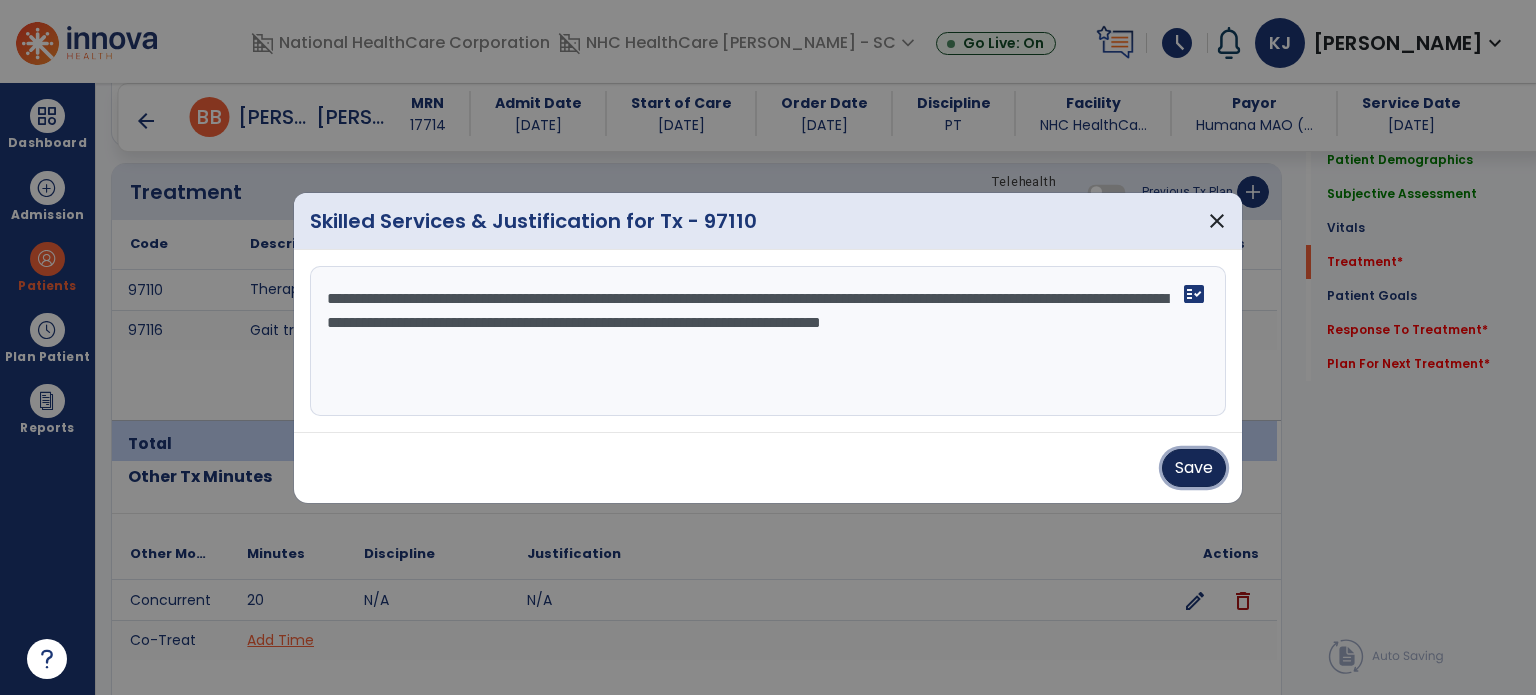 click on "Save" at bounding box center [1194, 468] 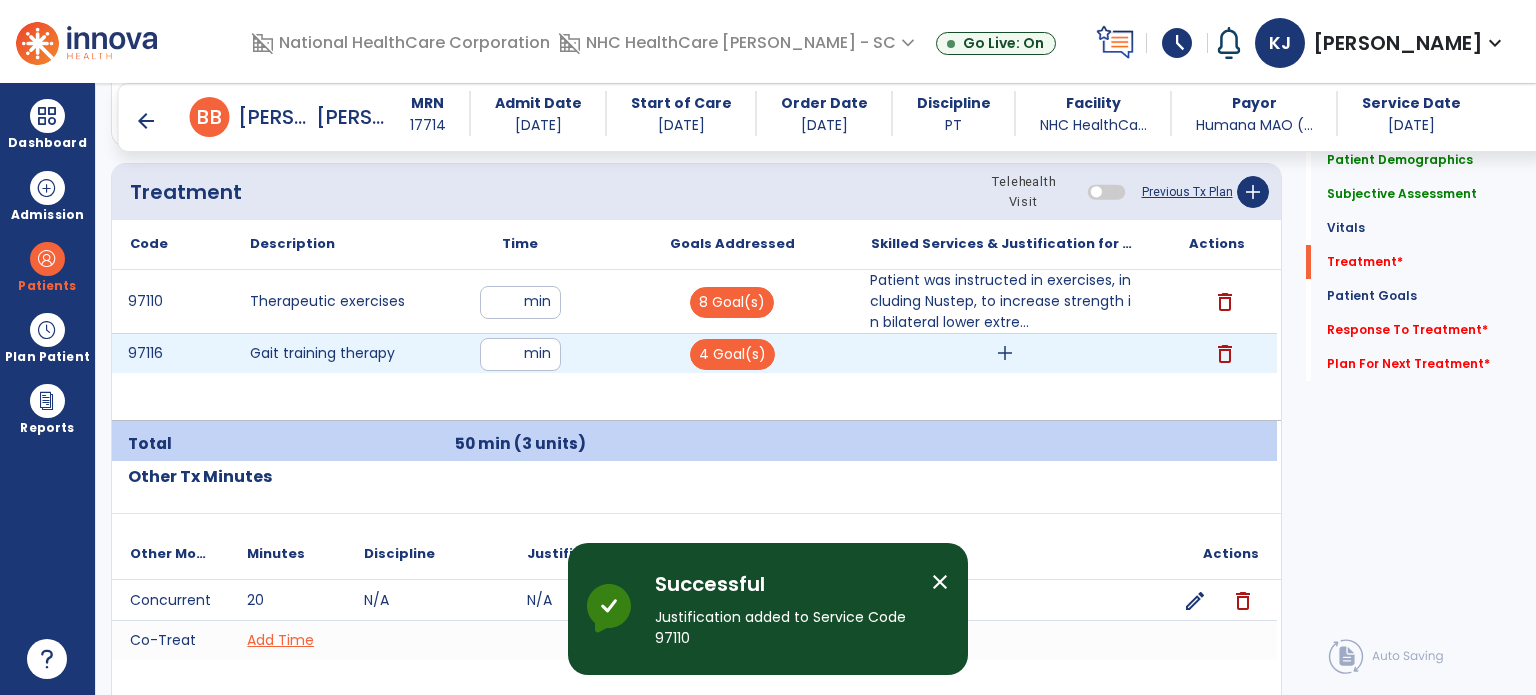 click on "add" at bounding box center (1005, 353) 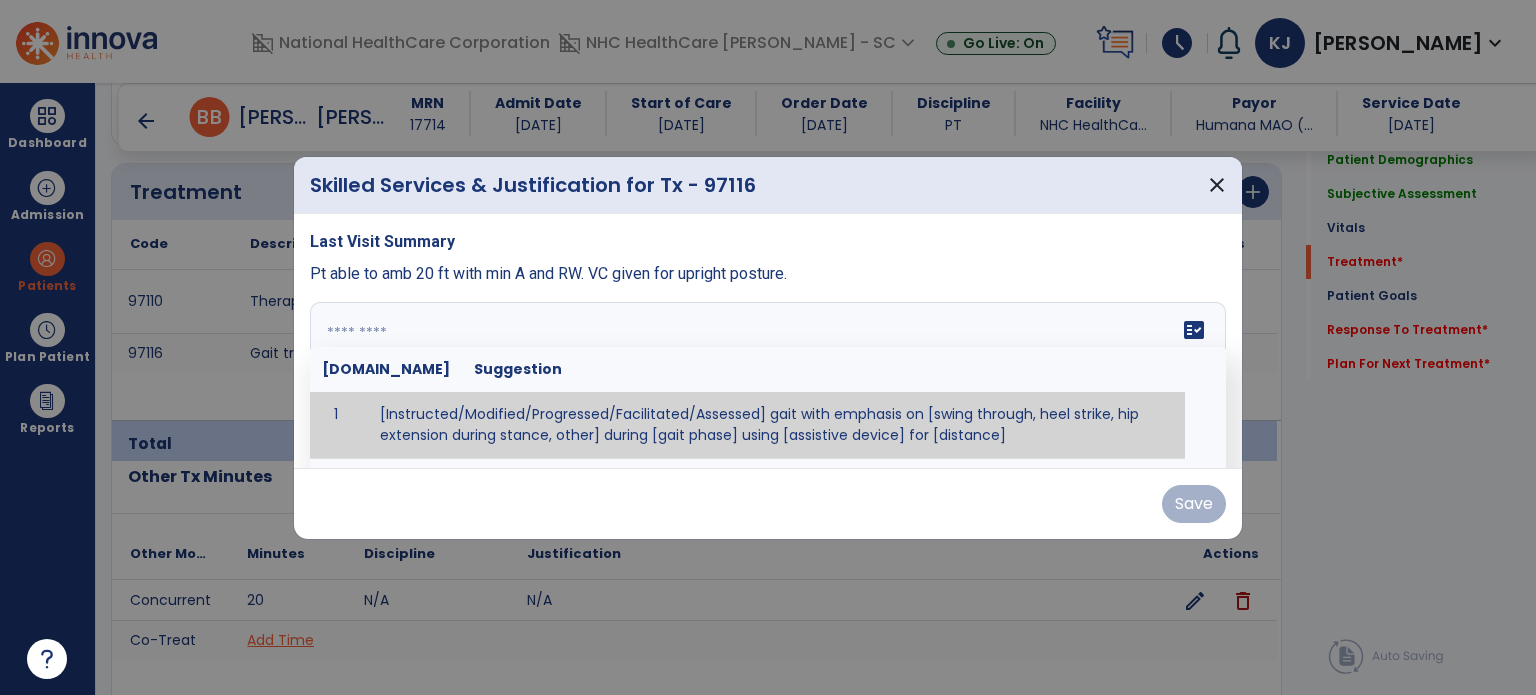 click at bounding box center [766, 377] 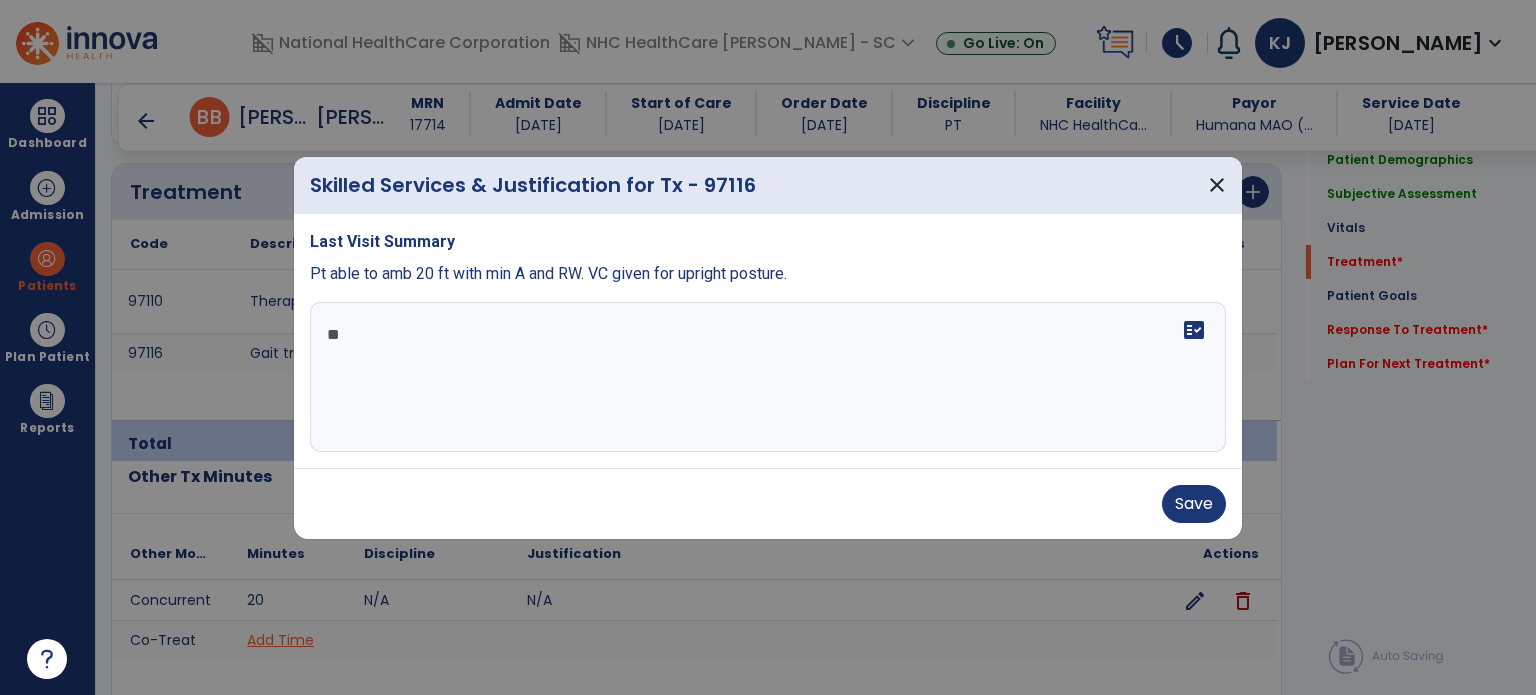 type on "*" 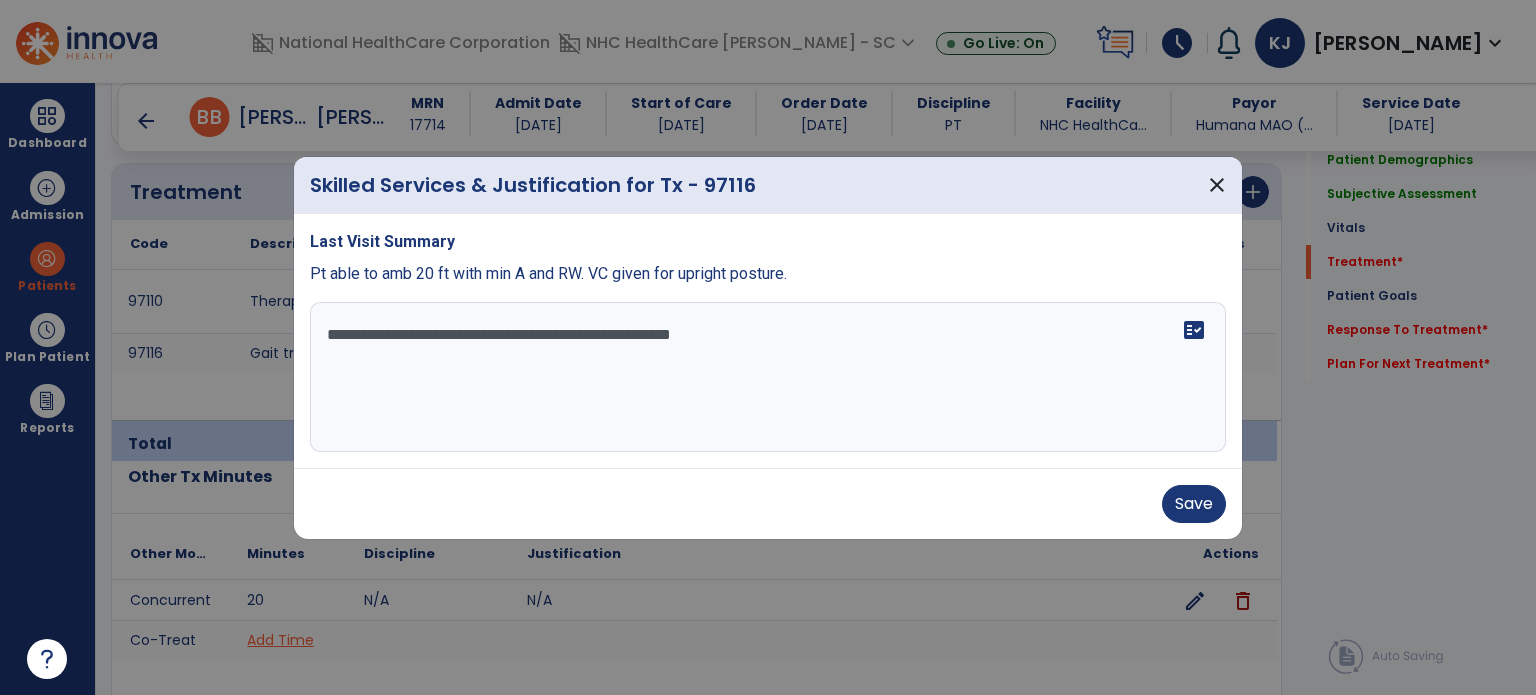type on "**********" 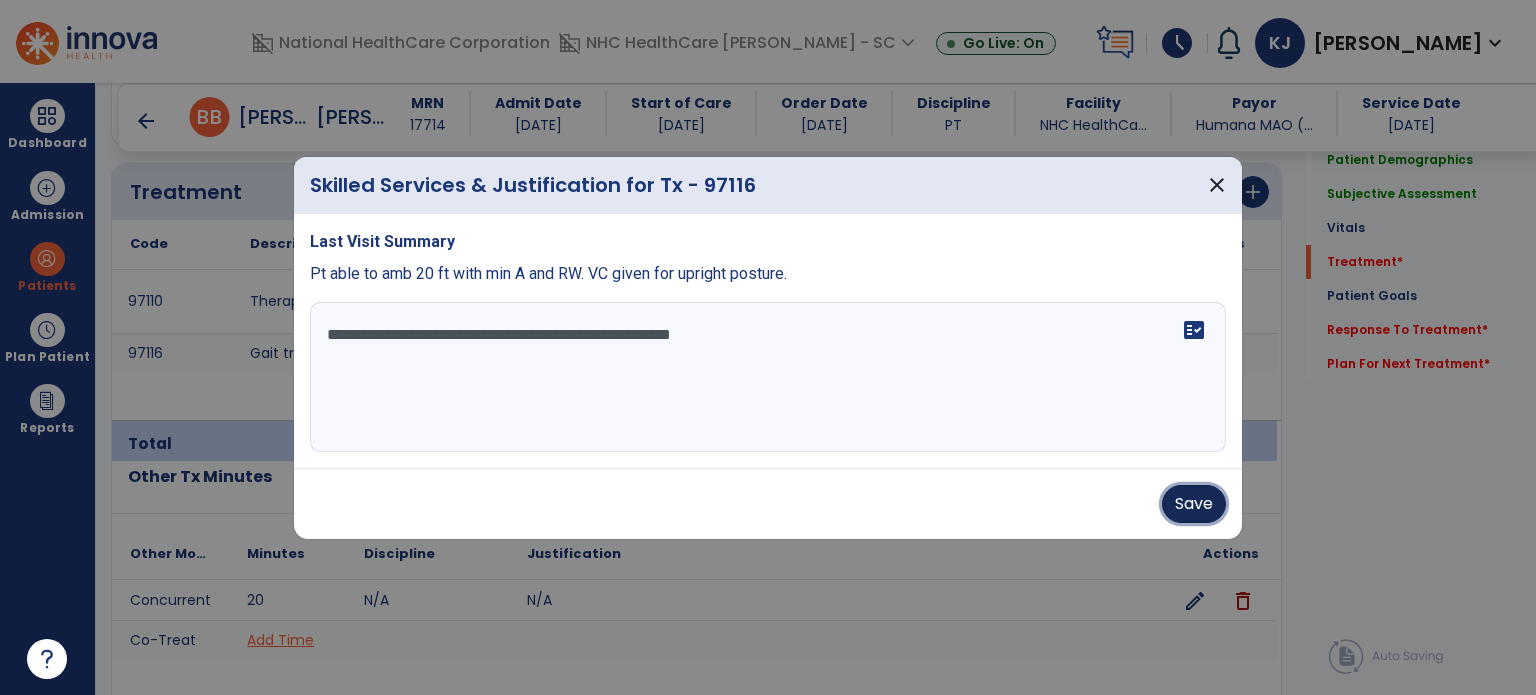 click on "Save" at bounding box center (1194, 504) 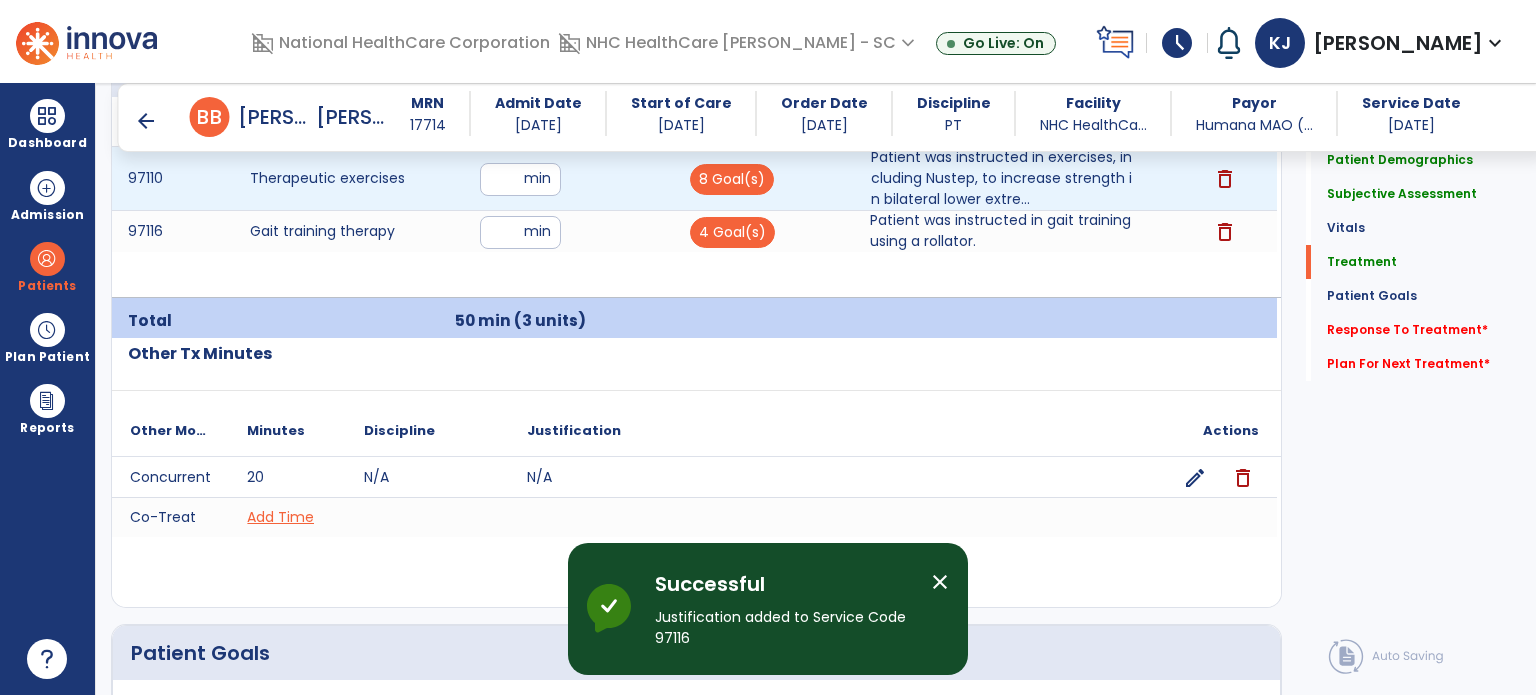 scroll, scrollTop: 1320, scrollLeft: 0, axis: vertical 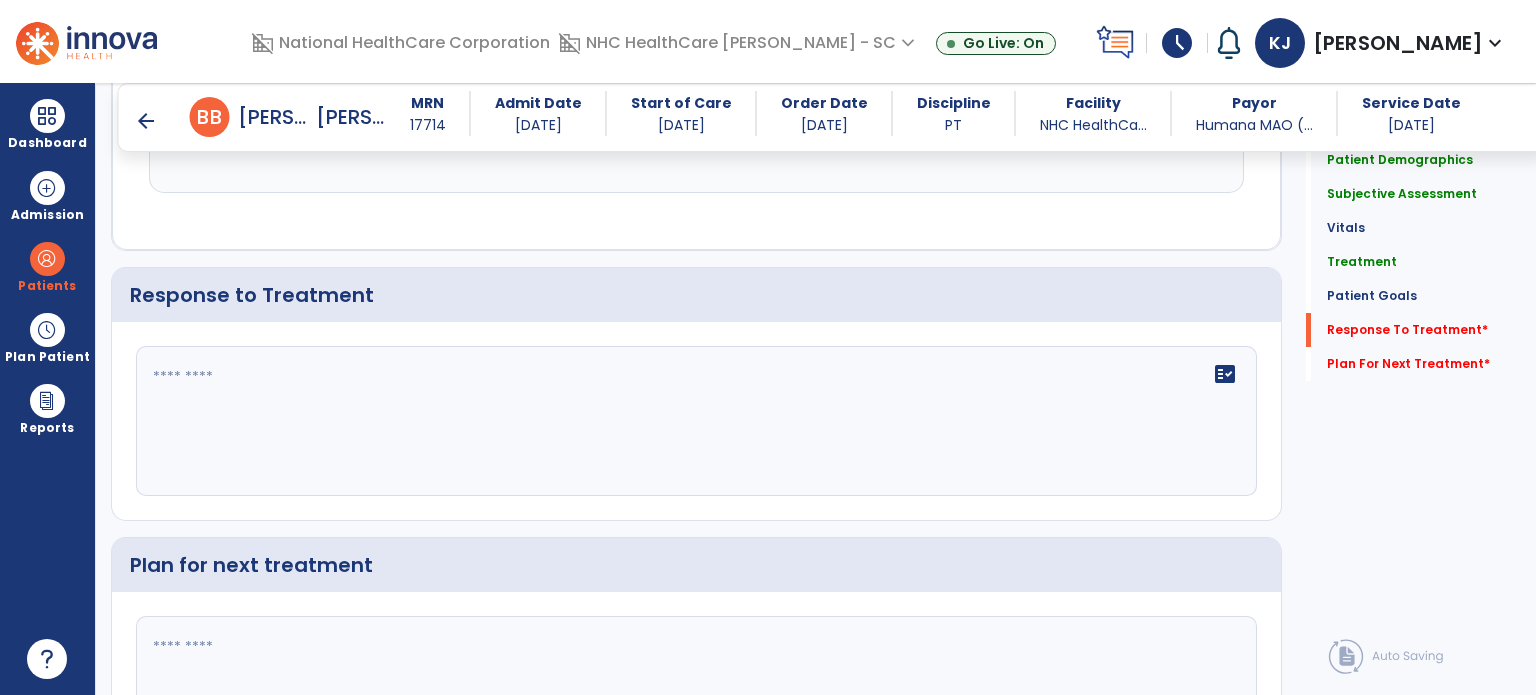 click 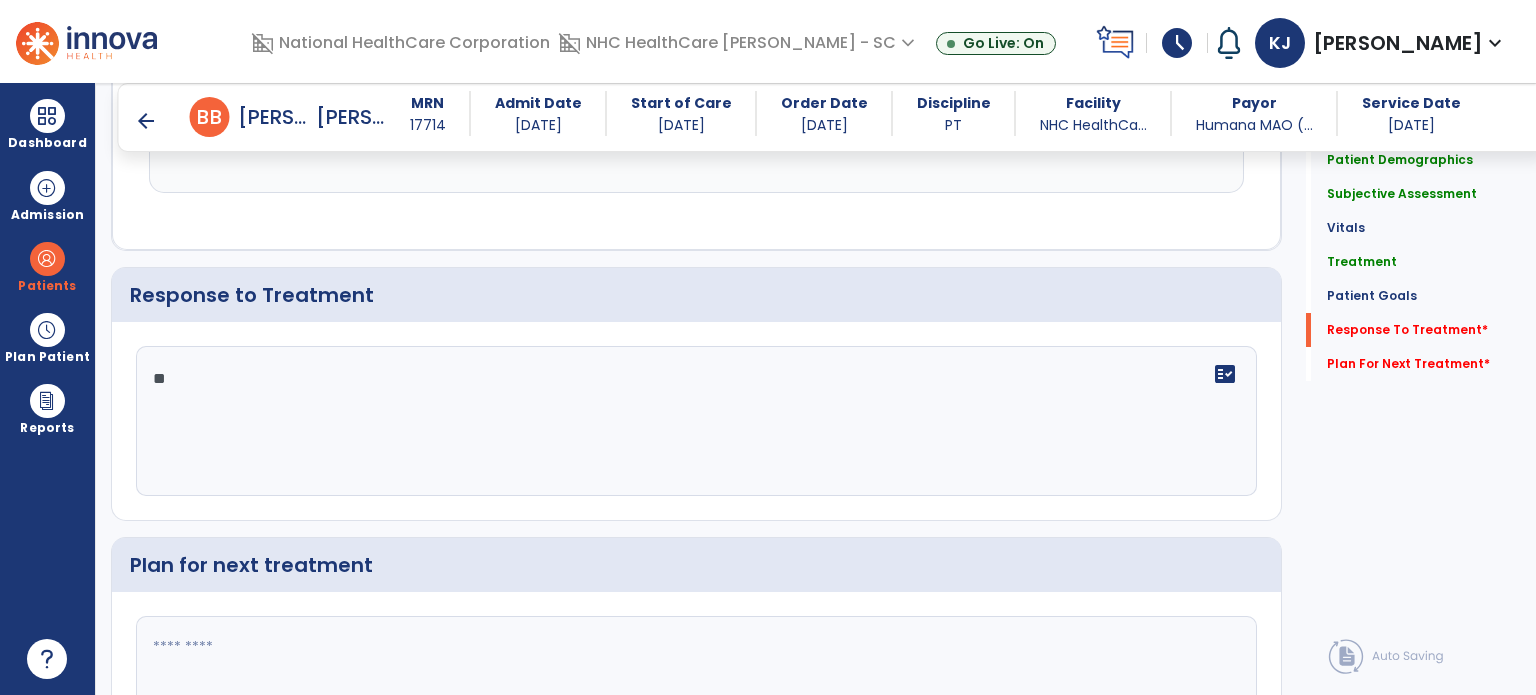 type on "*" 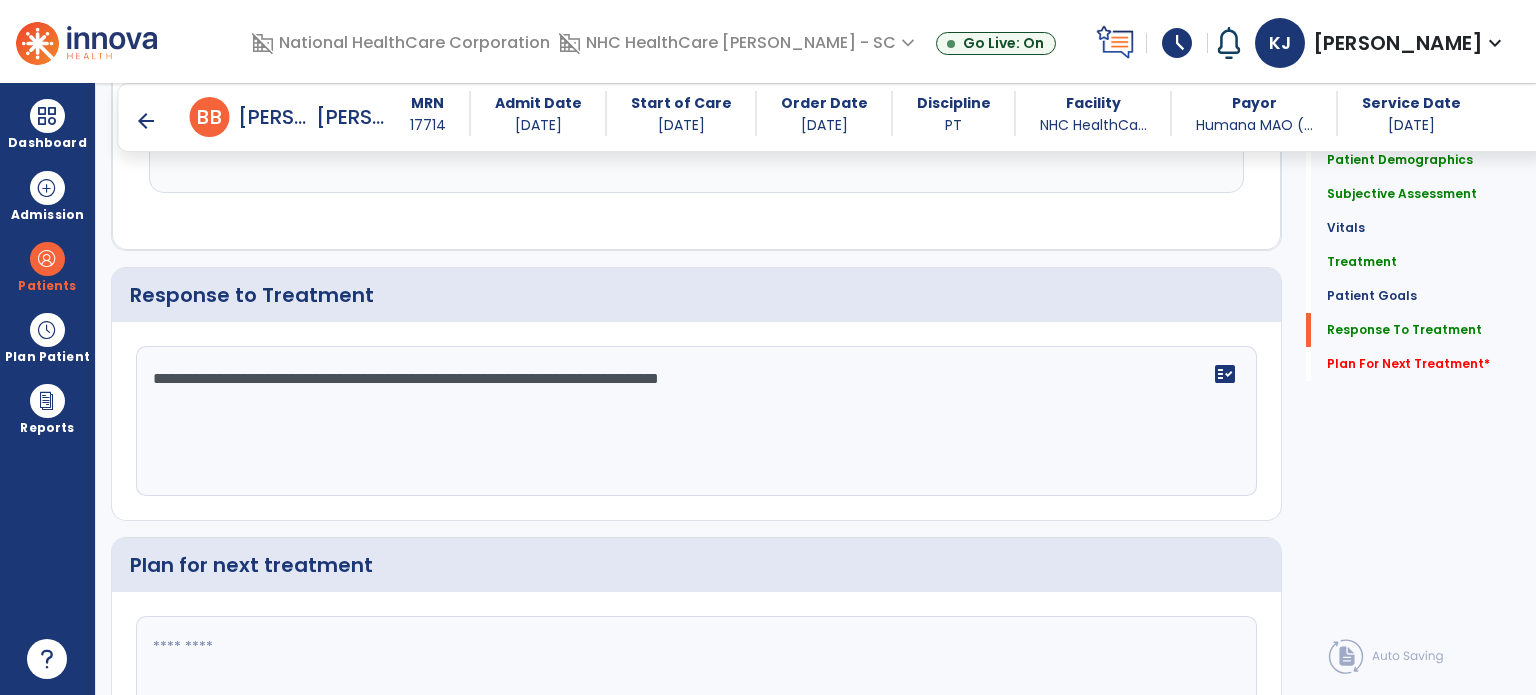 type on "**********" 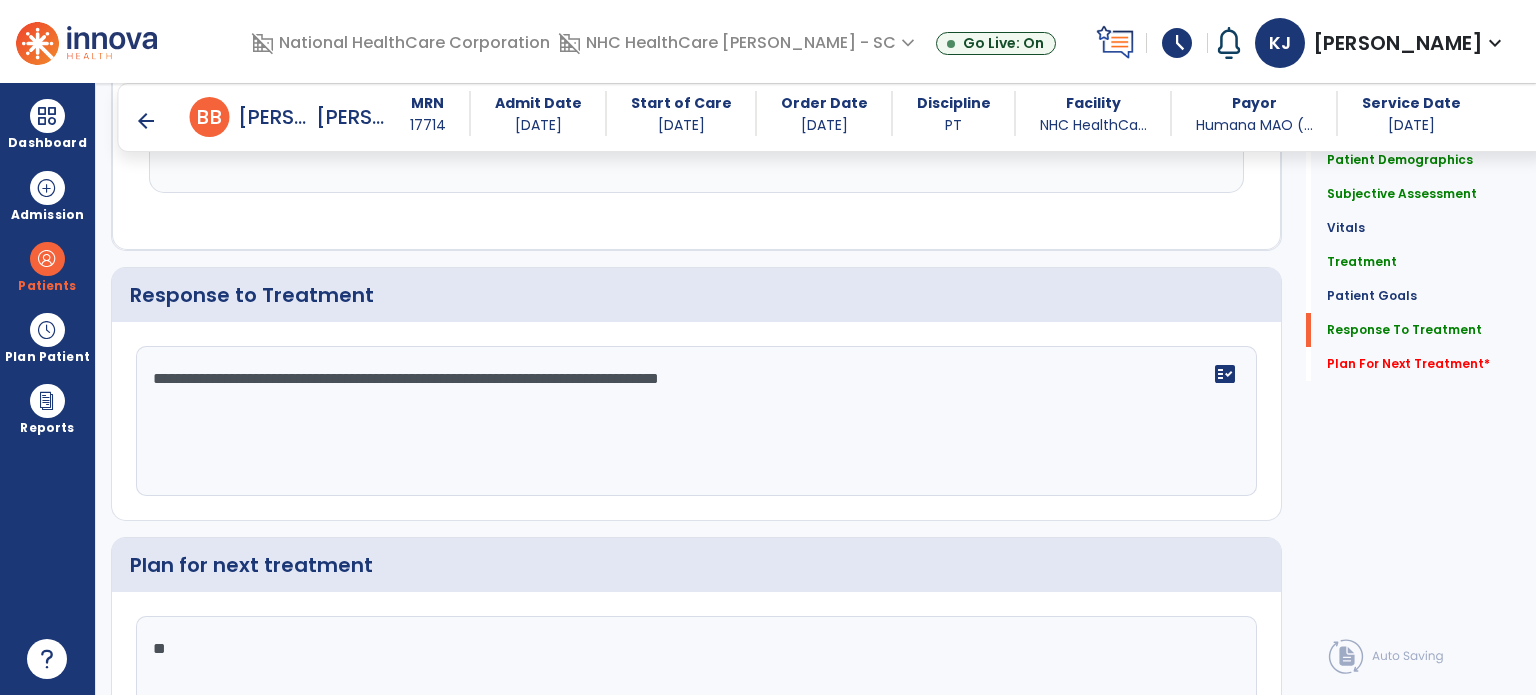 type on "*" 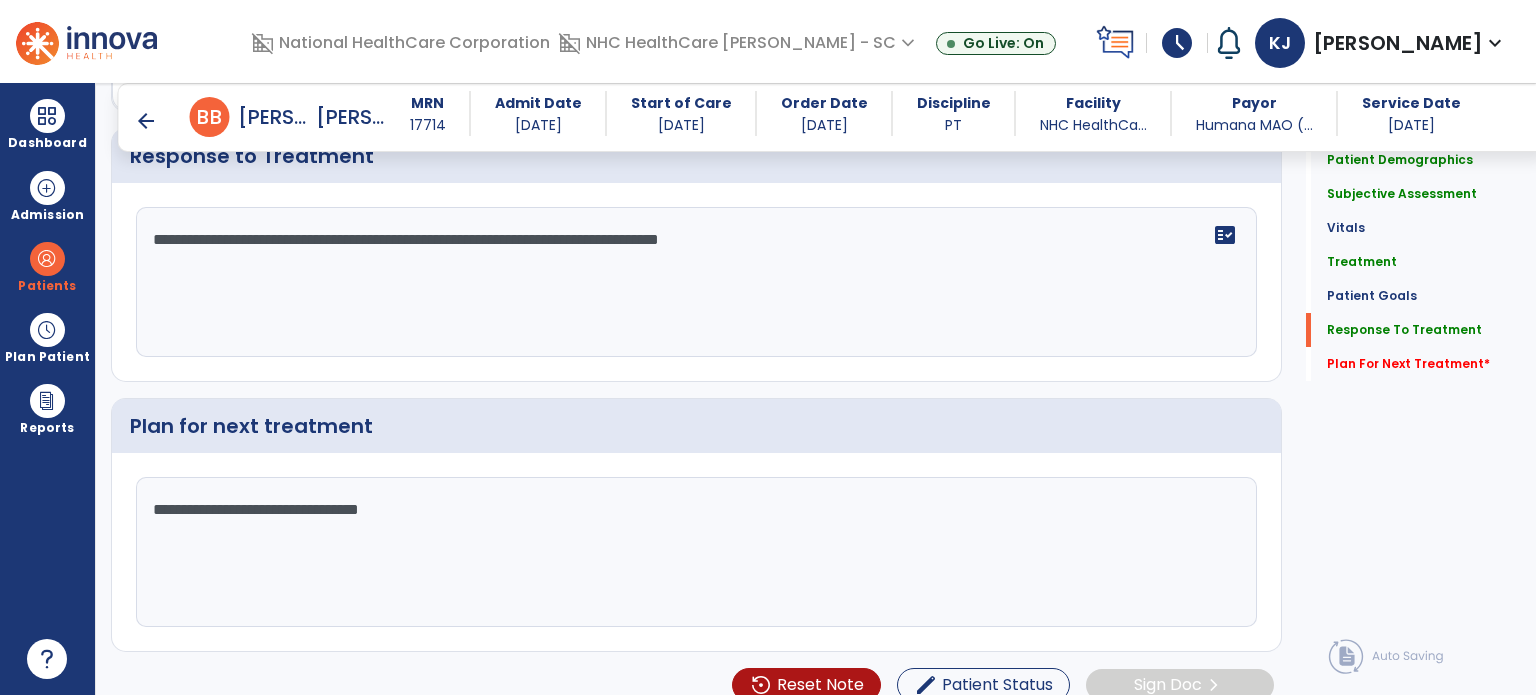 scroll, scrollTop: 3280, scrollLeft: 0, axis: vertical 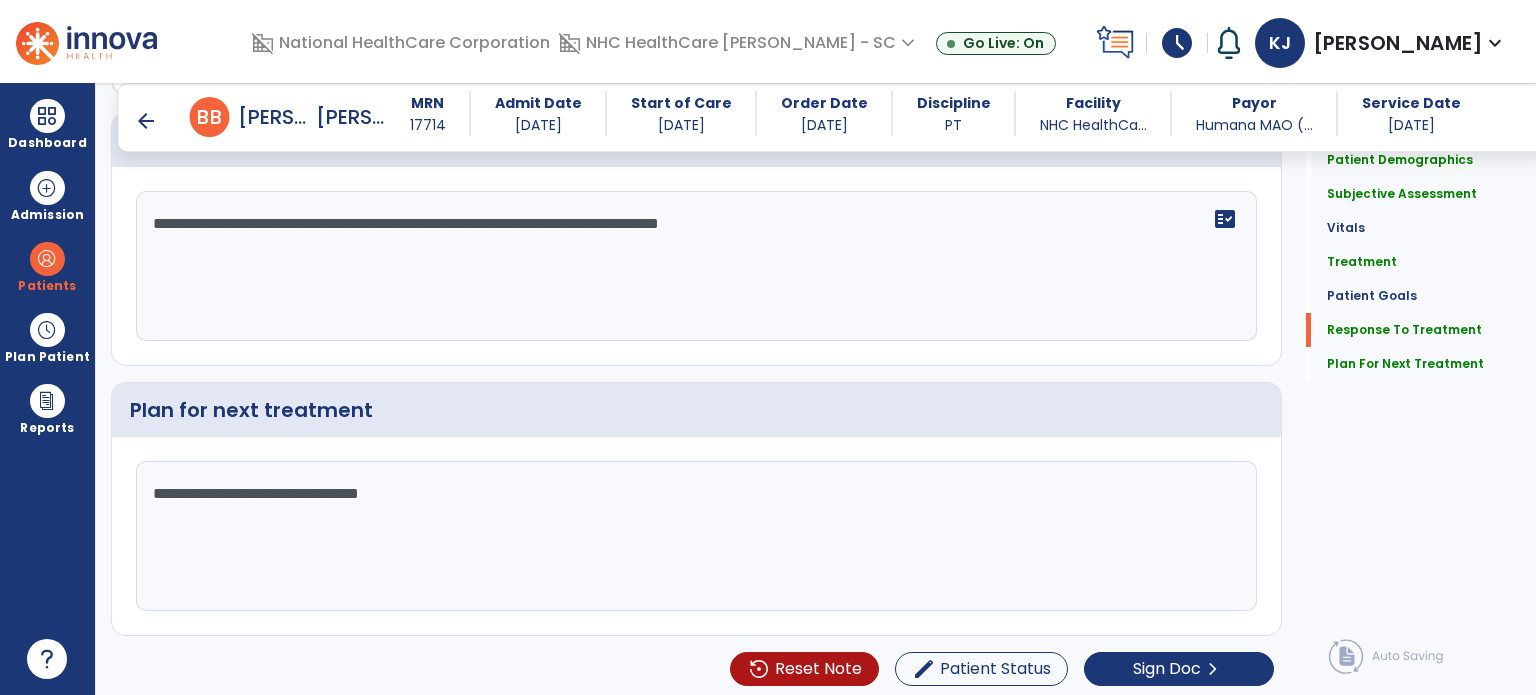 type on "**********" 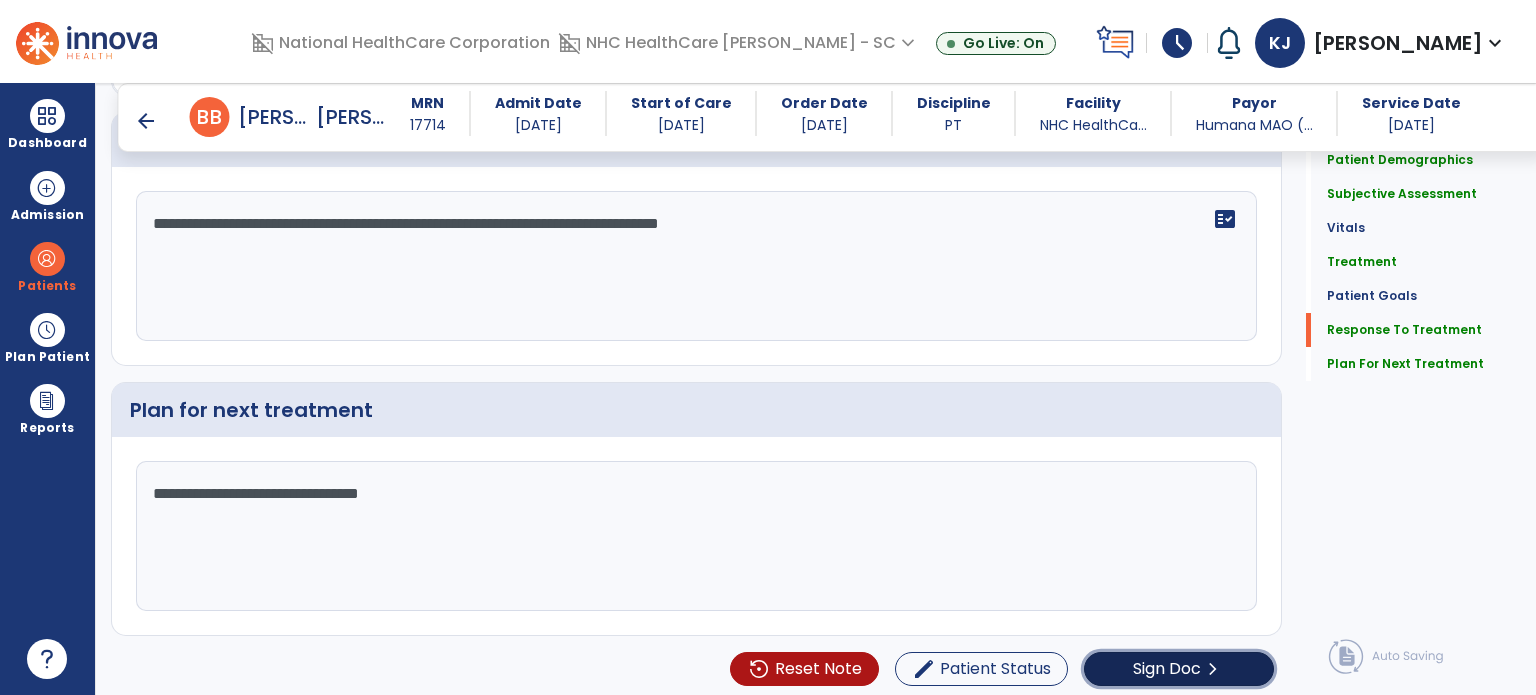 click on "chevron_right" 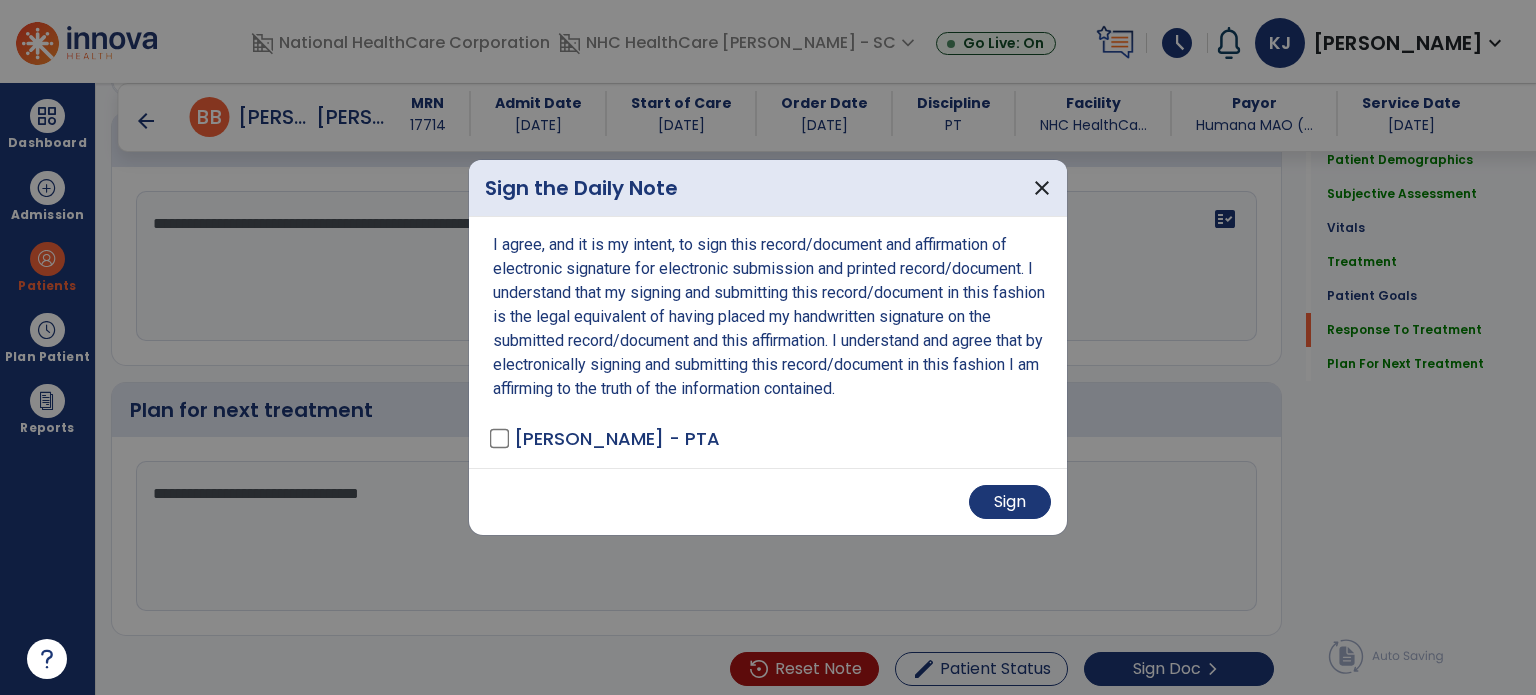 click on "Sign" at bounding box center (1010, 502) 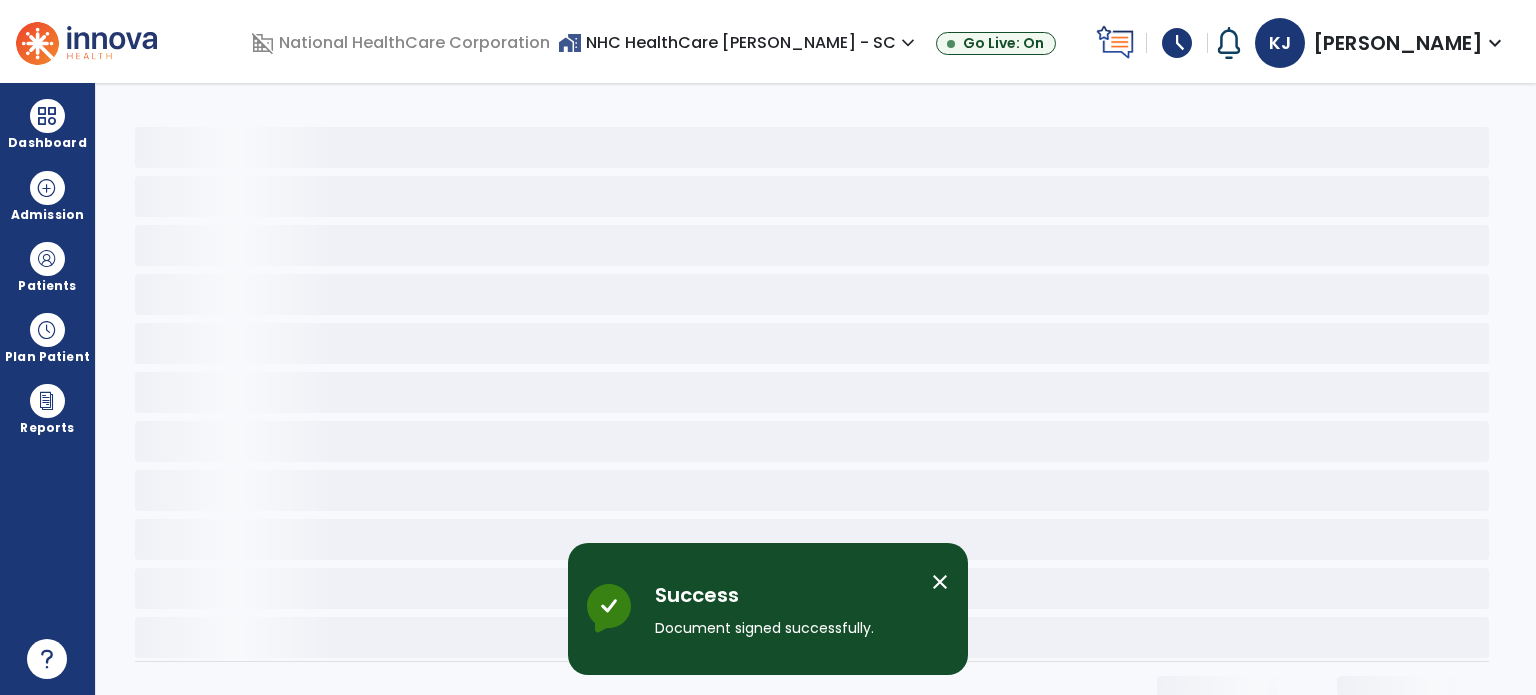 scroll, scrollTop: 0, scrollLeft: 0, axis: both 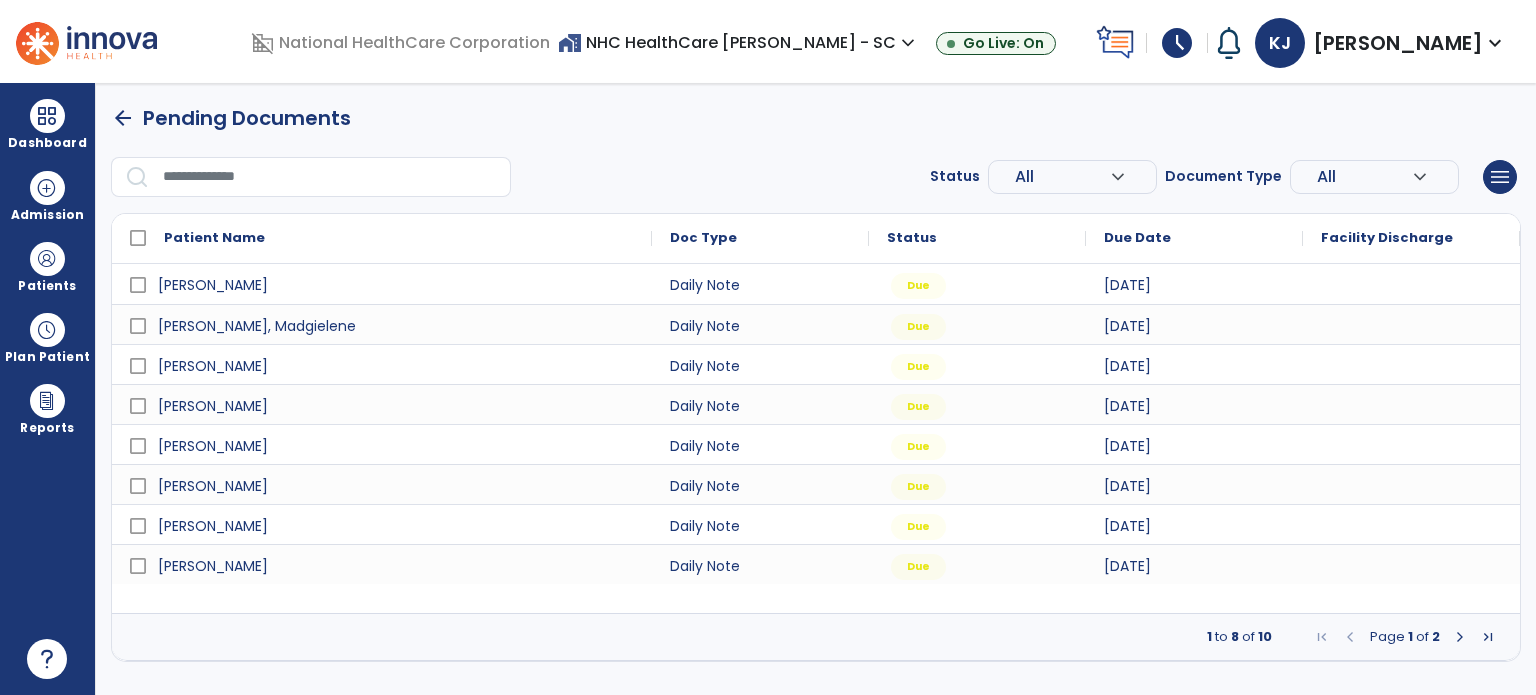 click at bounding box center [1460, 637] 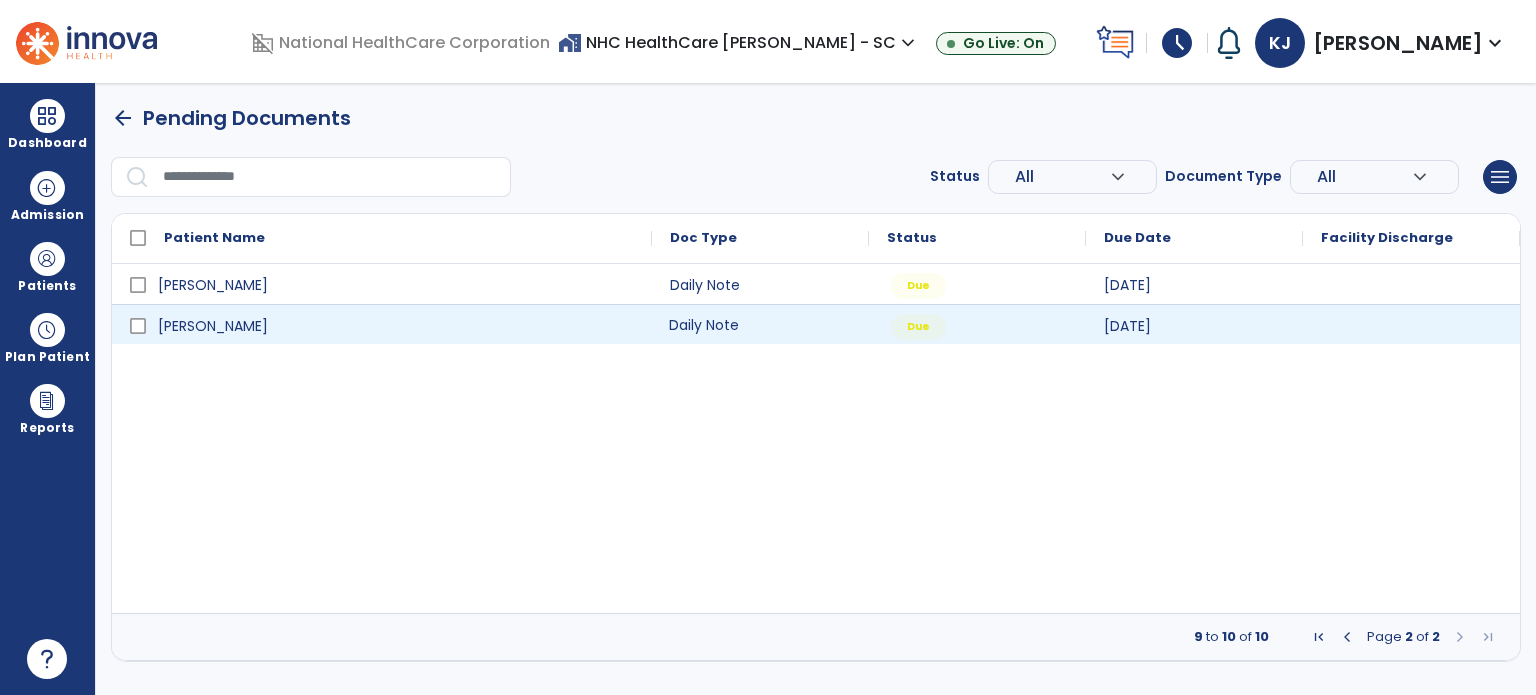 click on "Daily Note" at bounding box center (760, 324) 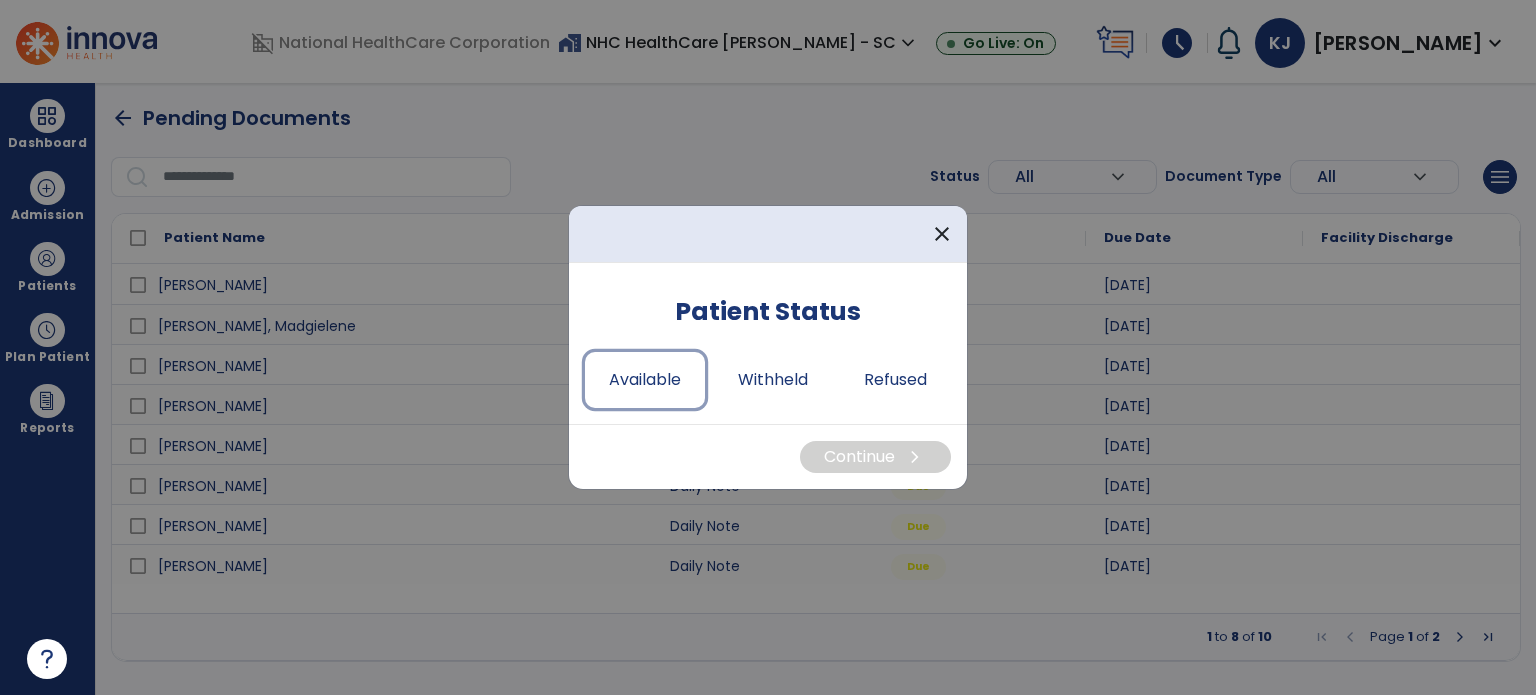 click on "Available" at bounding box center [645, 380] 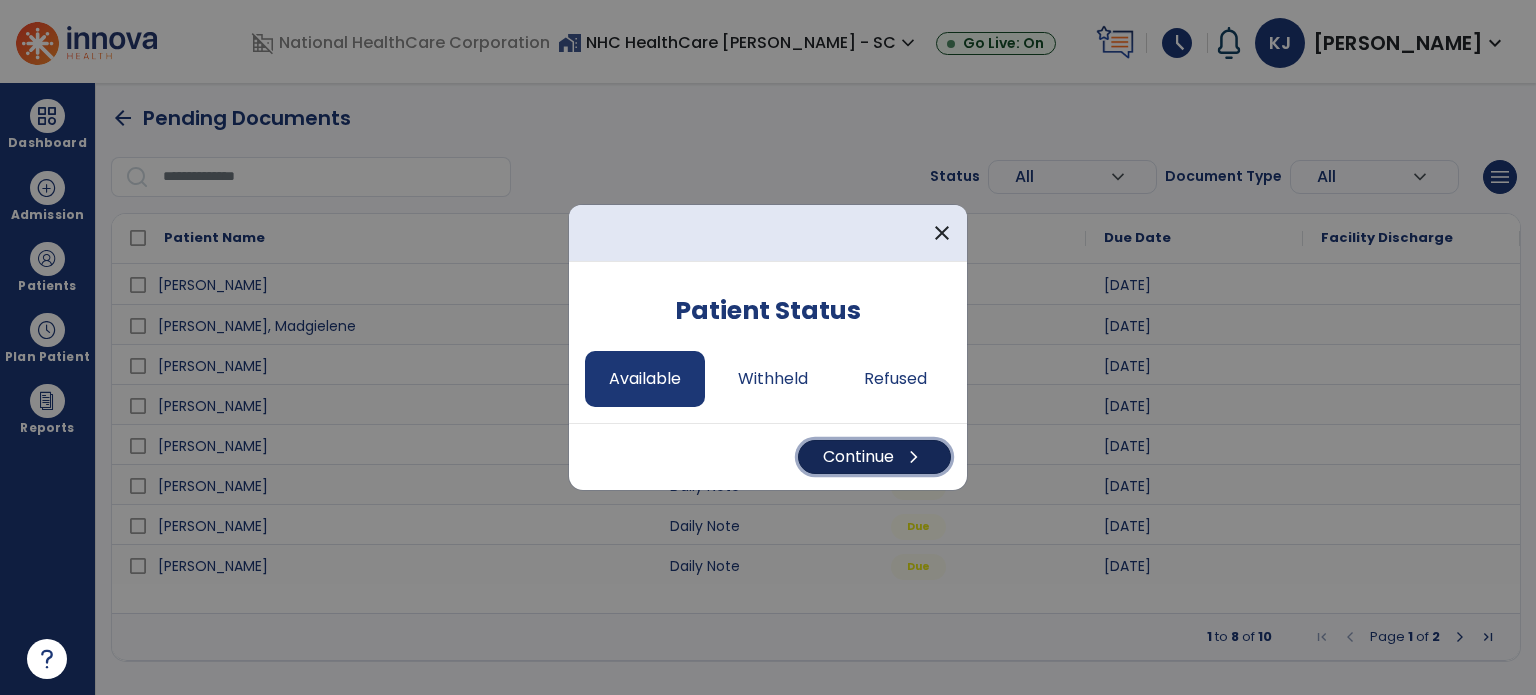 click on "Continue   chevron_right" at bounding box center [874, 457] 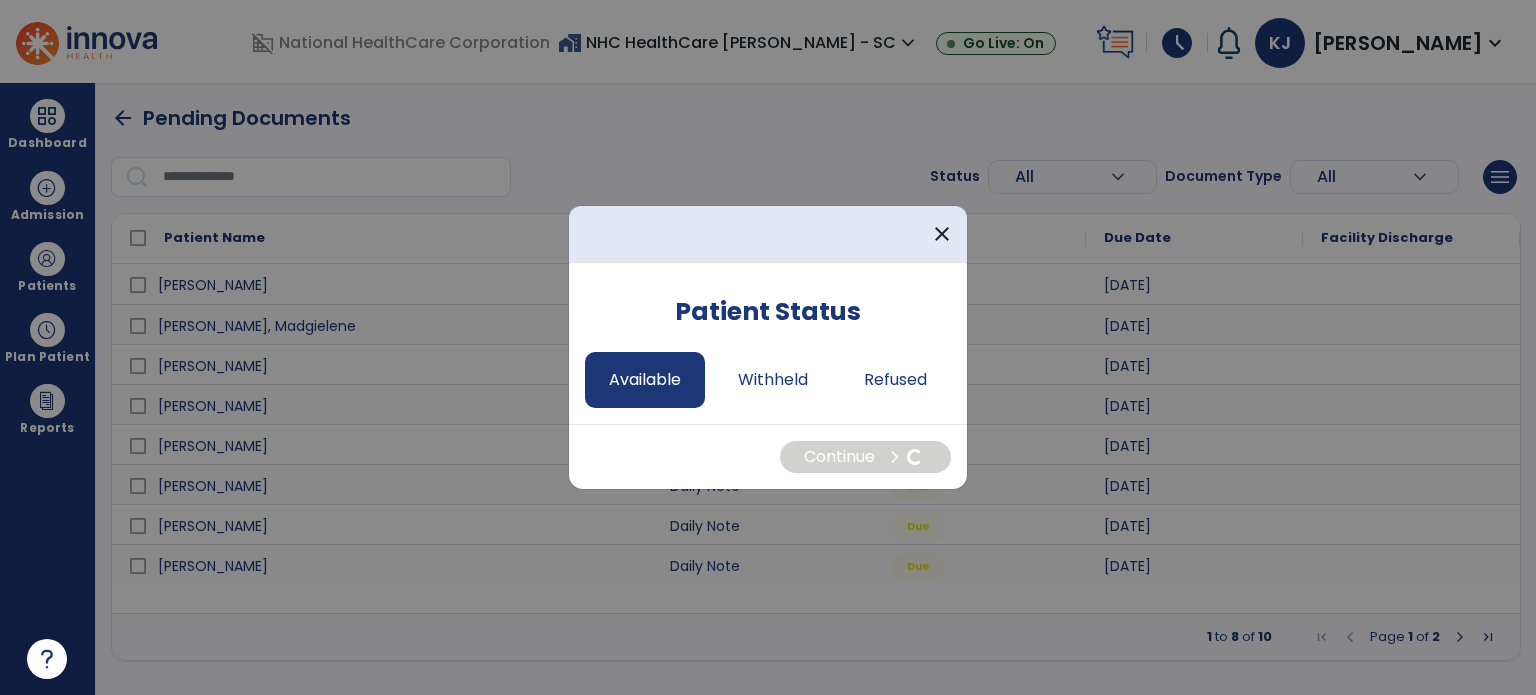 select on "*" 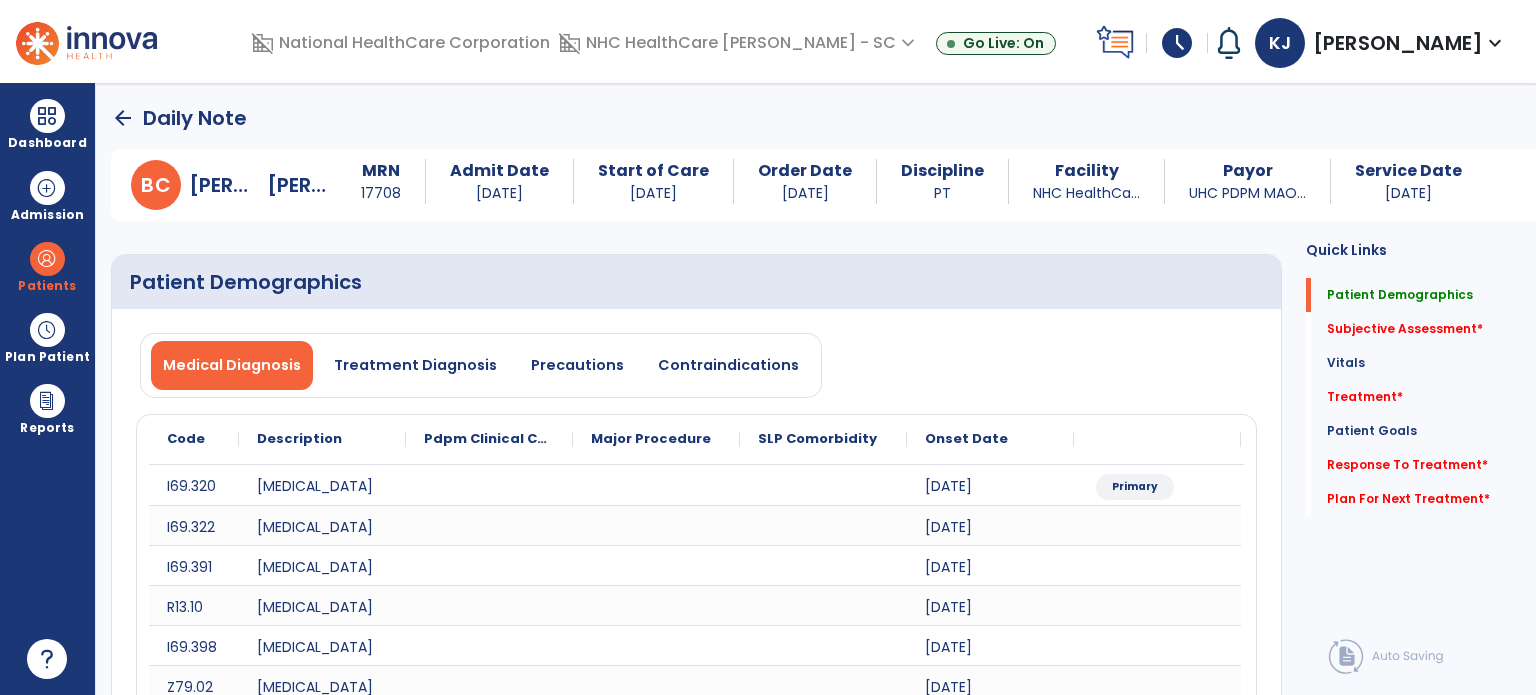 drag, startPoint x: 1420, startPoint y: 322, endPoint x: 1187, endPoint y: 327, distance: 233.05363 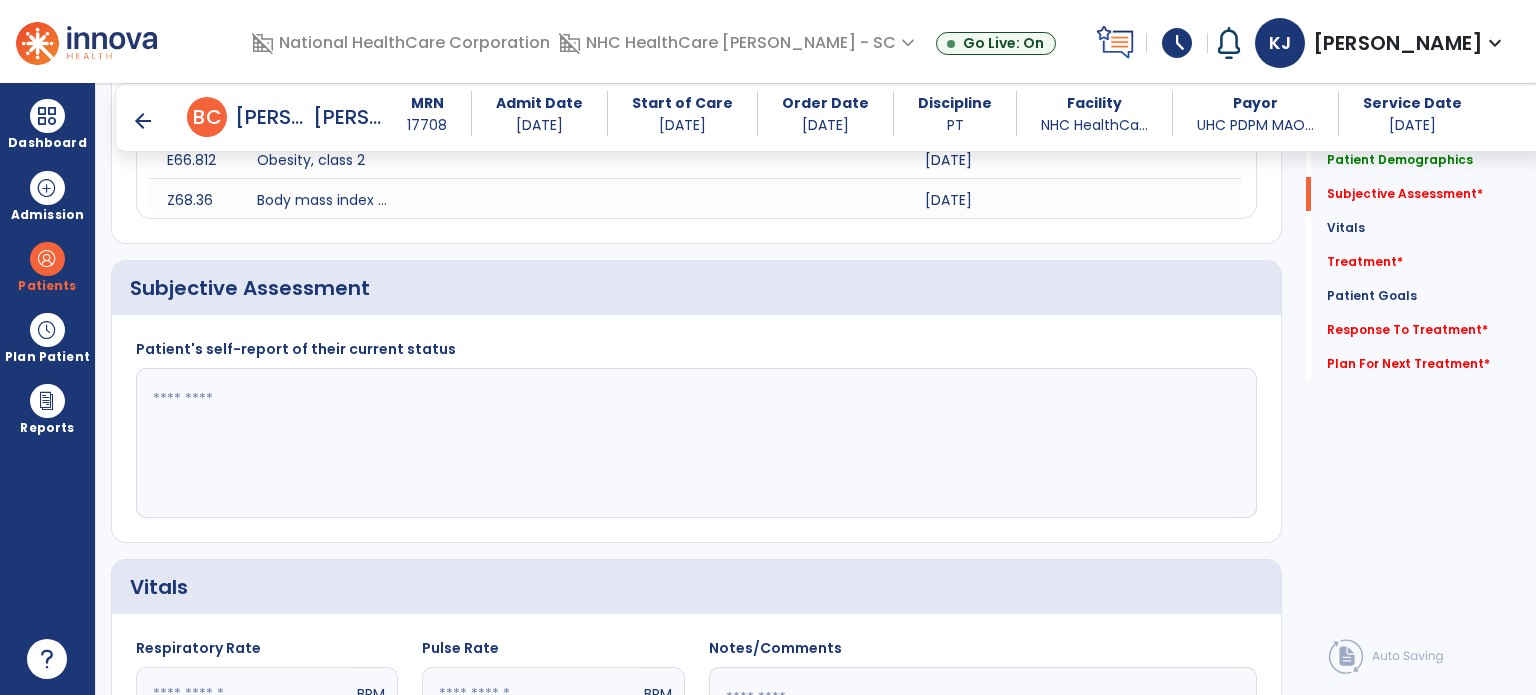 scroll, scrollTop: 738, scrollLeft: 0, axis: vertical 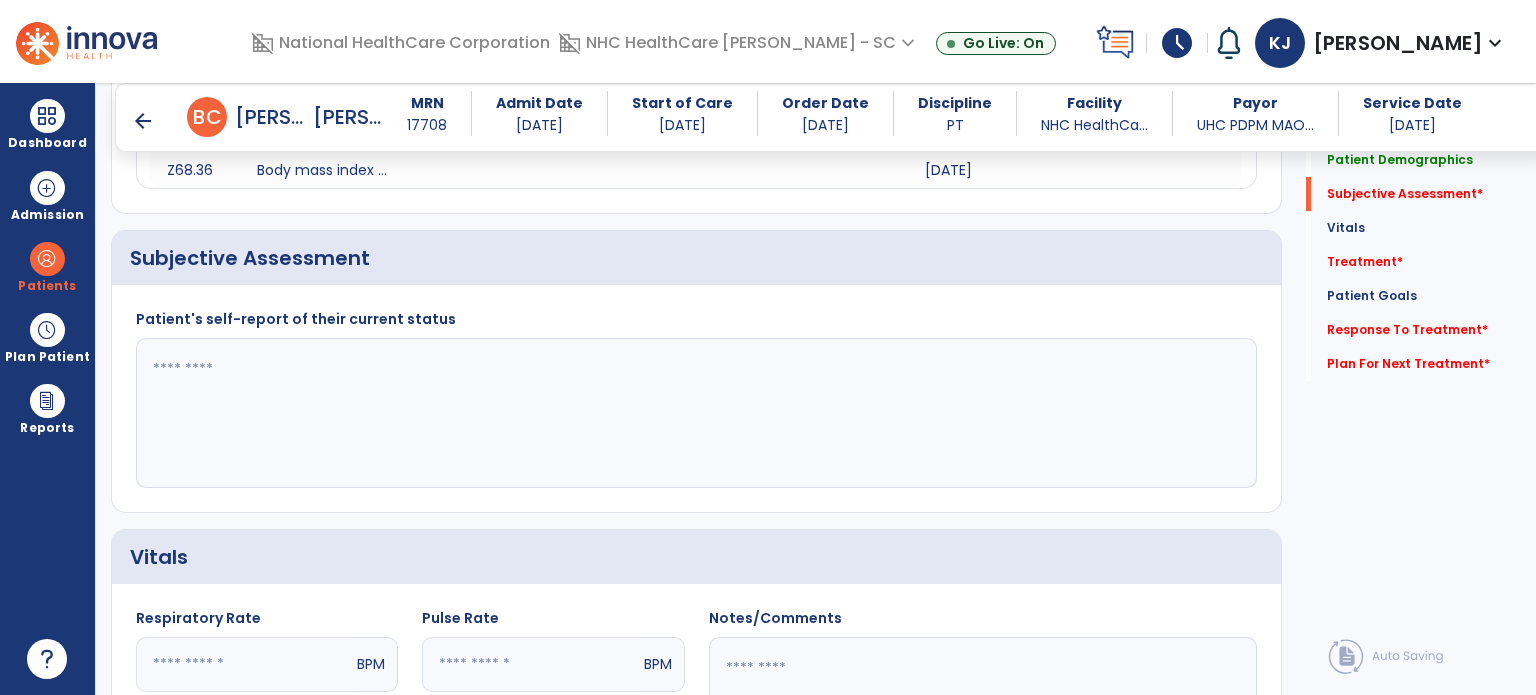 click 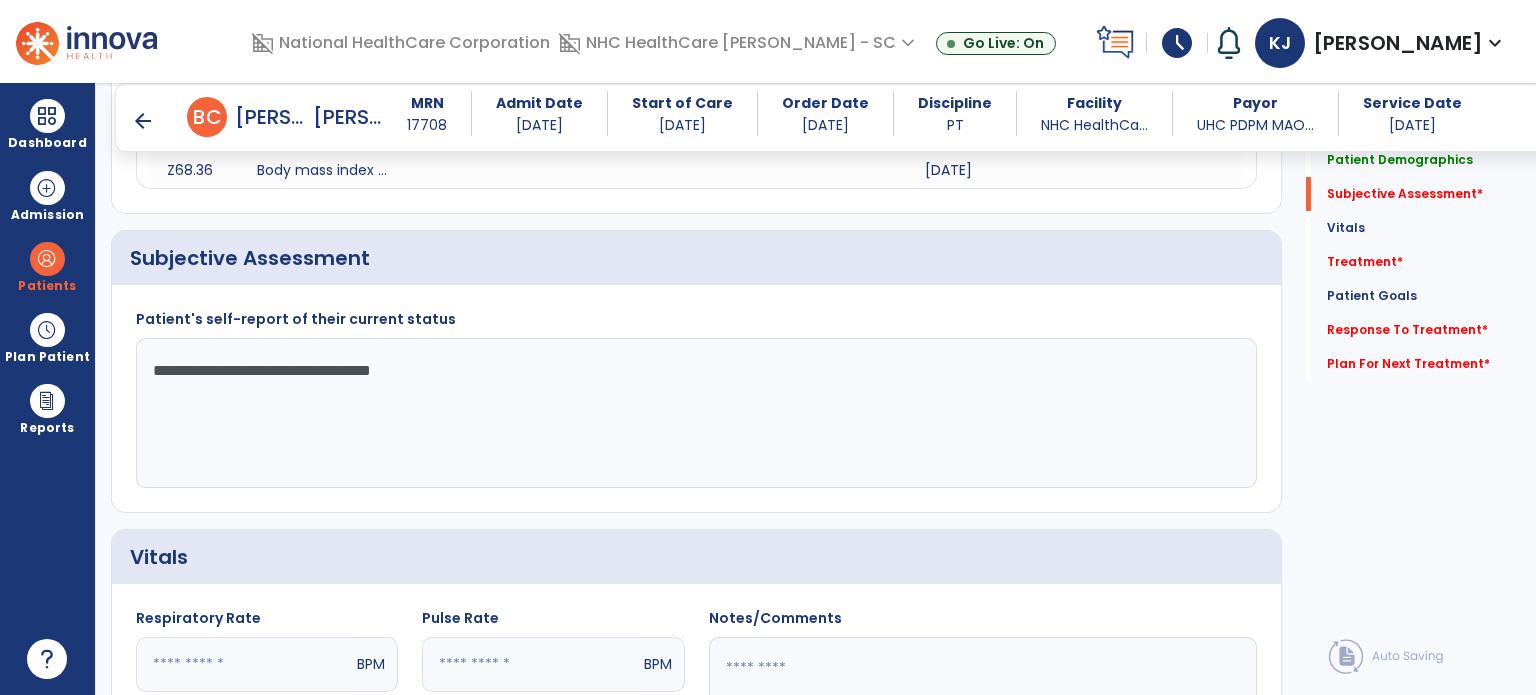 type on "**********" 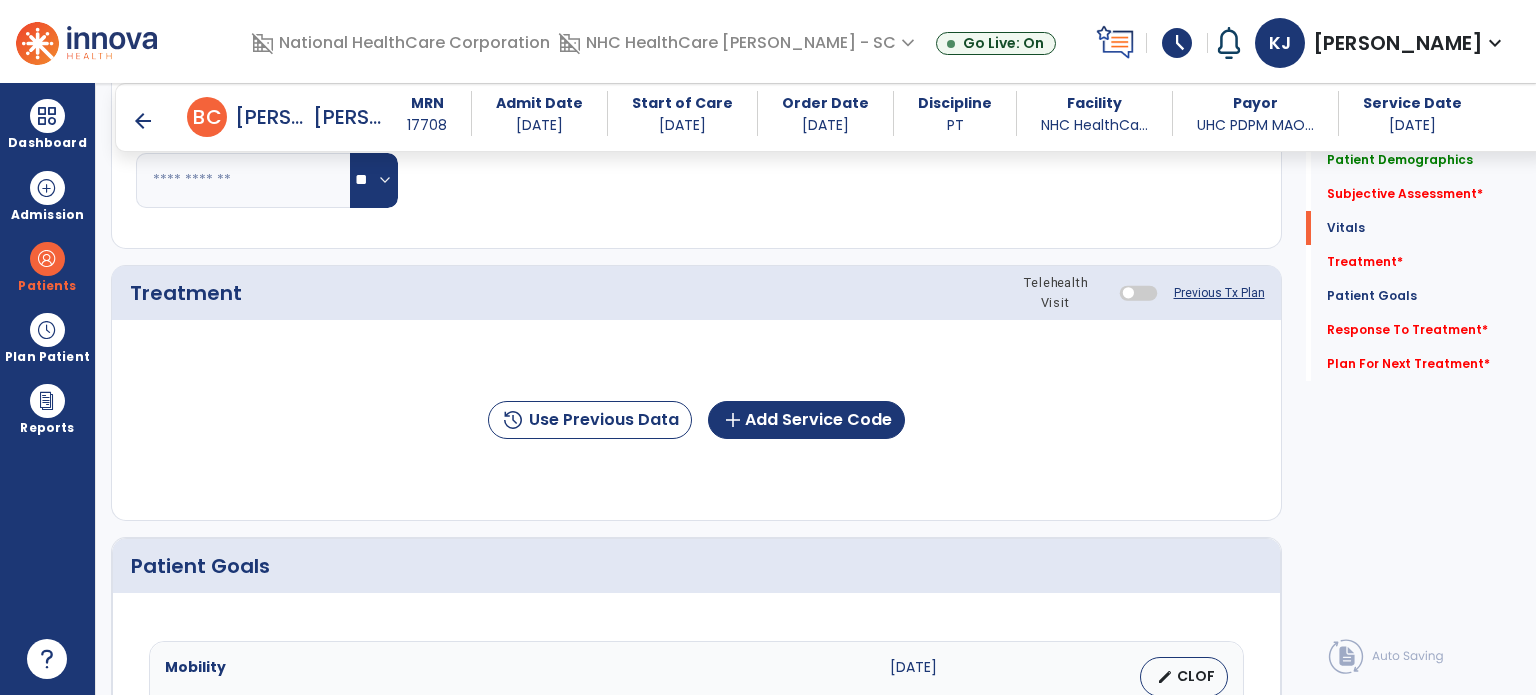 scroll, scrollTop: 1427, scrollLeft: 0, axis: vertical 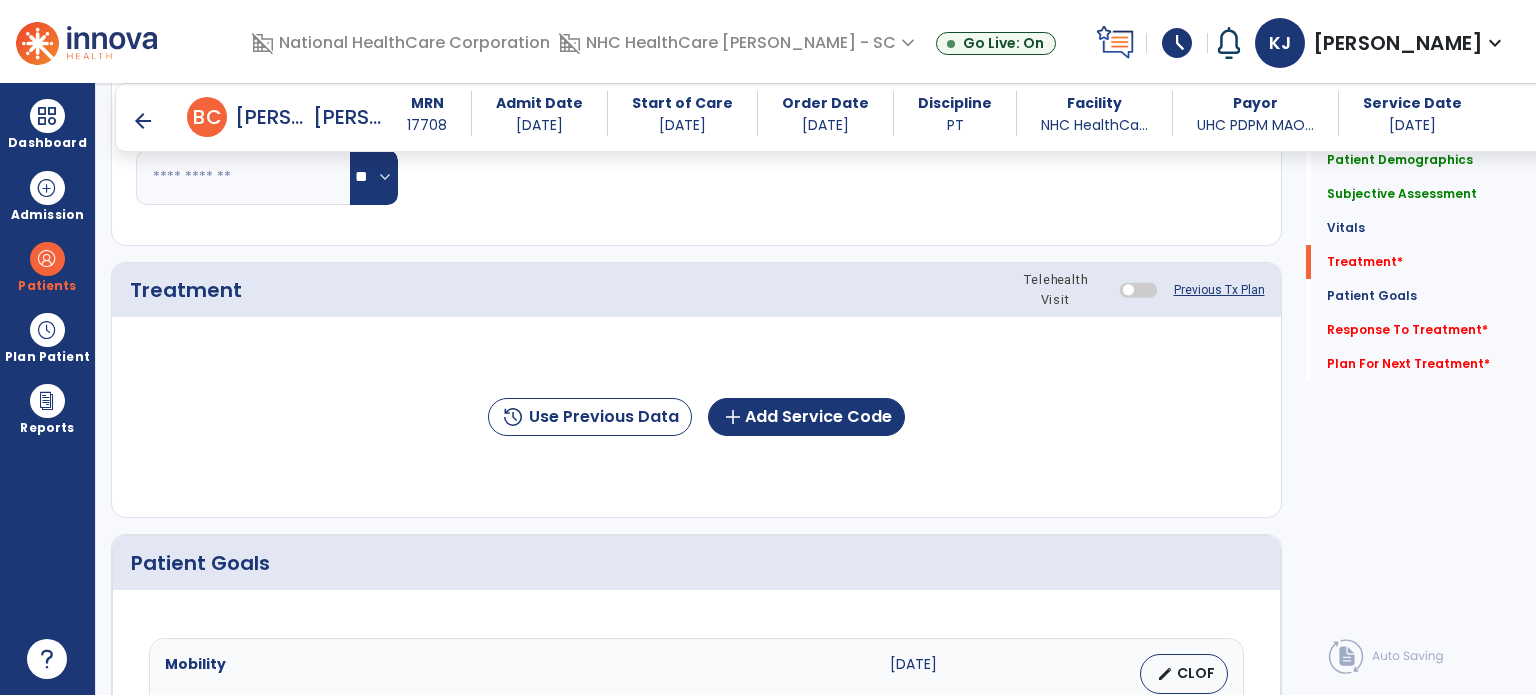 click on "add  Add Service Code" 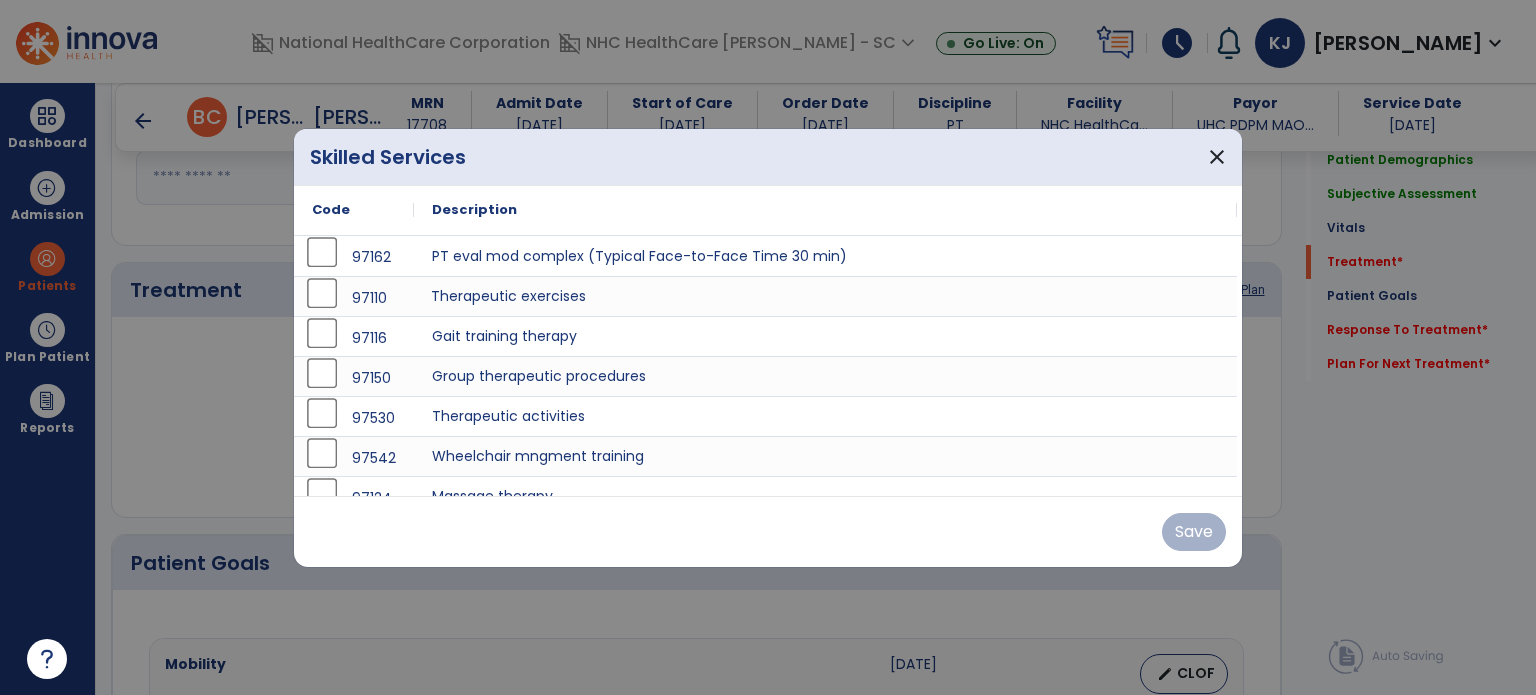 click on "Therapeutic exercises" at bounding box center [825, 296] 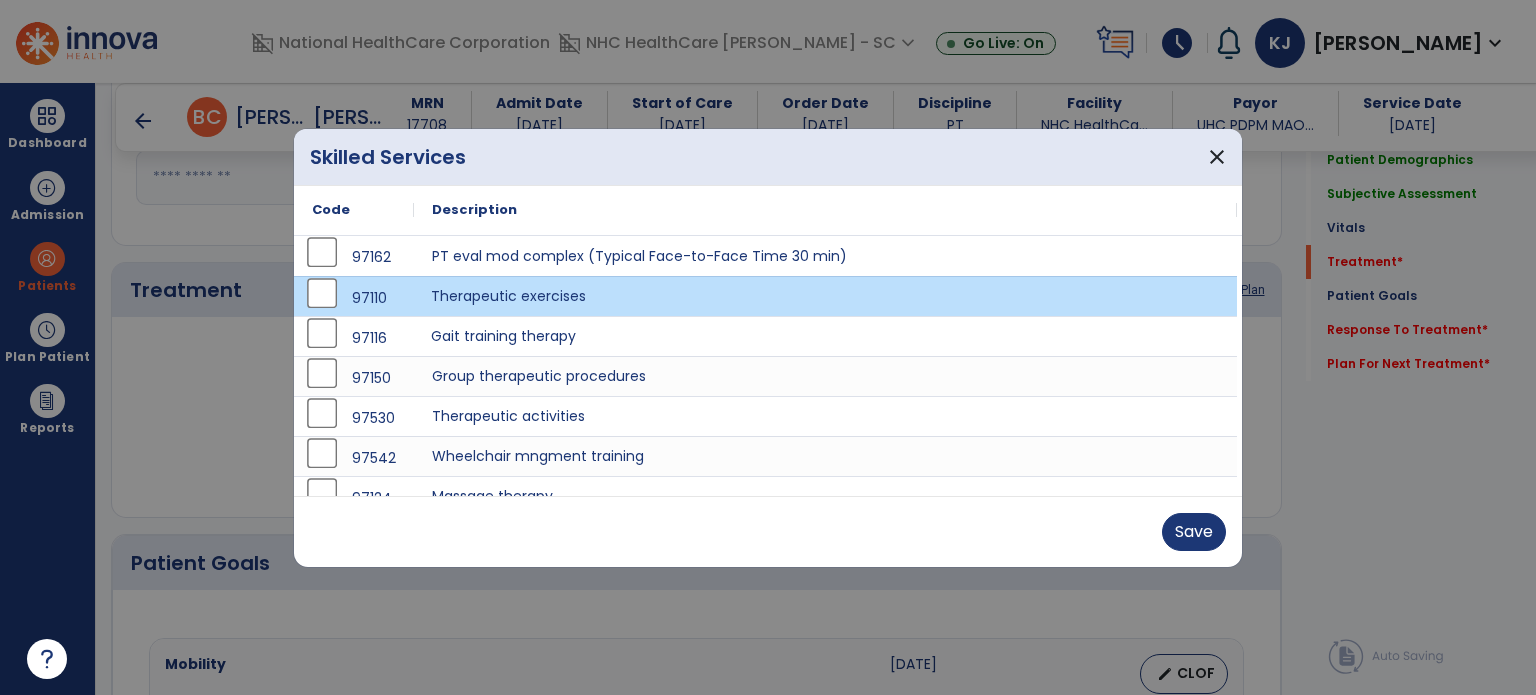 click on "Gait training therapy" at bounding box center (825, 336) 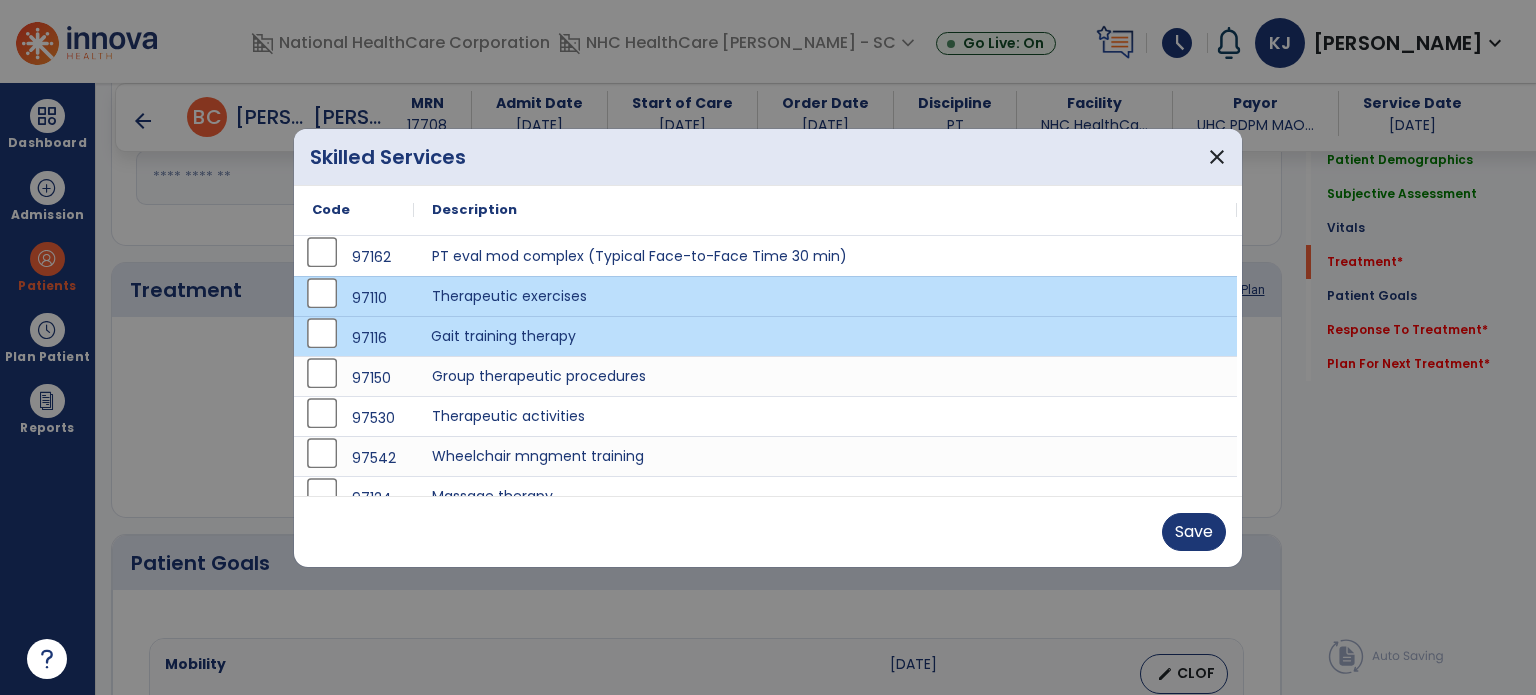 click on "Save" at bounding box center (1194, 532) 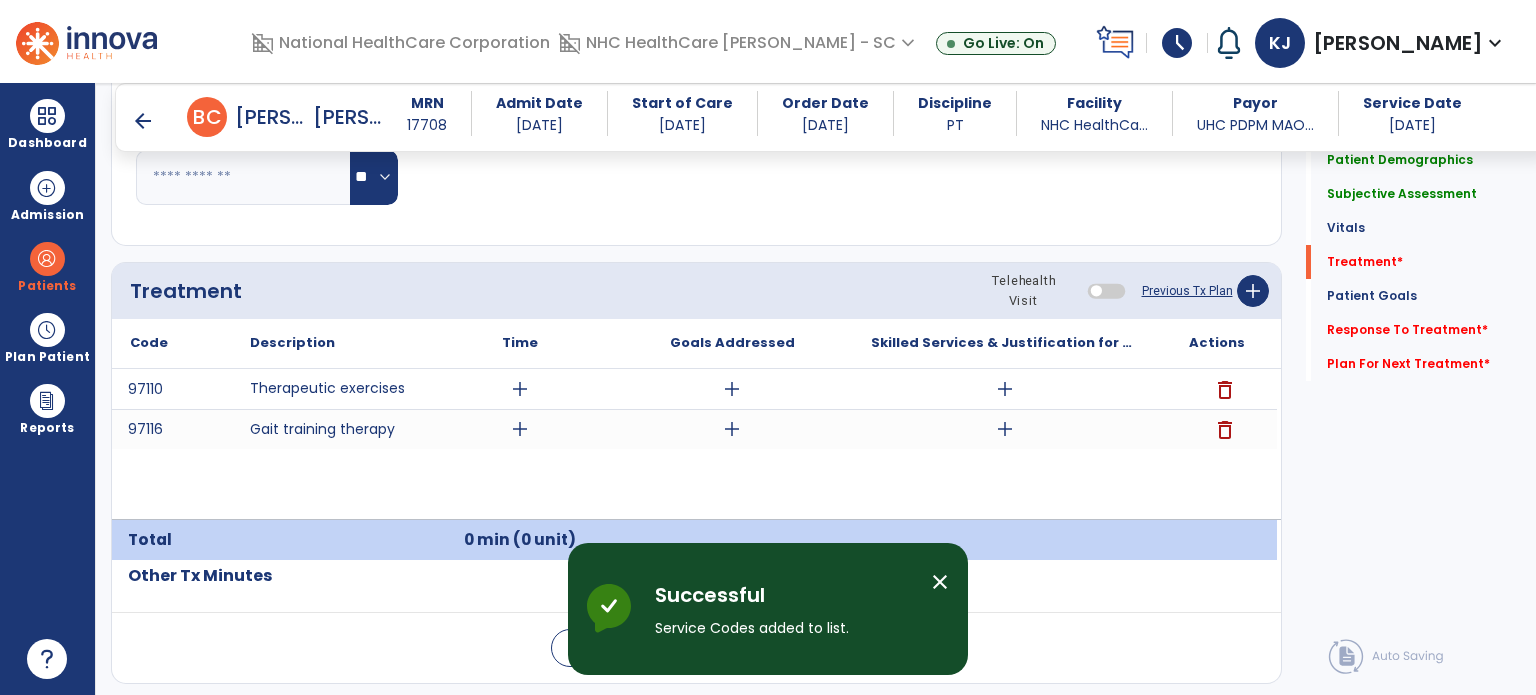 click on "add" at bounding box center [520, 389] 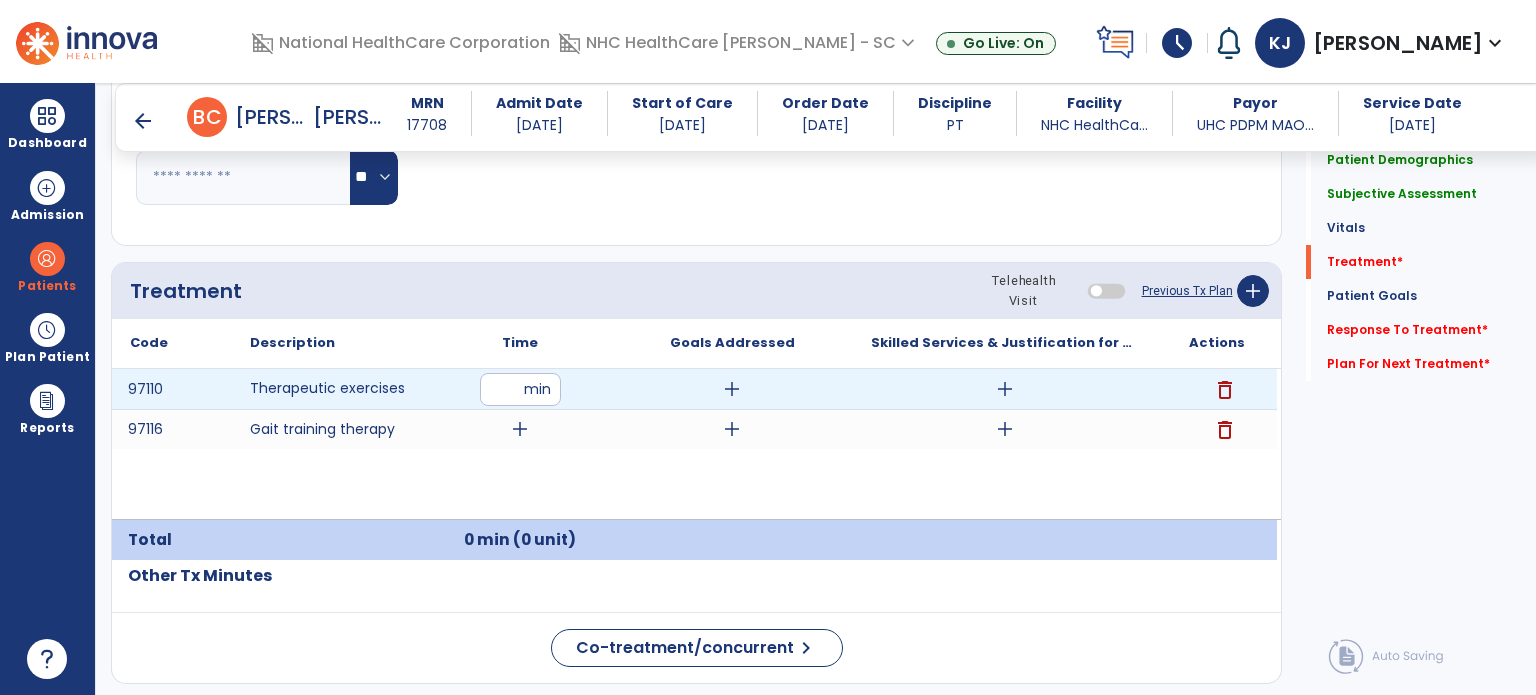 type on "**" 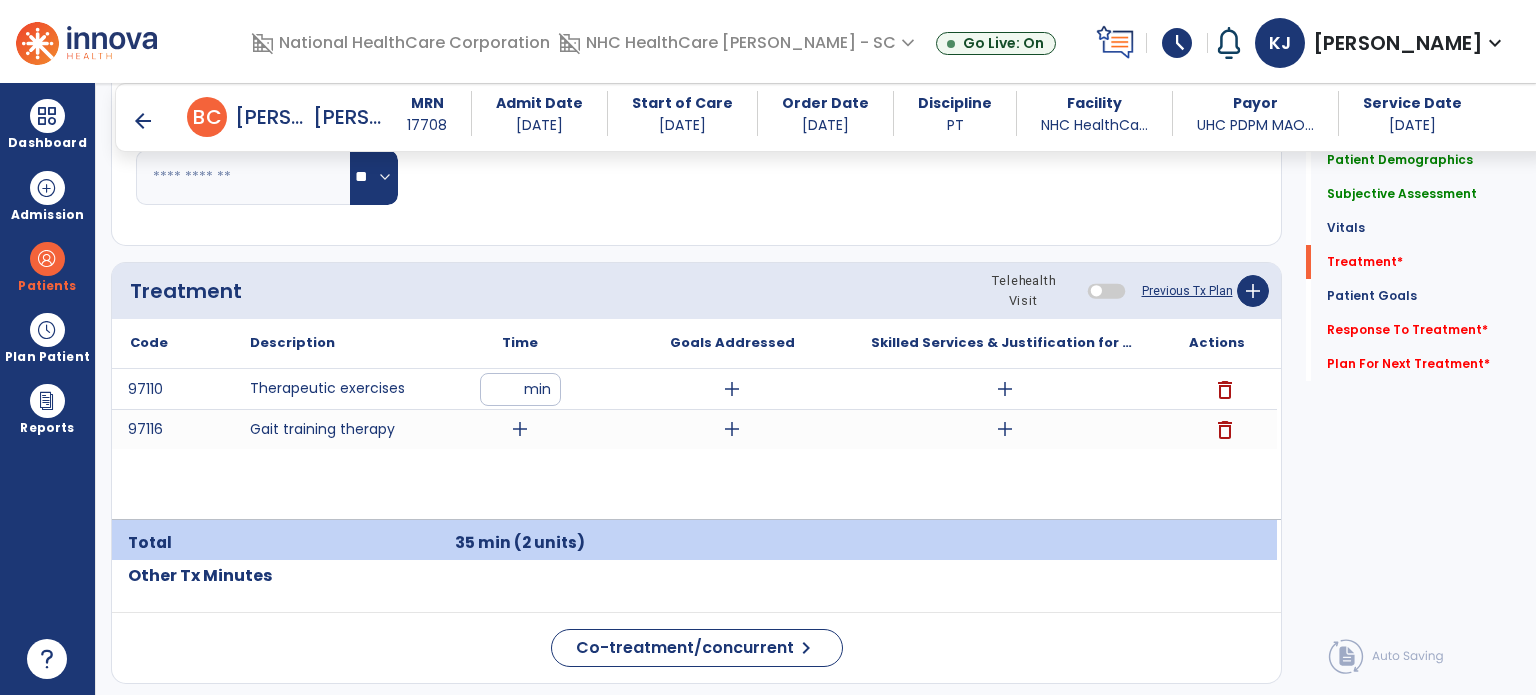 click on "add" at bounding box center (520, 429) 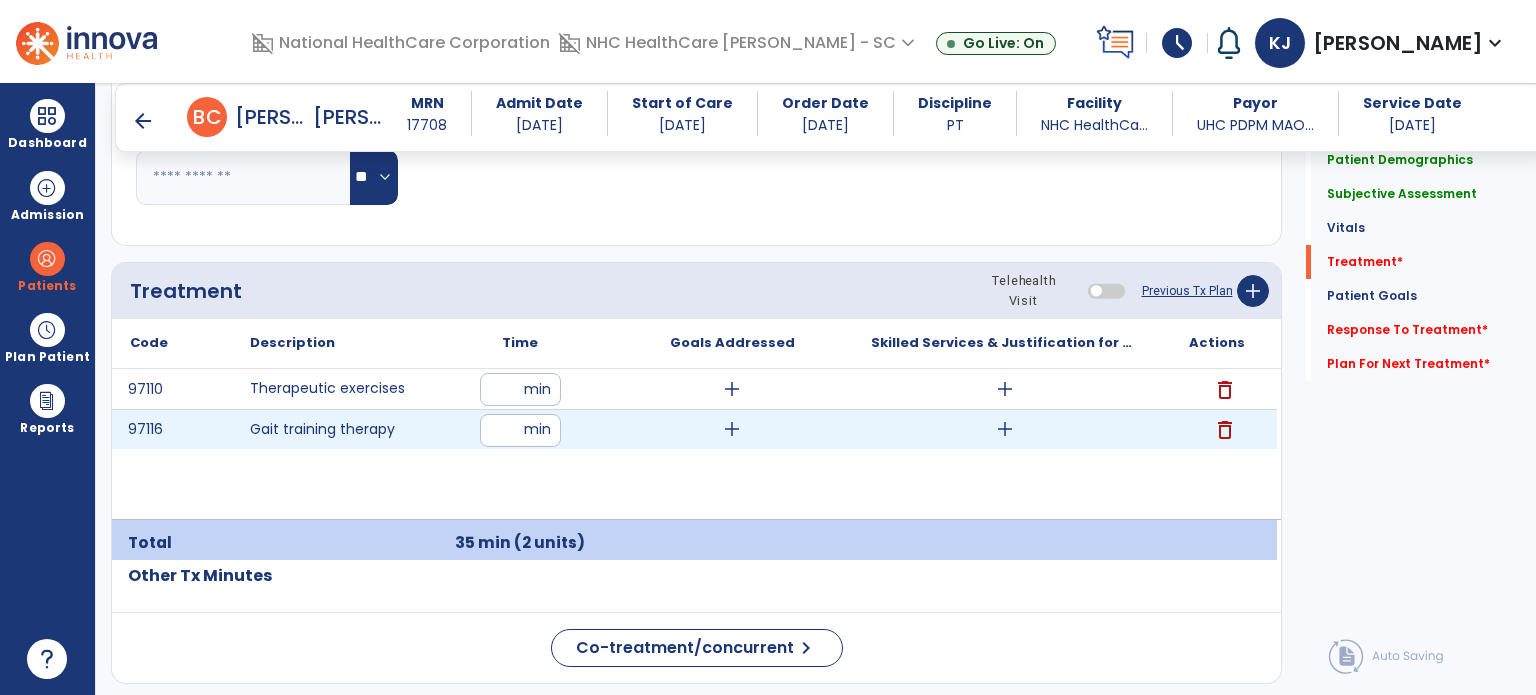 type on "**" 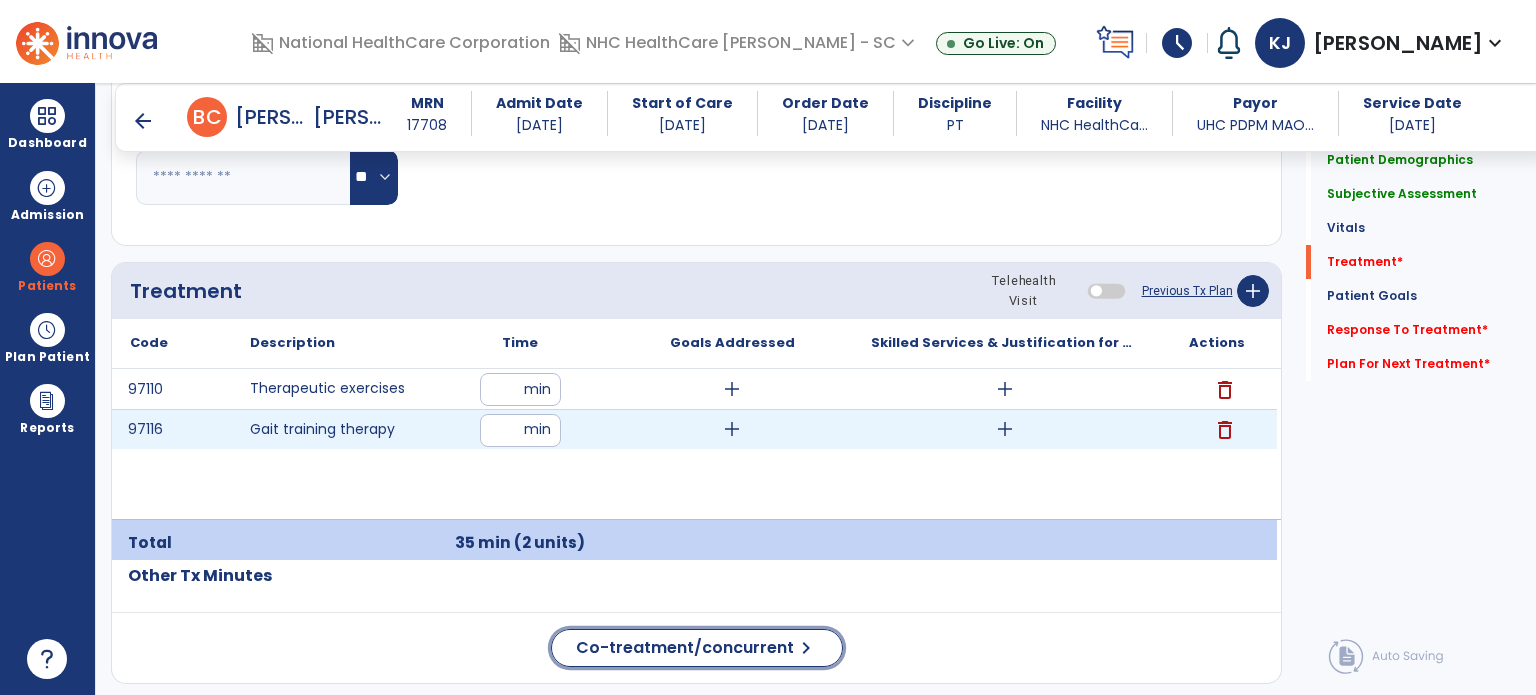 click on "chevron_right" 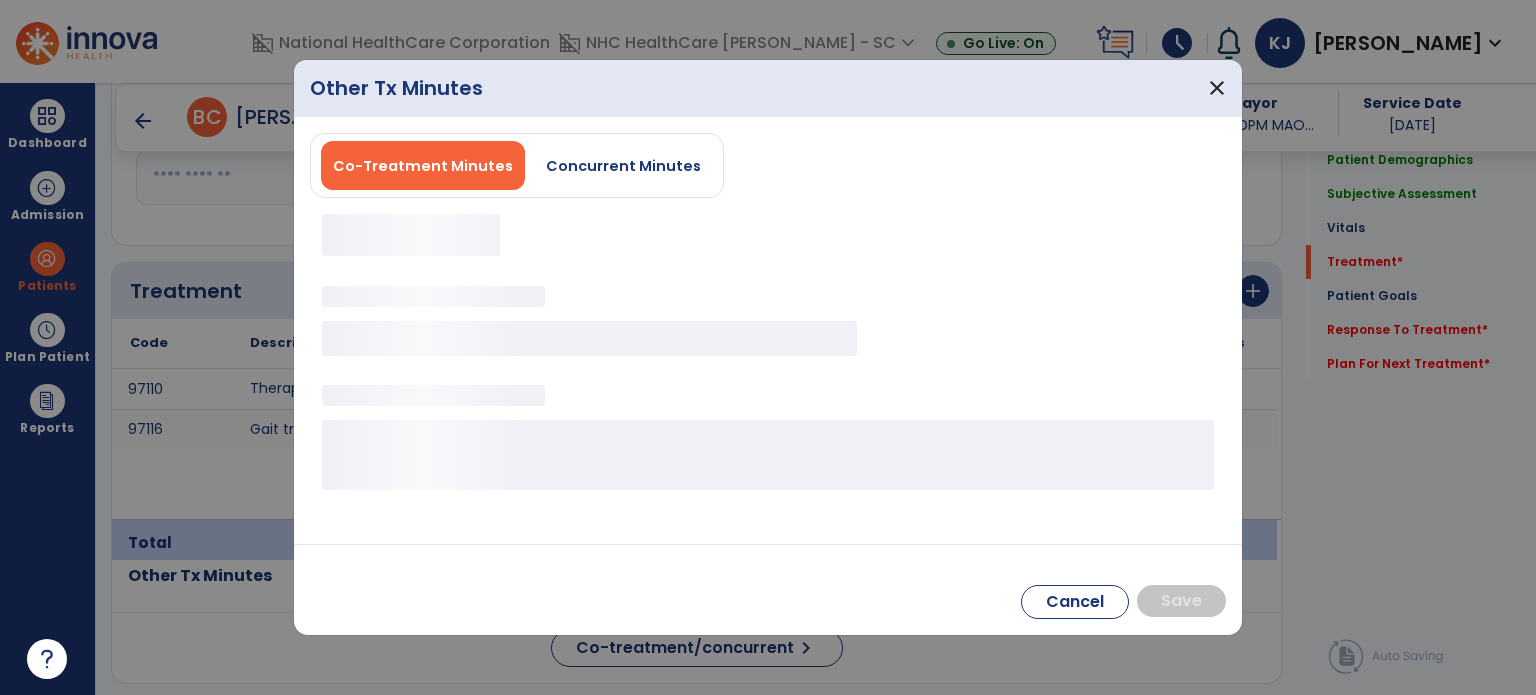 click on "Concurrent Minutes" at bounding box center [623, 165] 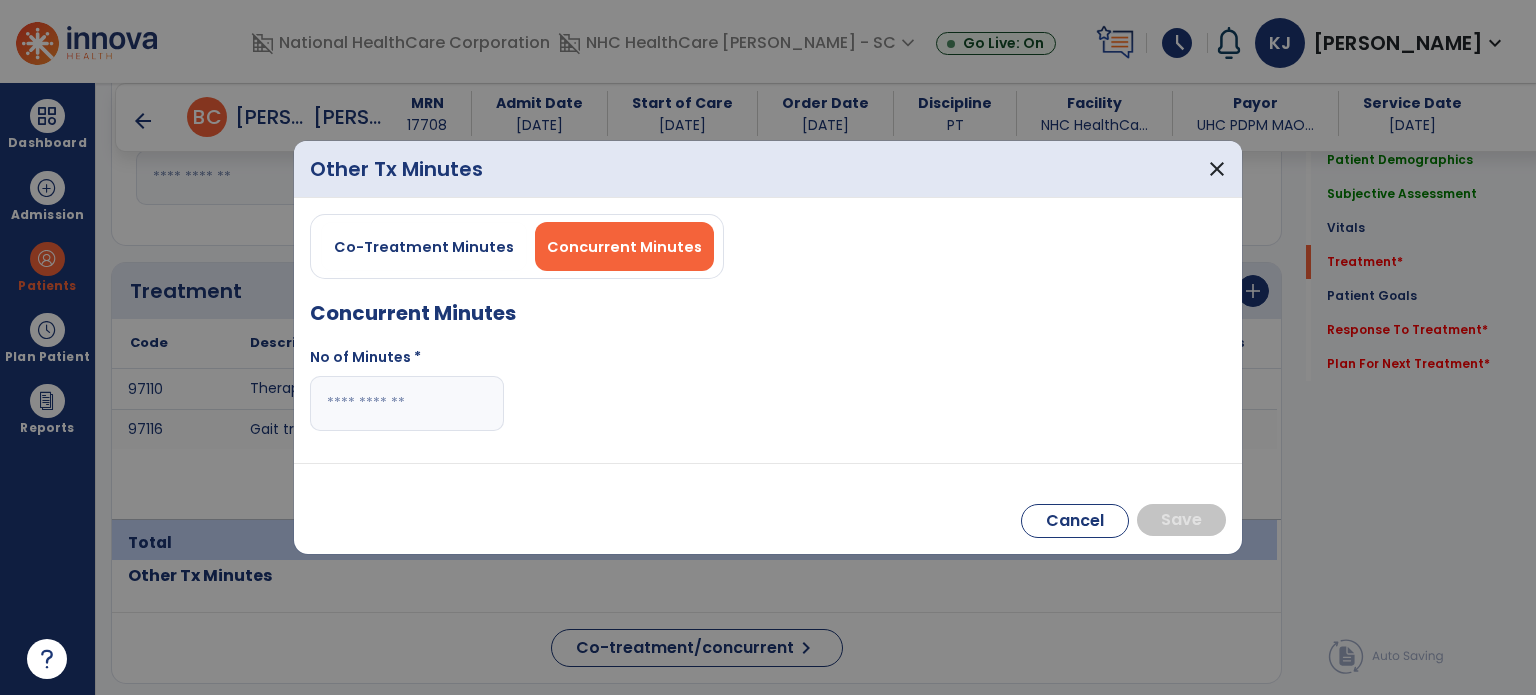 click at bounding box center [407, 403] 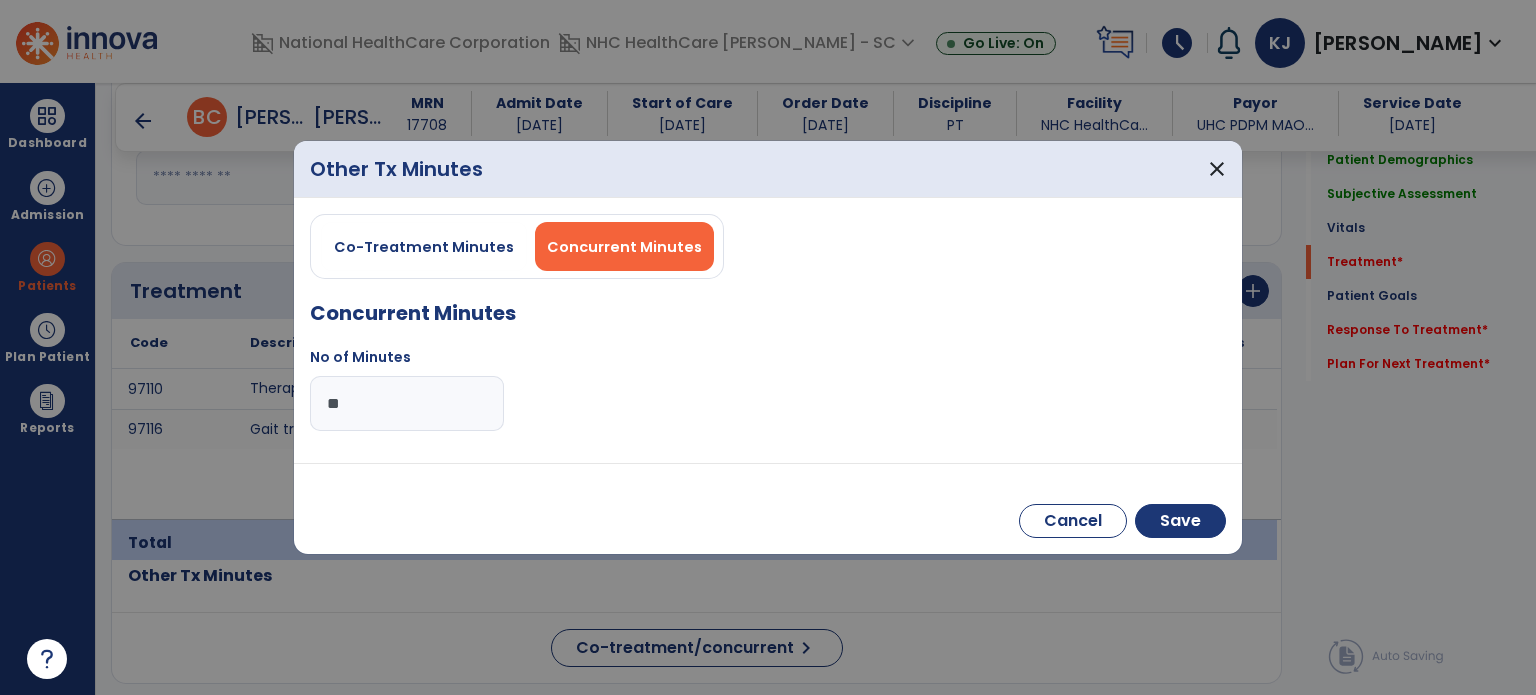 type on "**" 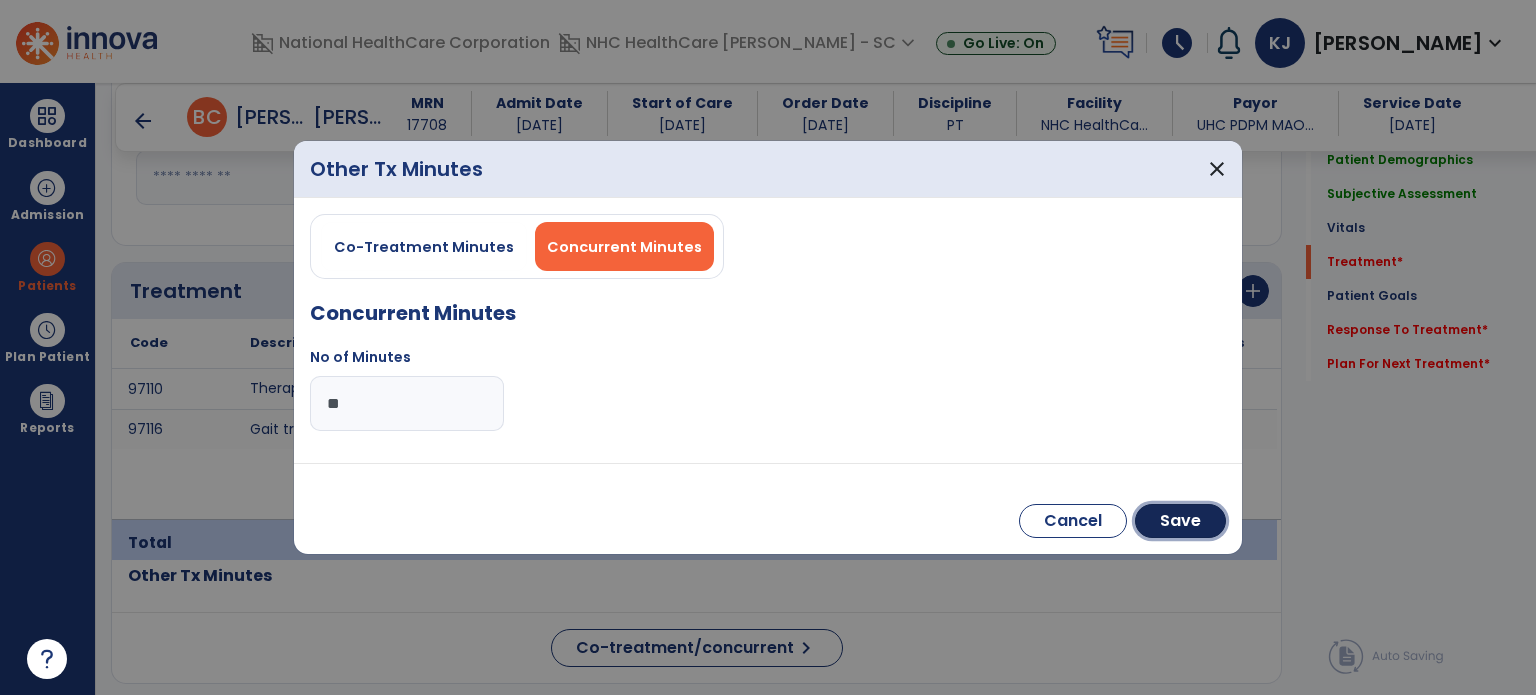 click on "Save" at bounding box center [1180, 521] 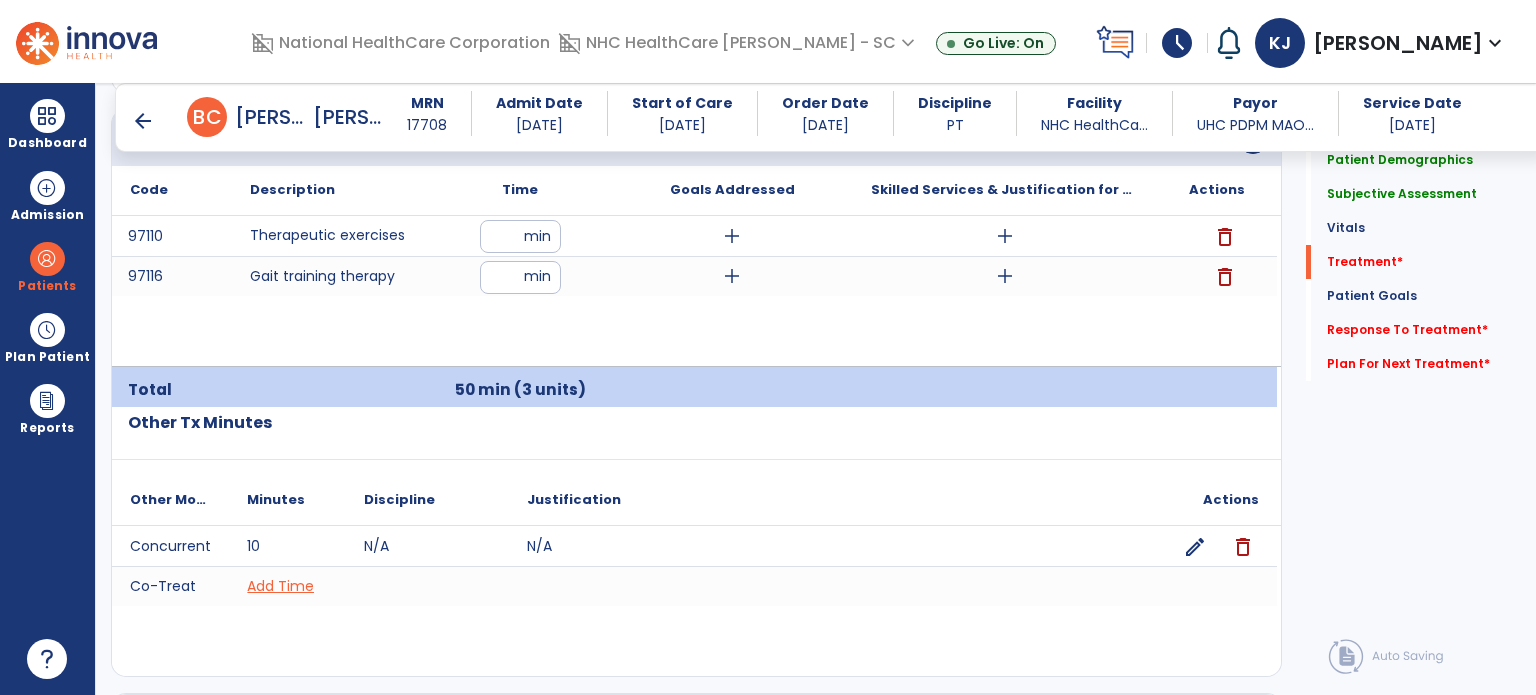 scroll, scrollTop: 1594, scrollLeft: 0, axis: vertical 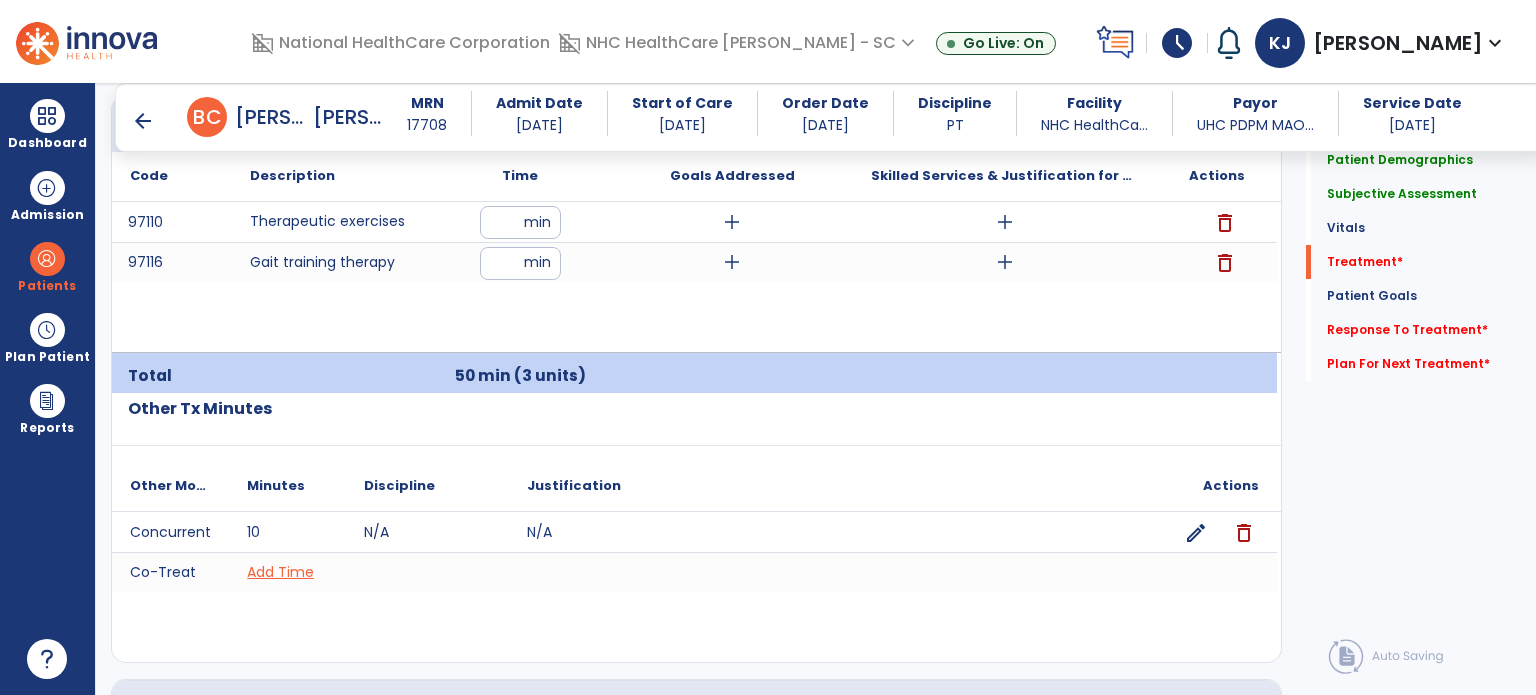 click on "edit" 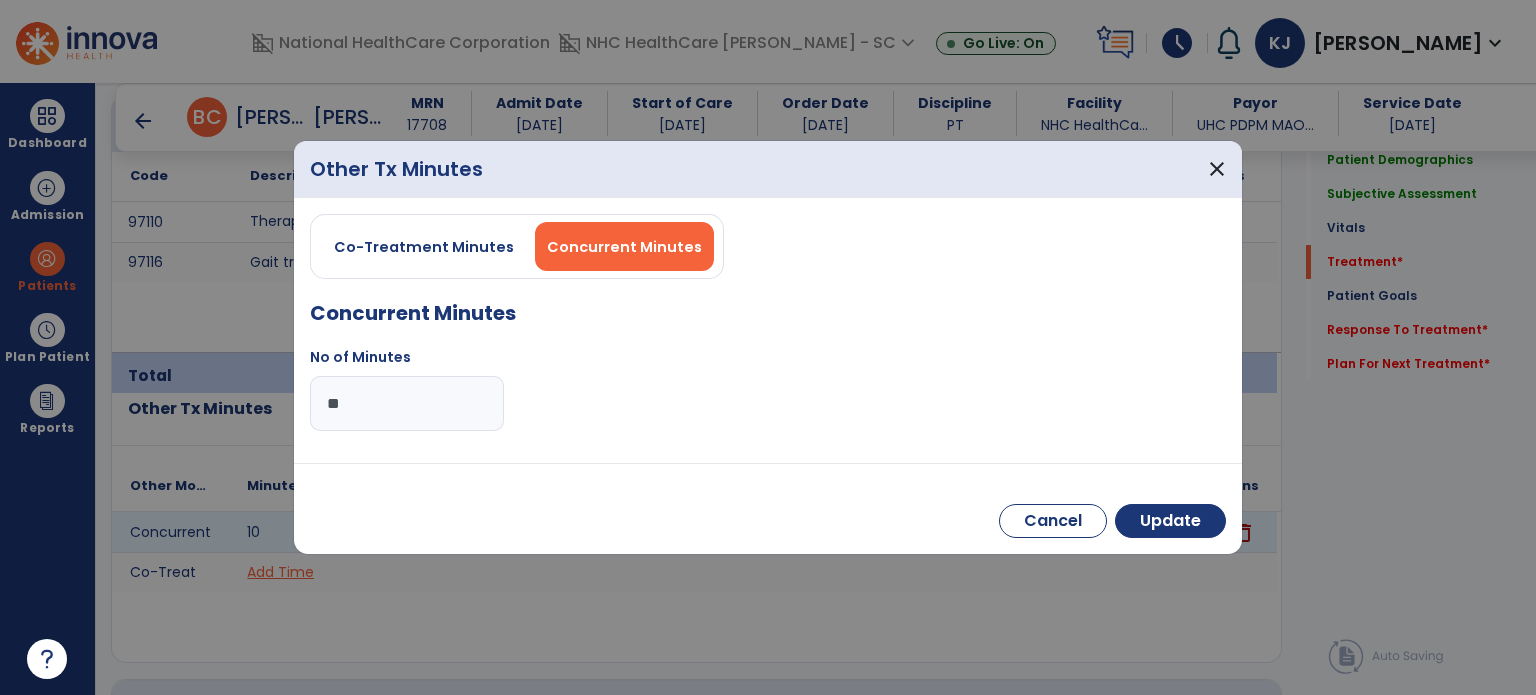 click on "**" at bounding box center (407, 403) 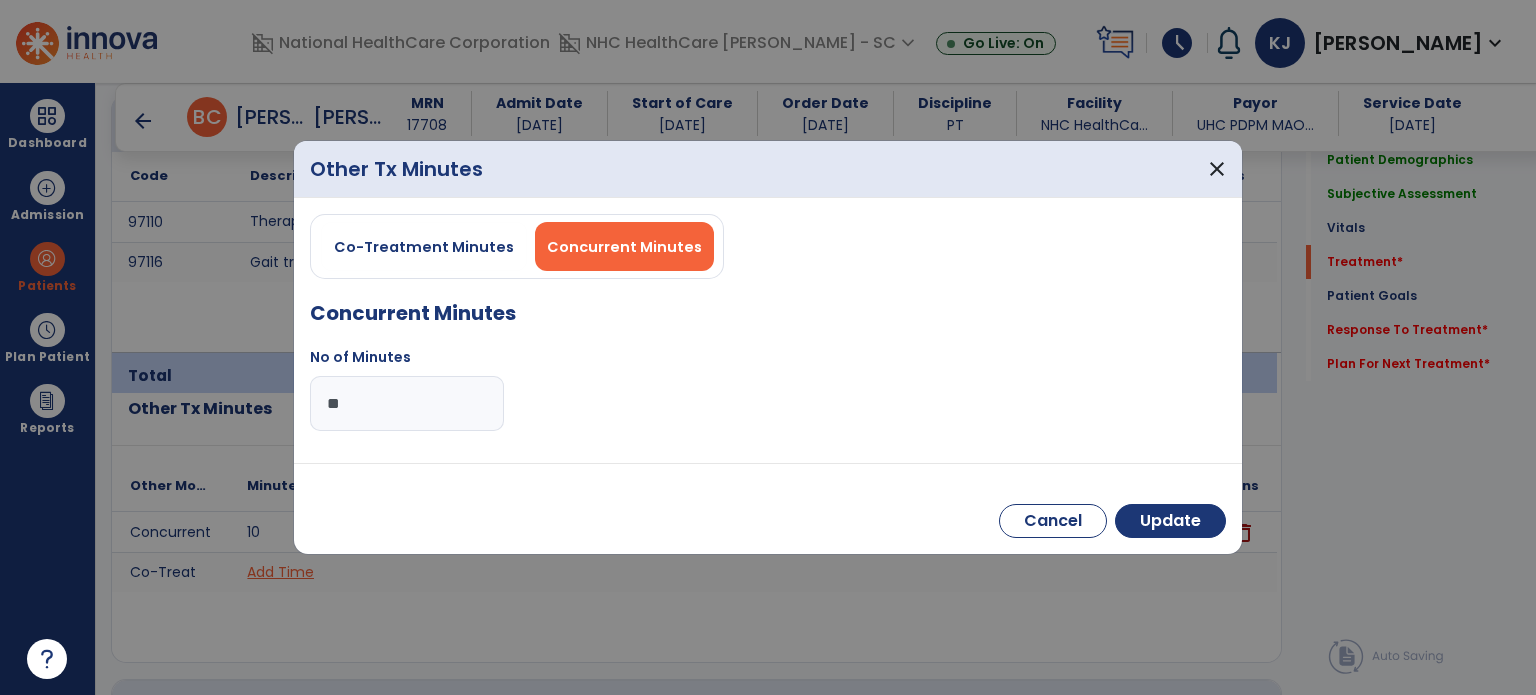 type on "*" 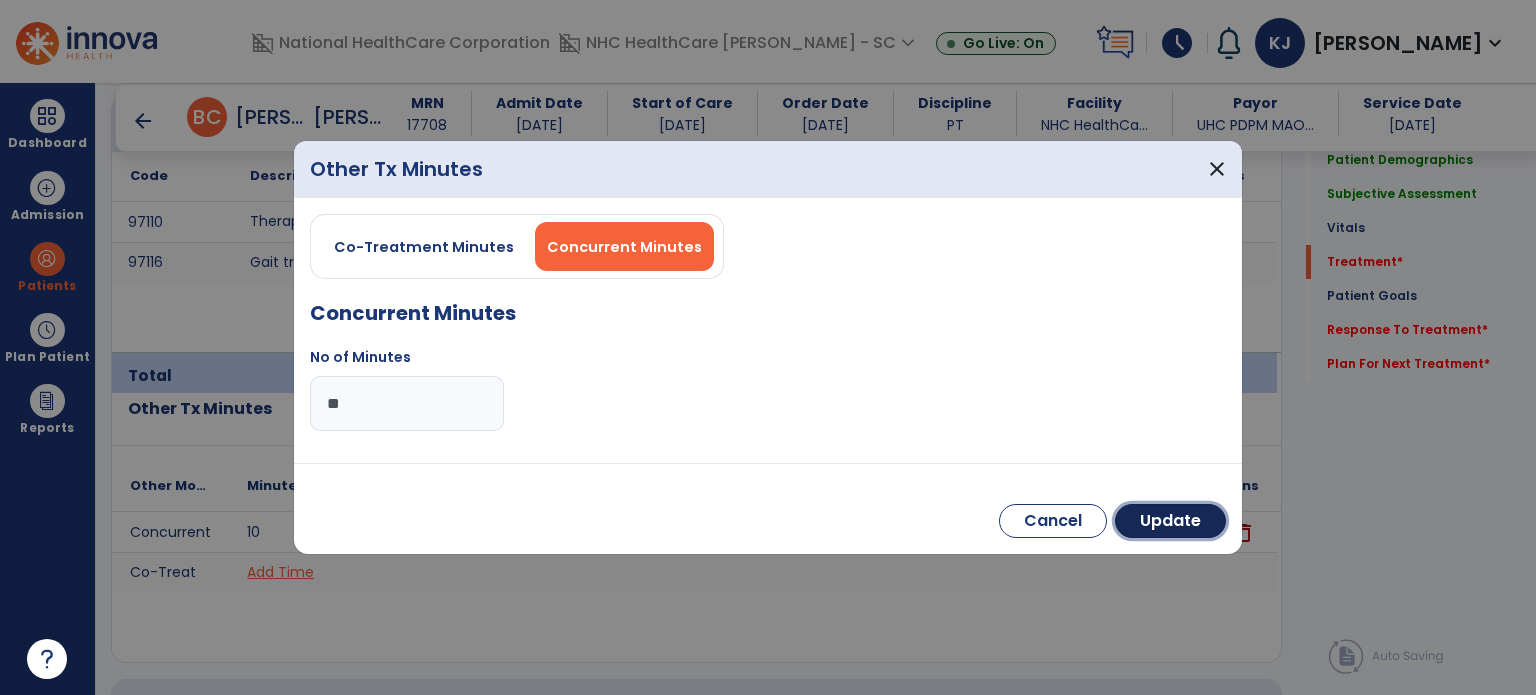 click on "Update" at bounding box center [1170, 521] 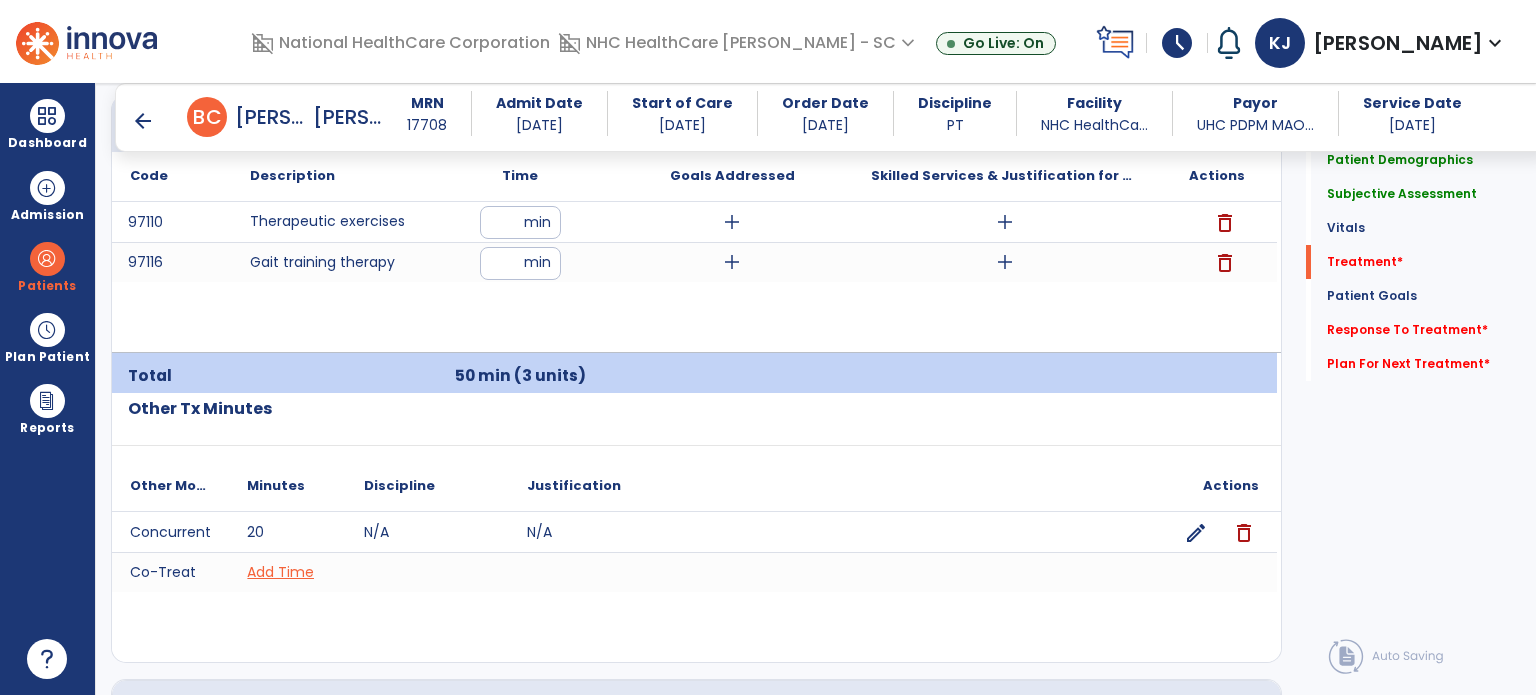 click on "add" at bounding box center (732, 222) 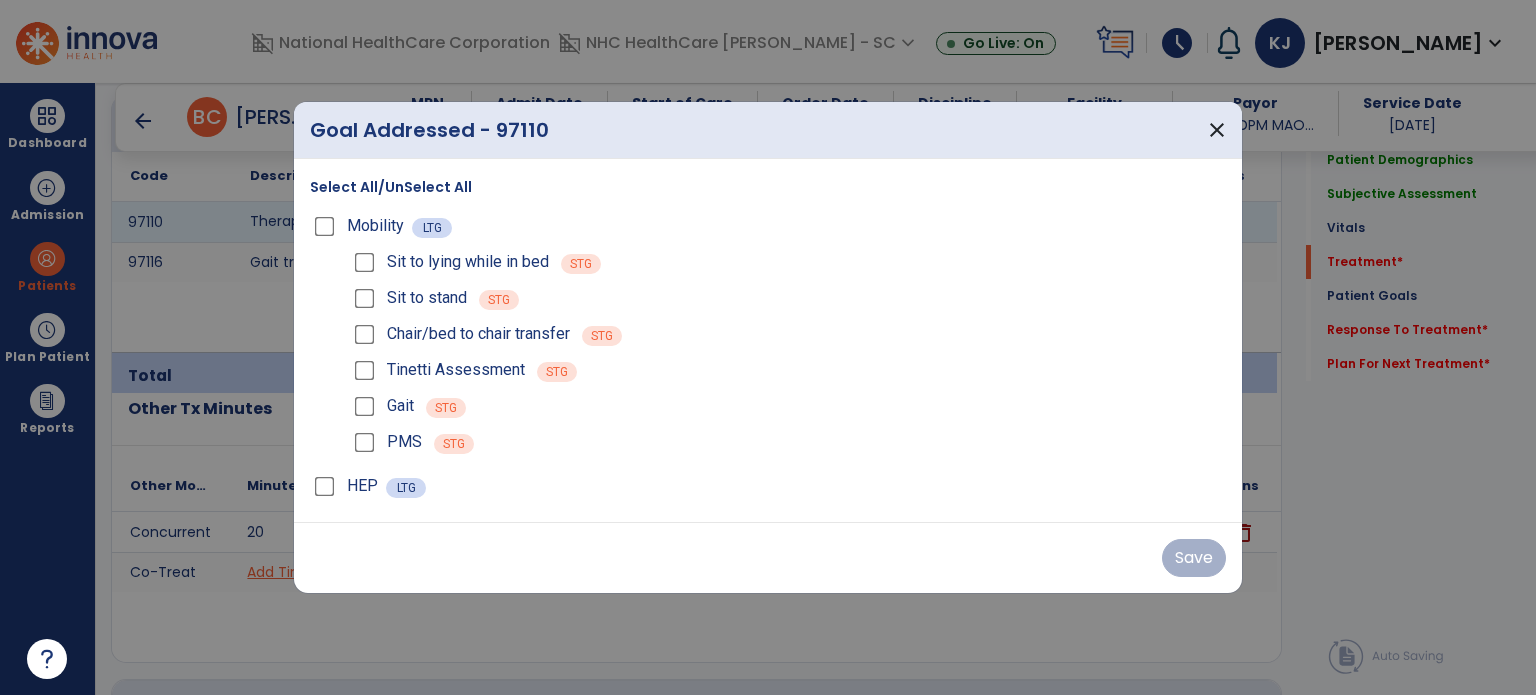 click on "Select All/UnSelect All" at bounding box center (391, 187) 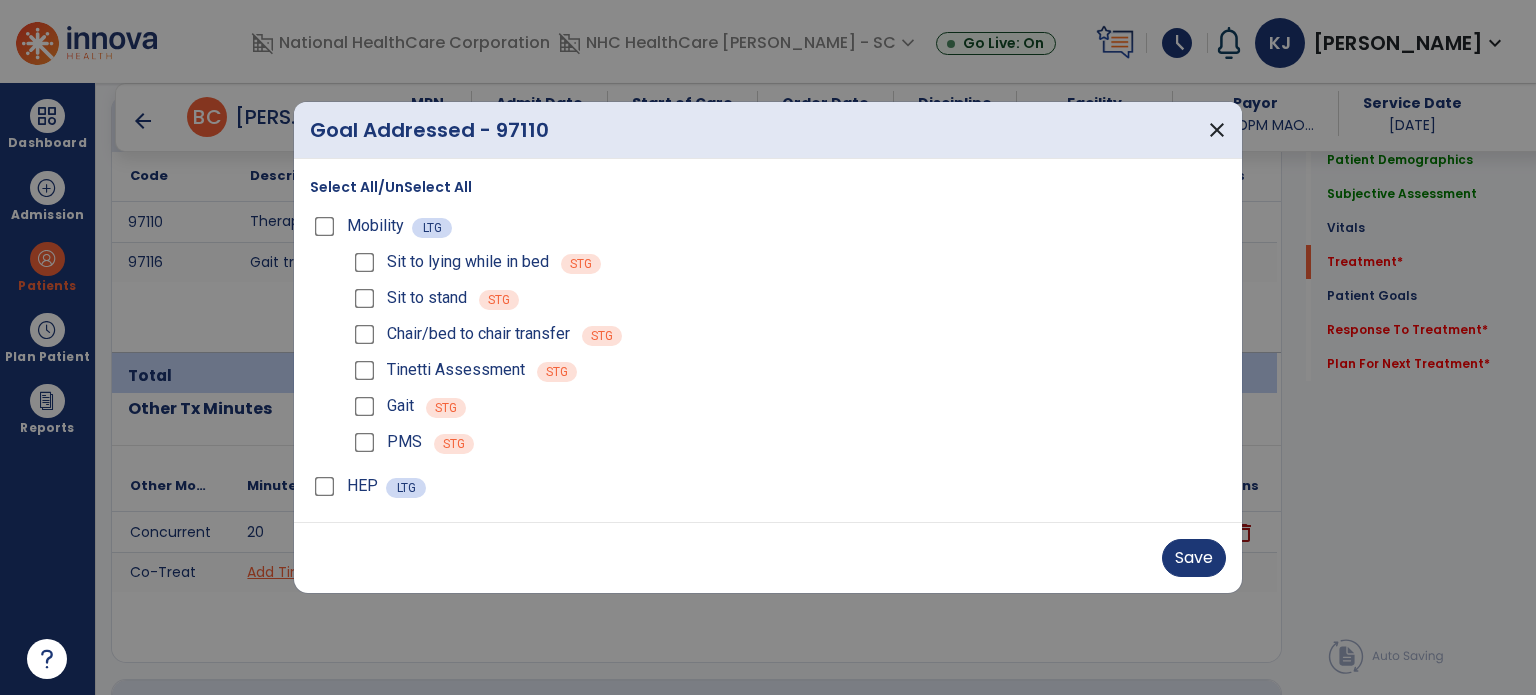 click on "Save" at bounding box center [1194, 558] 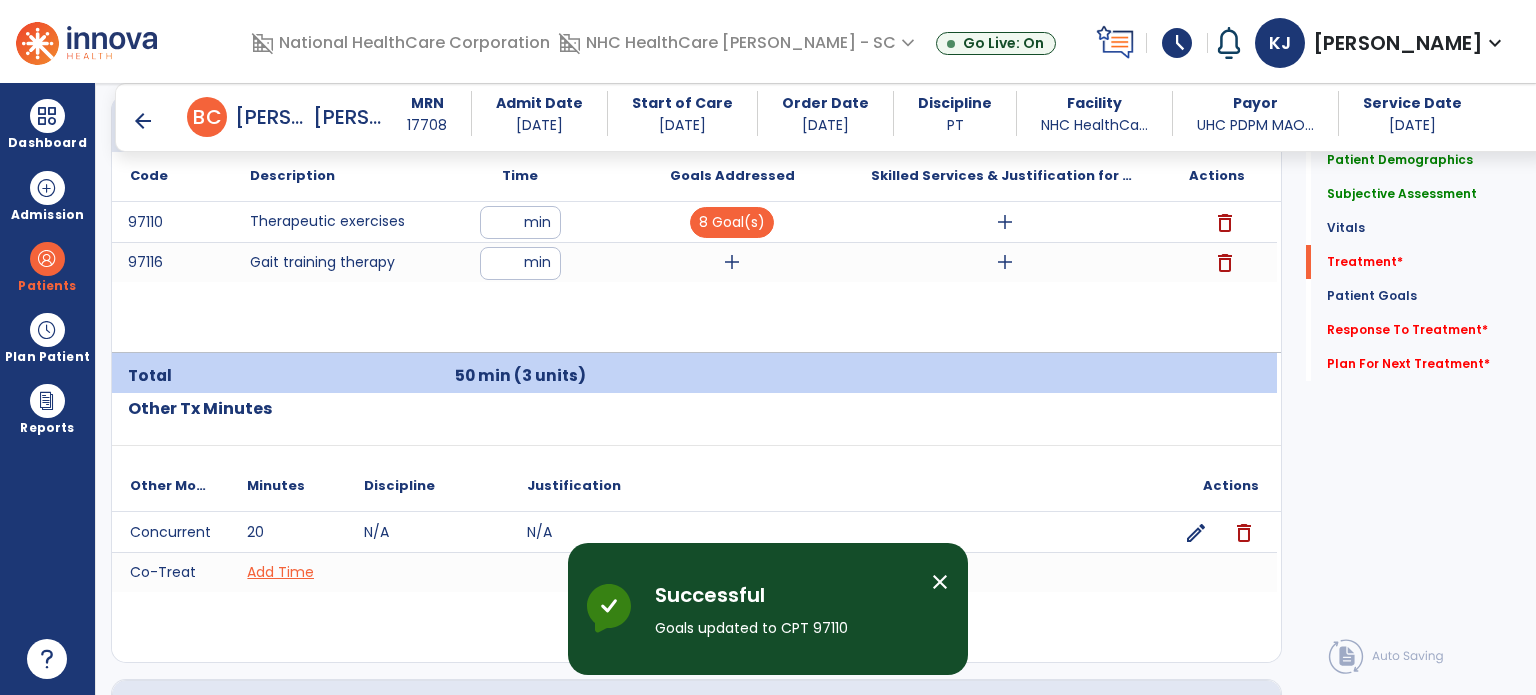 click on "add" at bounding box center [732, 262] 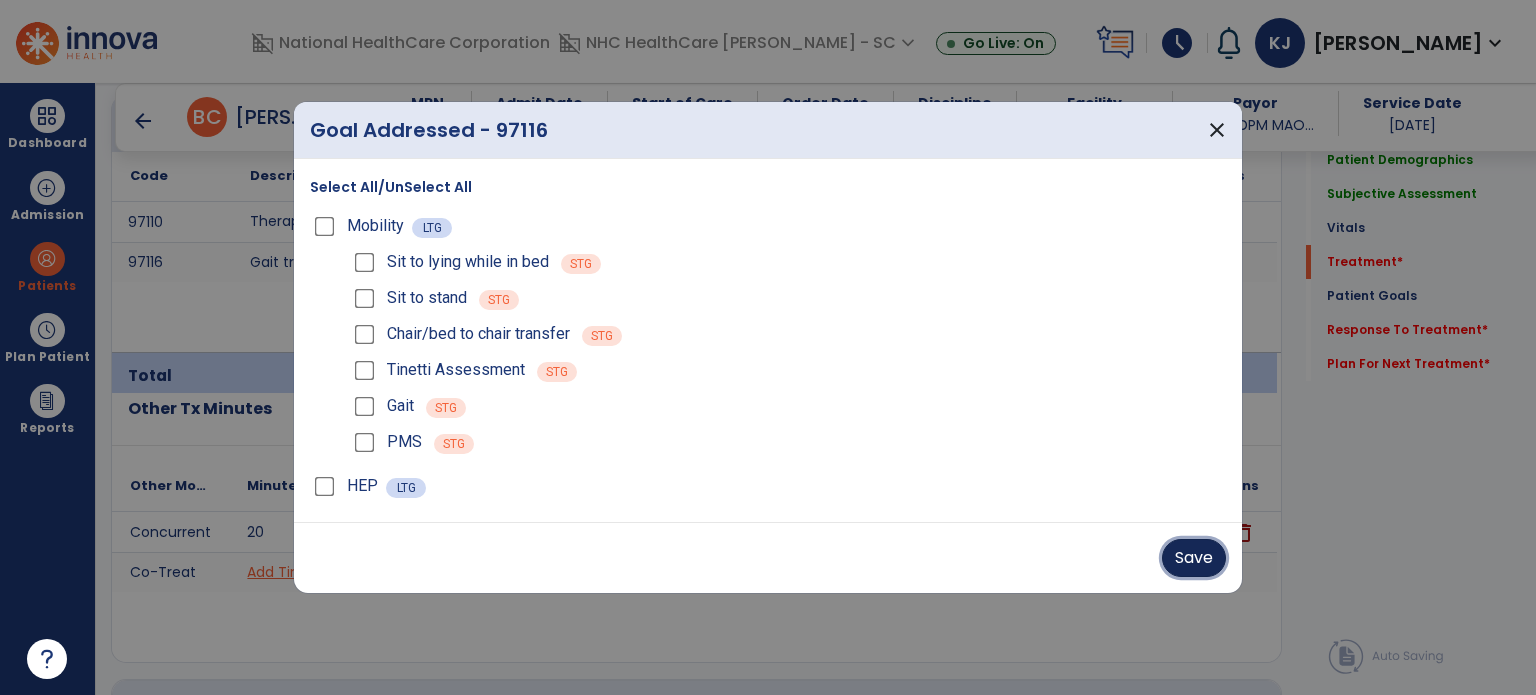 click on "Save" at bounding box center (1194, 558) 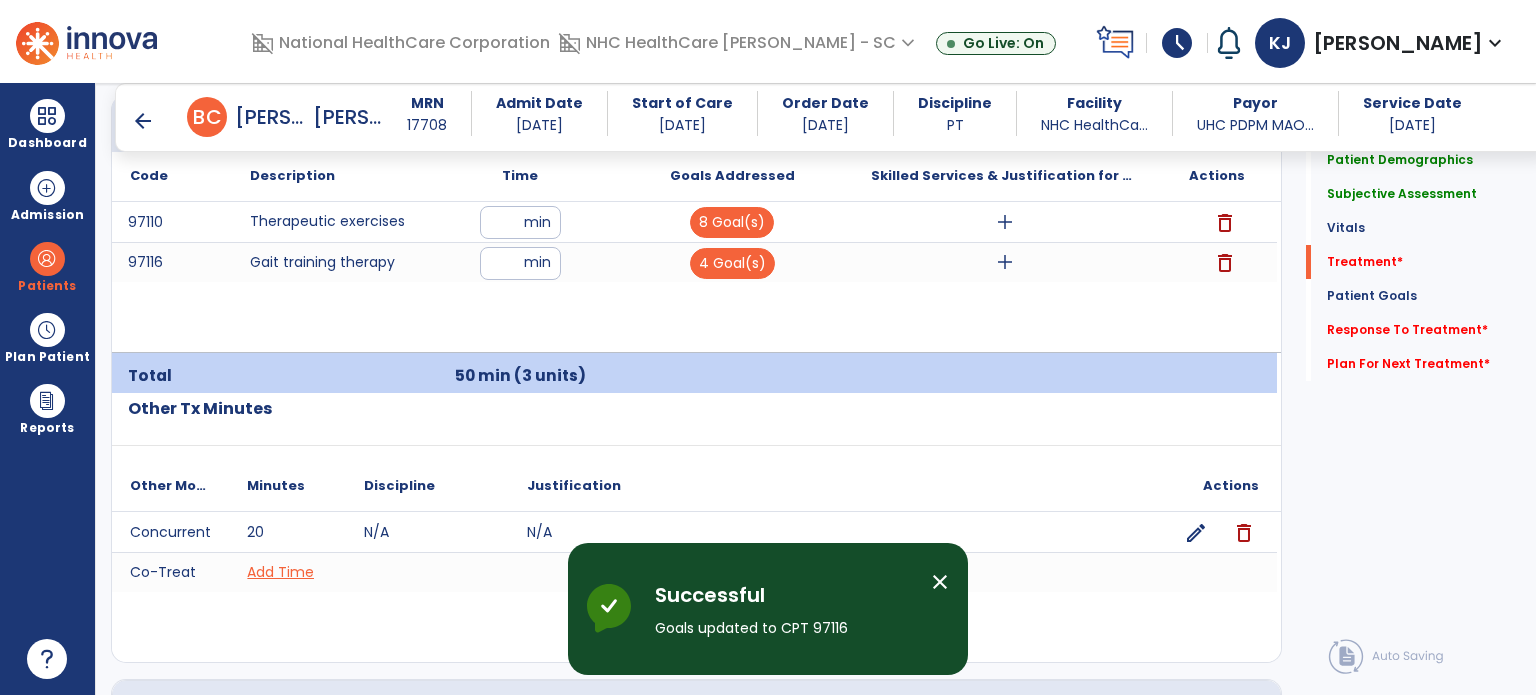 click on "add" at bounding box center [1005, 222] 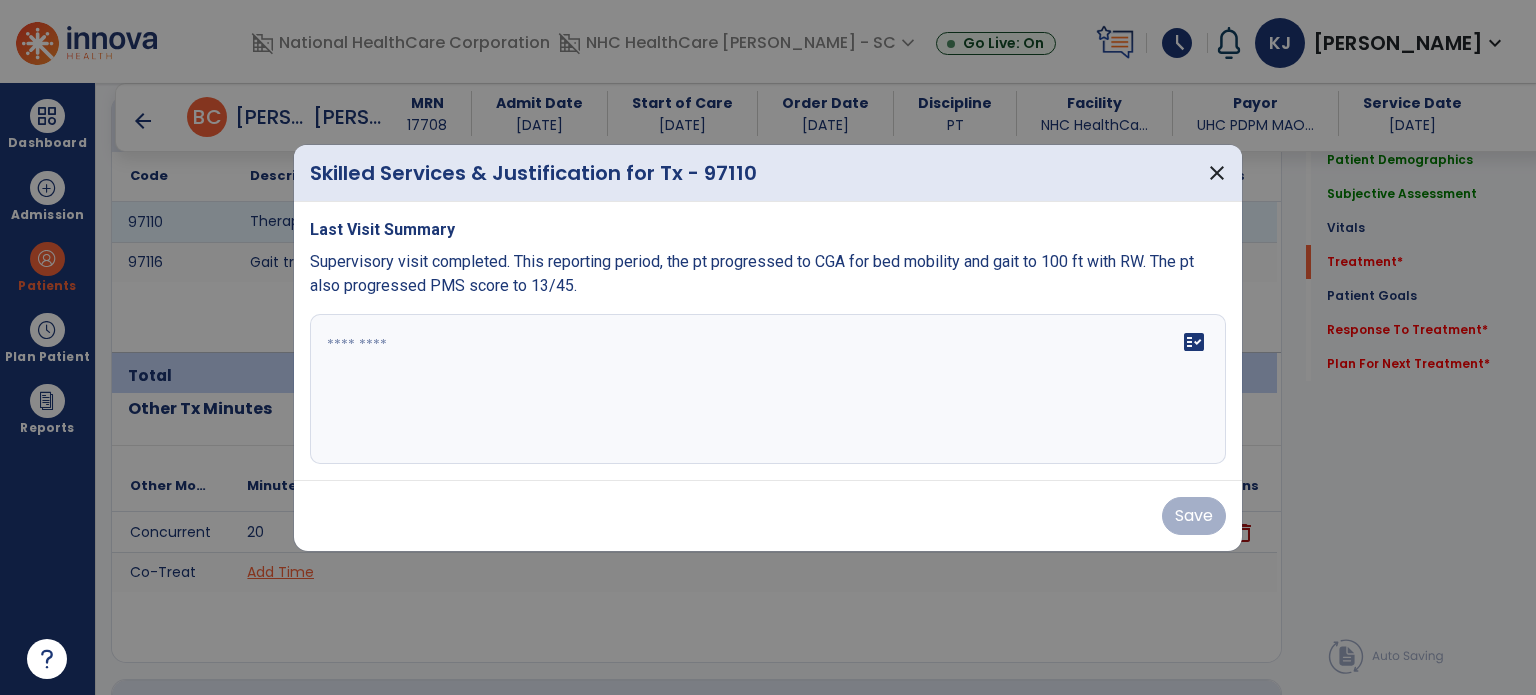 click at bounding box center (768, 389) 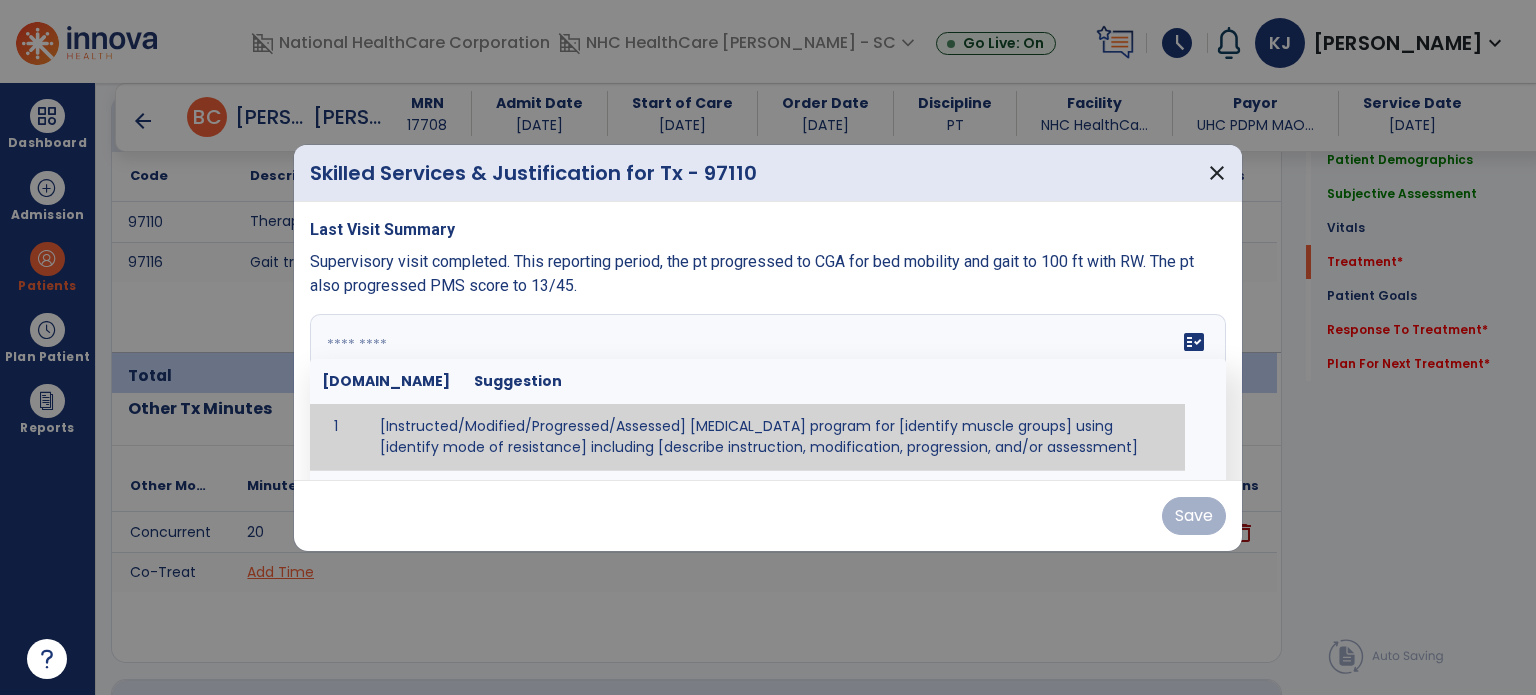 paste on "**********" 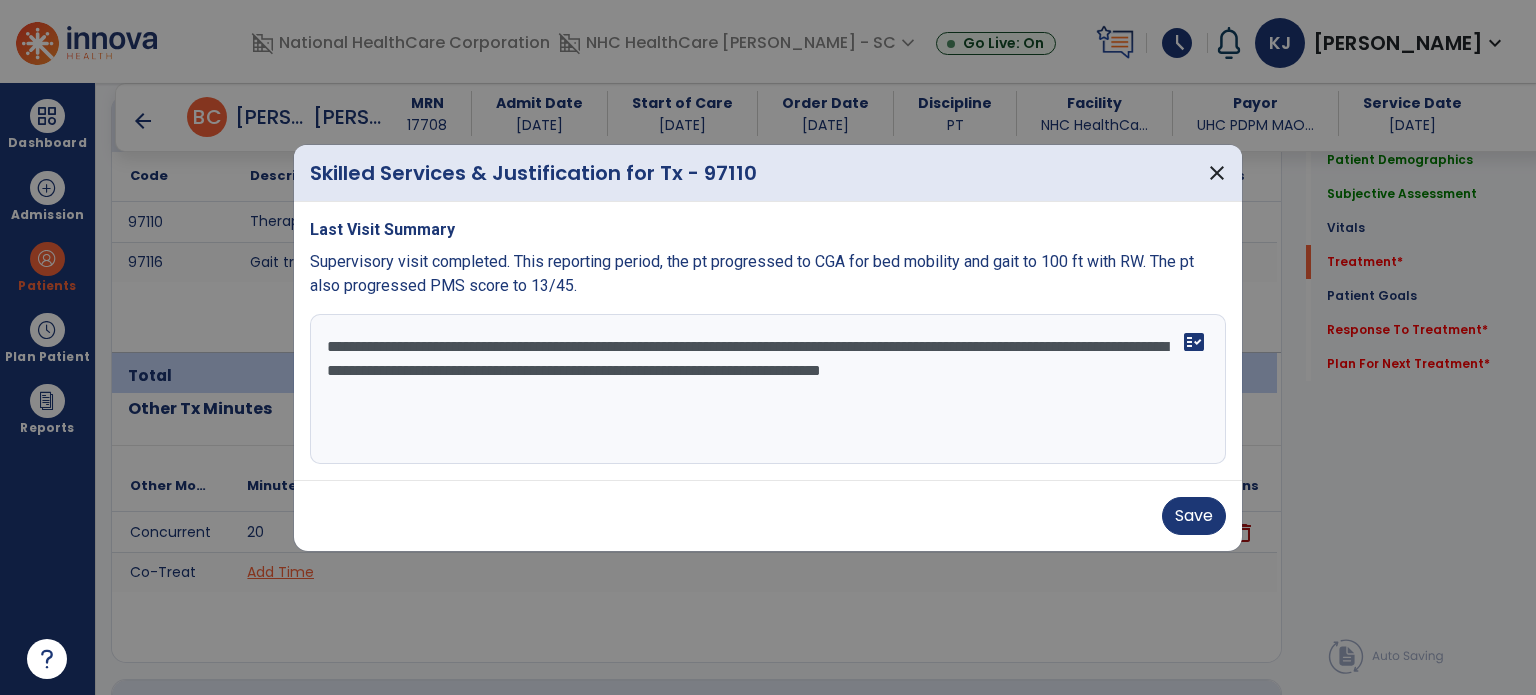 type on "**********" 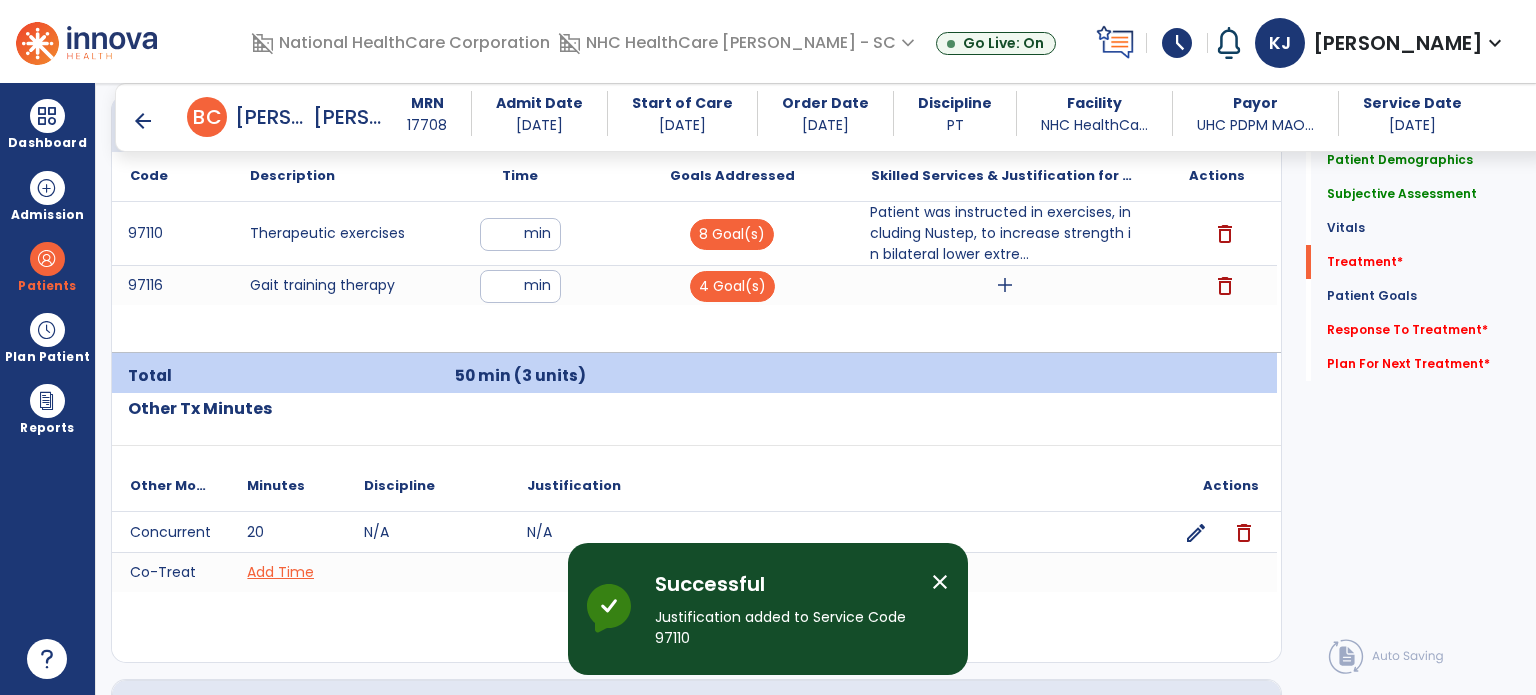 click on "add" at bounding box center [1005, 285] 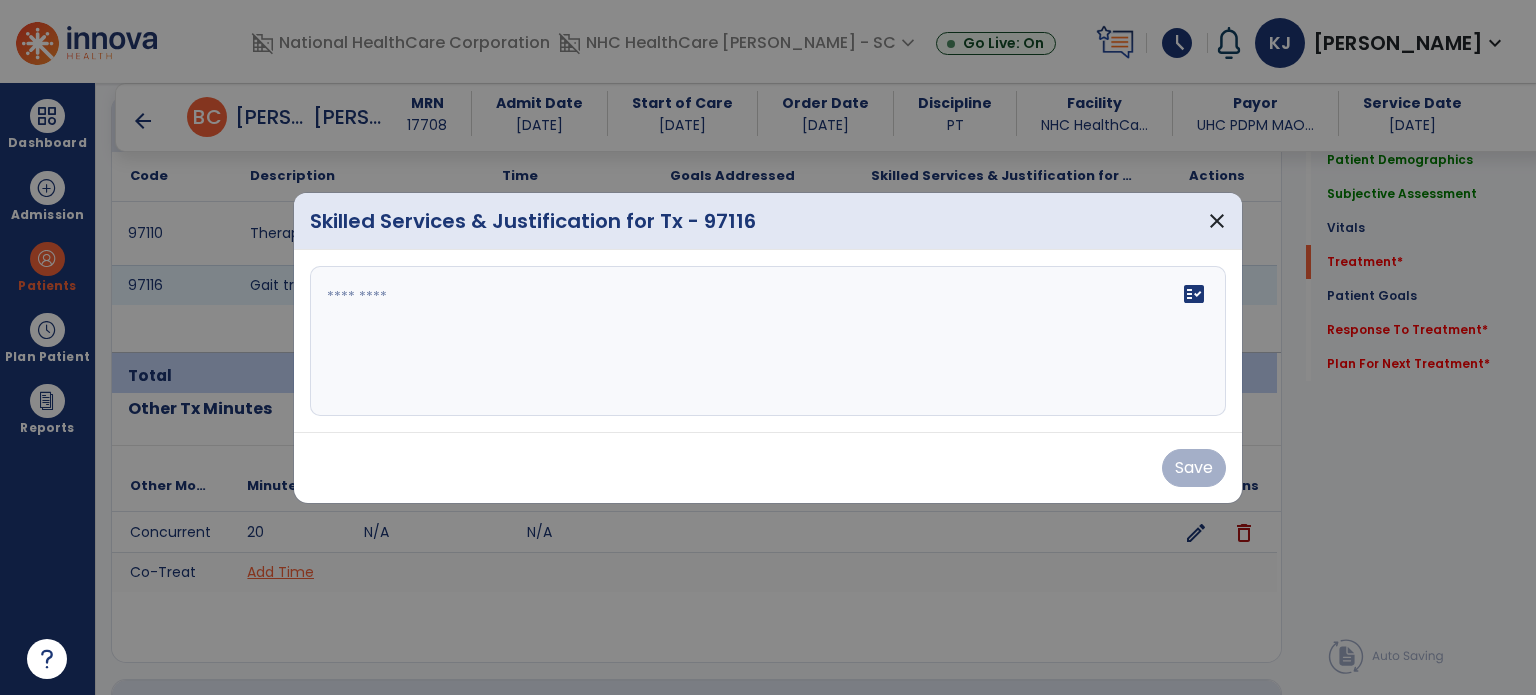 click on "fact_check" at bounding box center [768, 341] 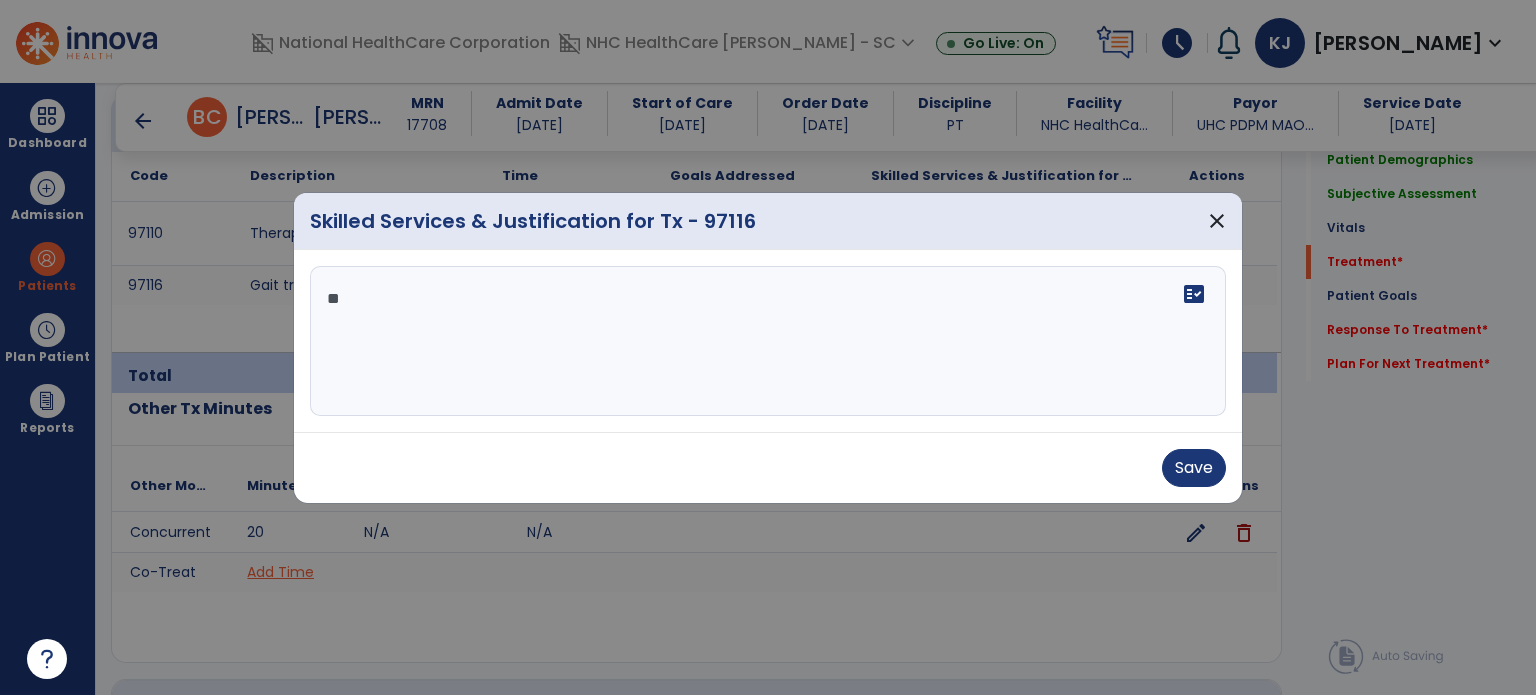 type on "*" 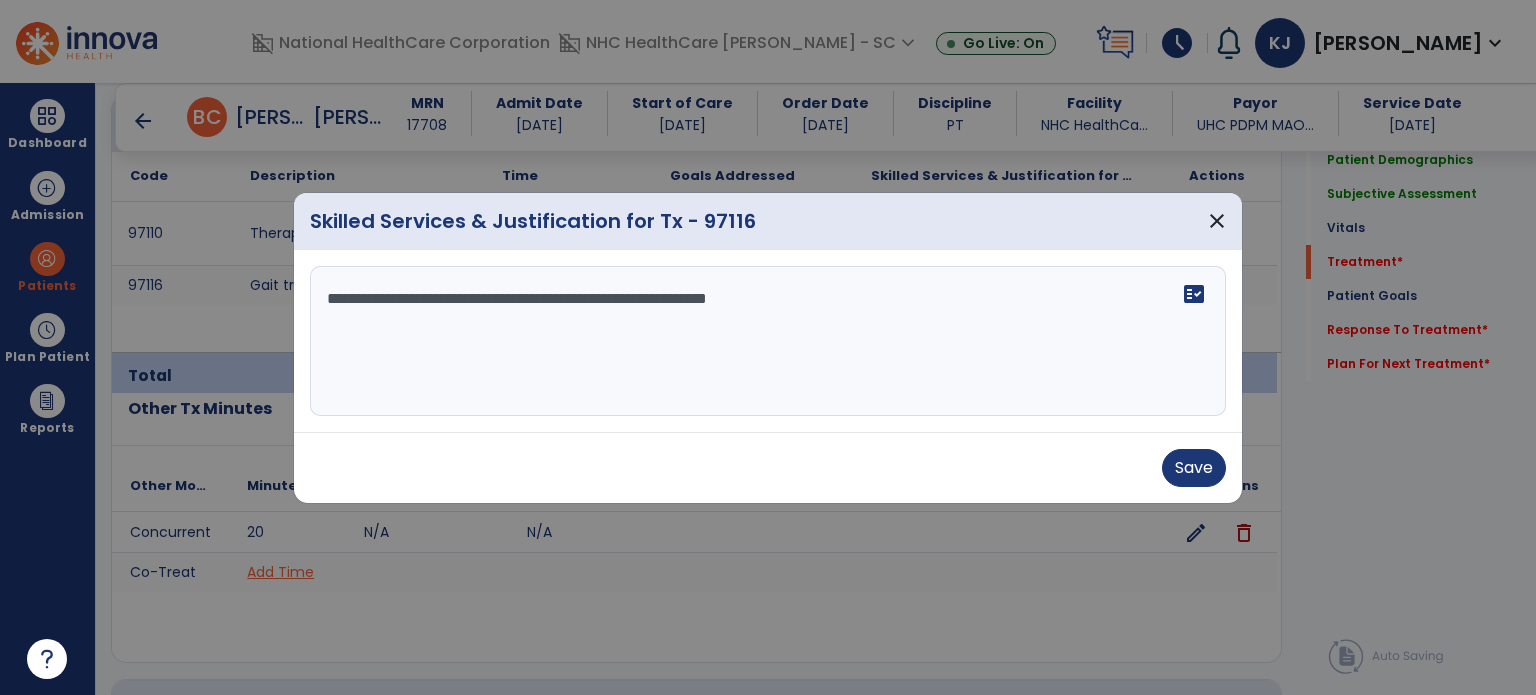 type on "**********" 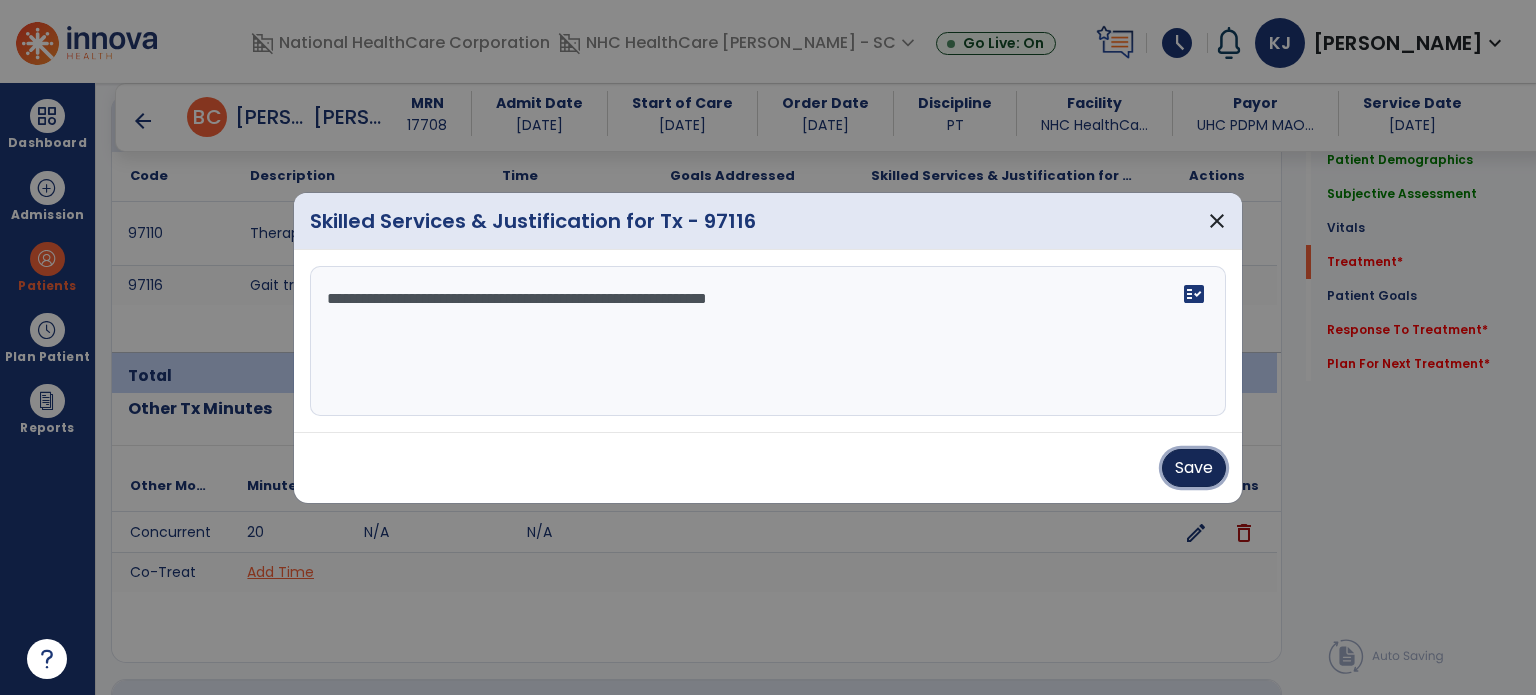 click on "Save" at bounding box center (1194, 468) 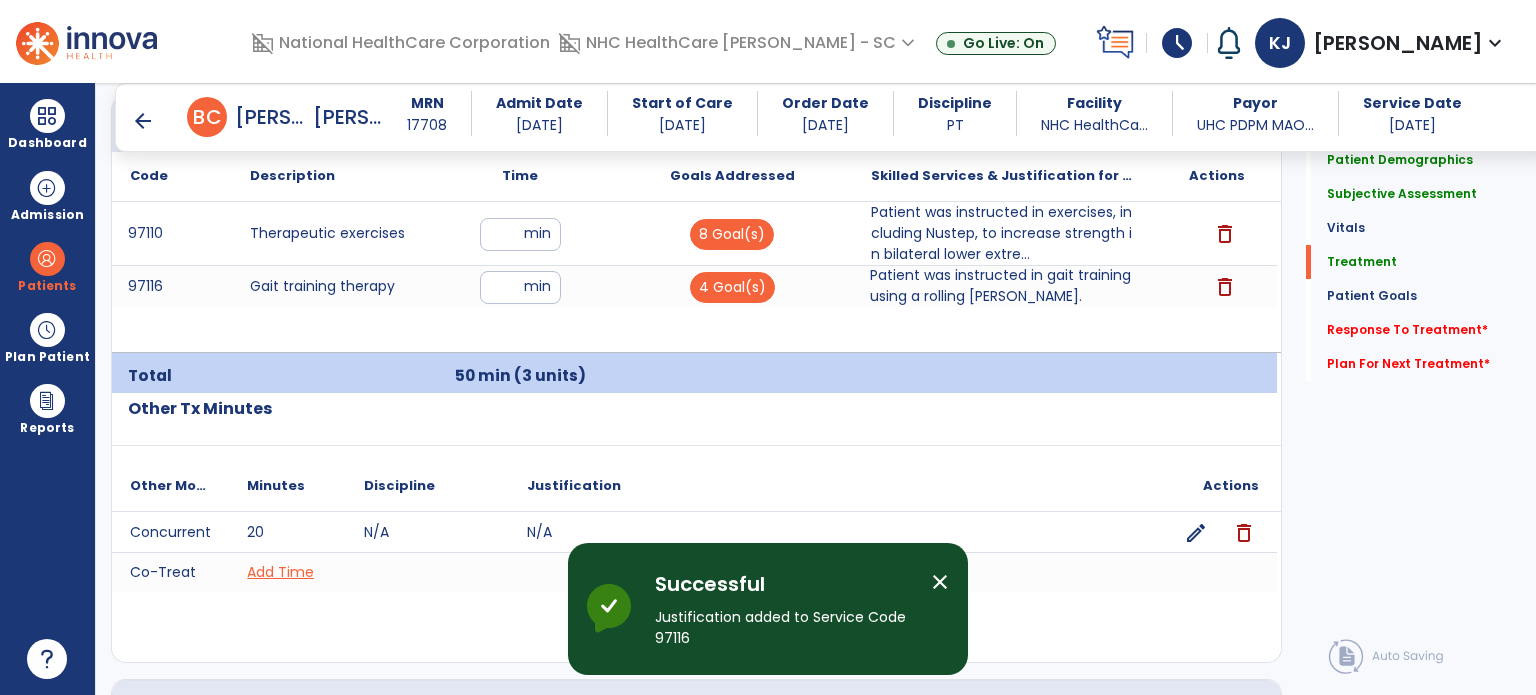 click on "Plan For Next Treatment   *" 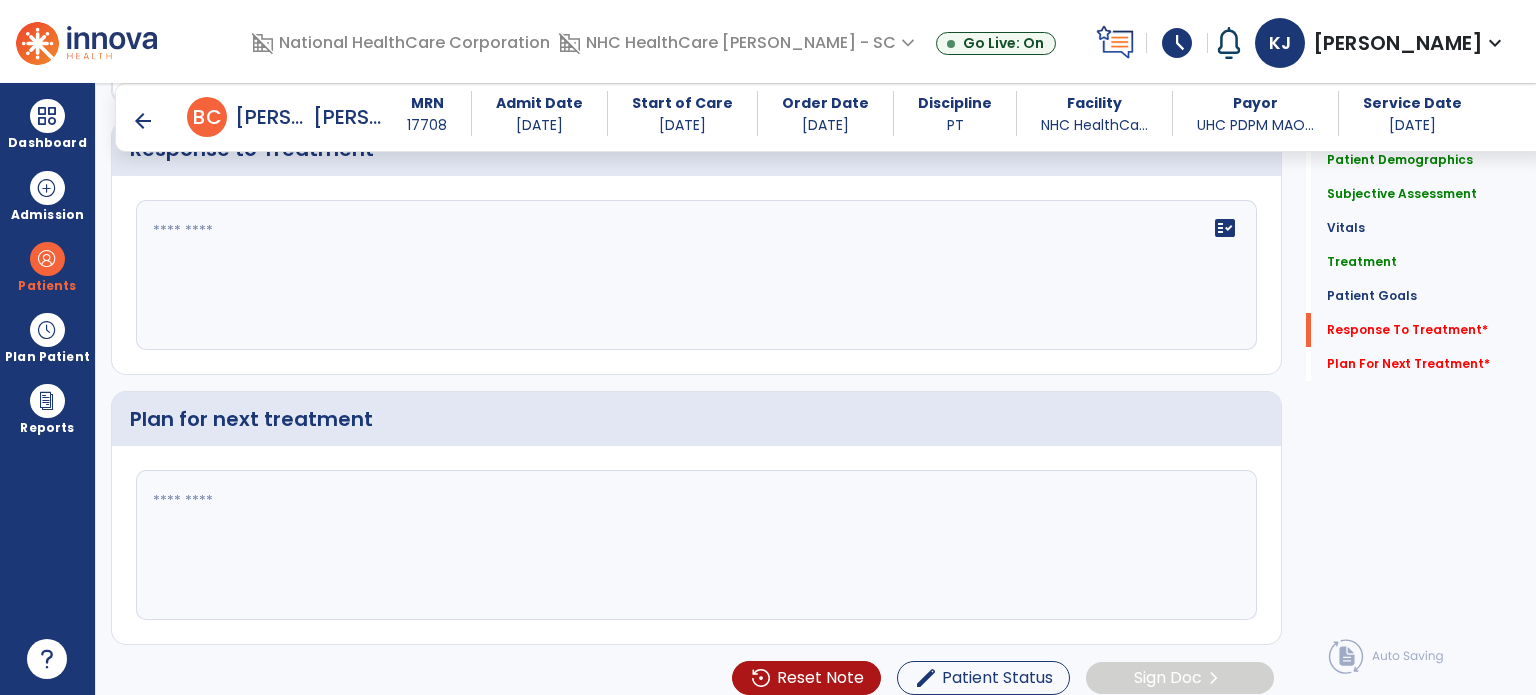 scroll, scrollTop: 3571, scrollLeft: 0, axis: vertical 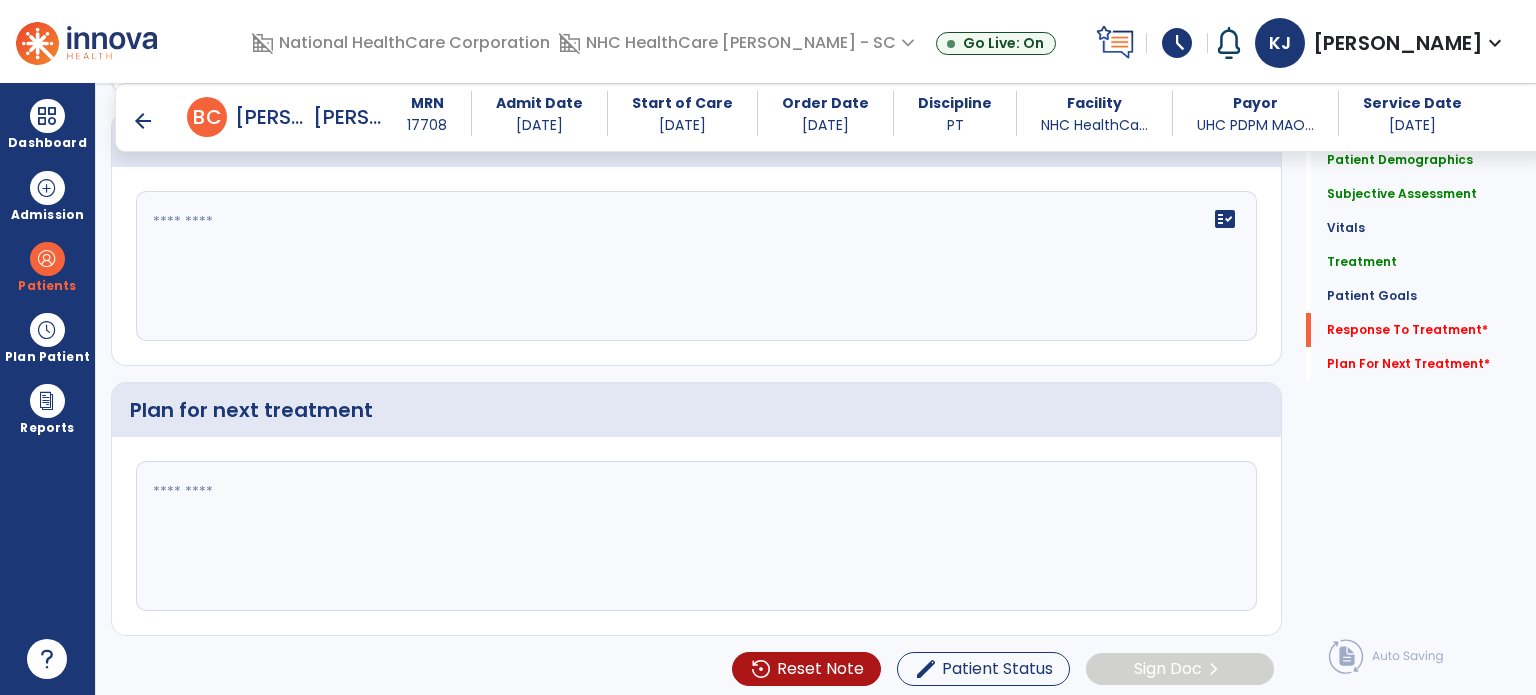 click on "Plan for next treatment" 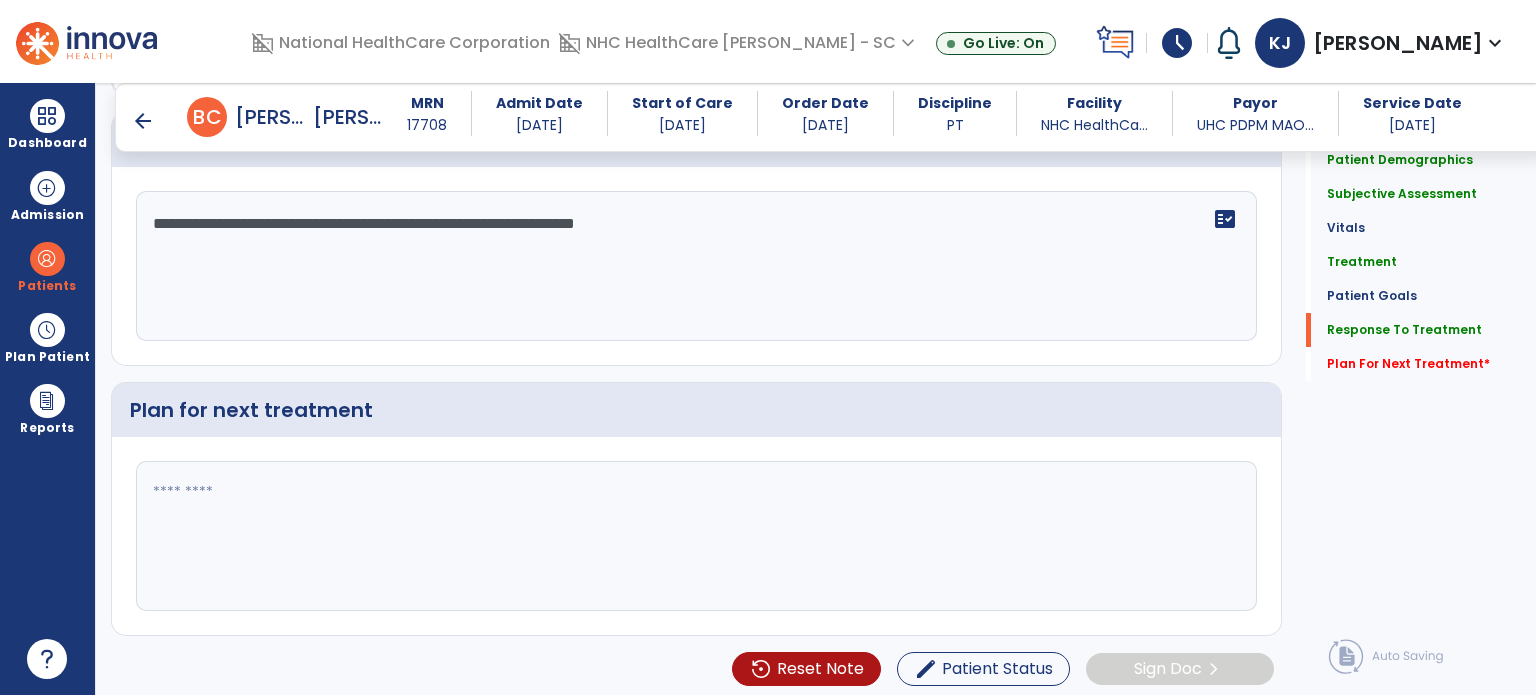 click 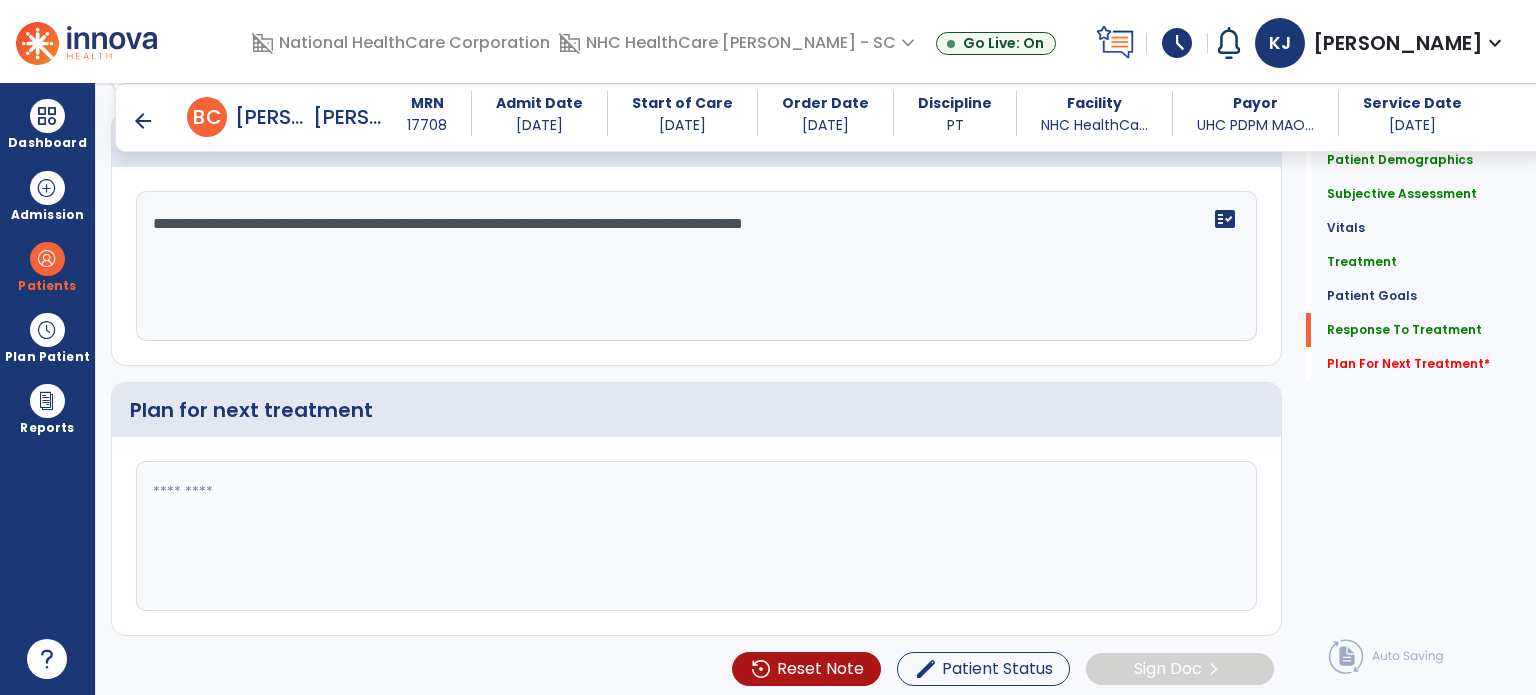 type on "**********" 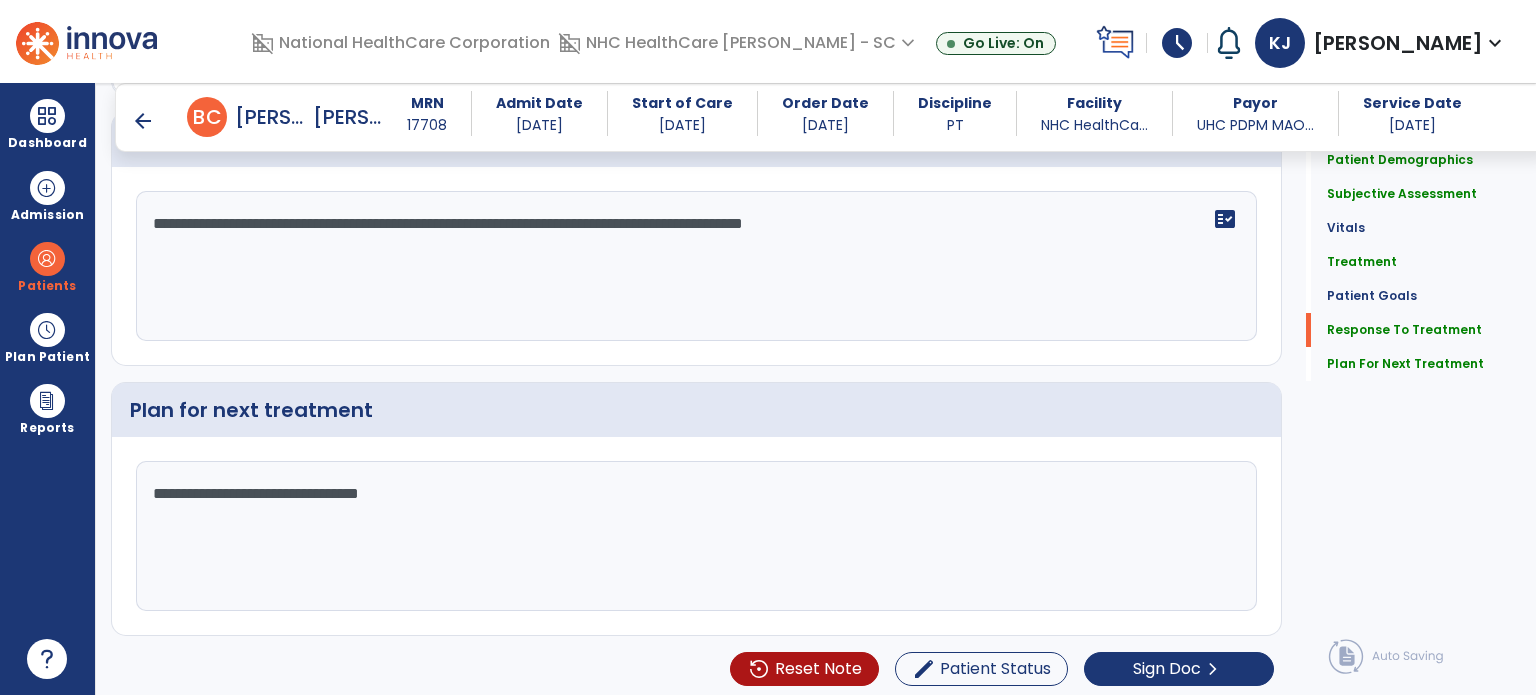 type on "**********" 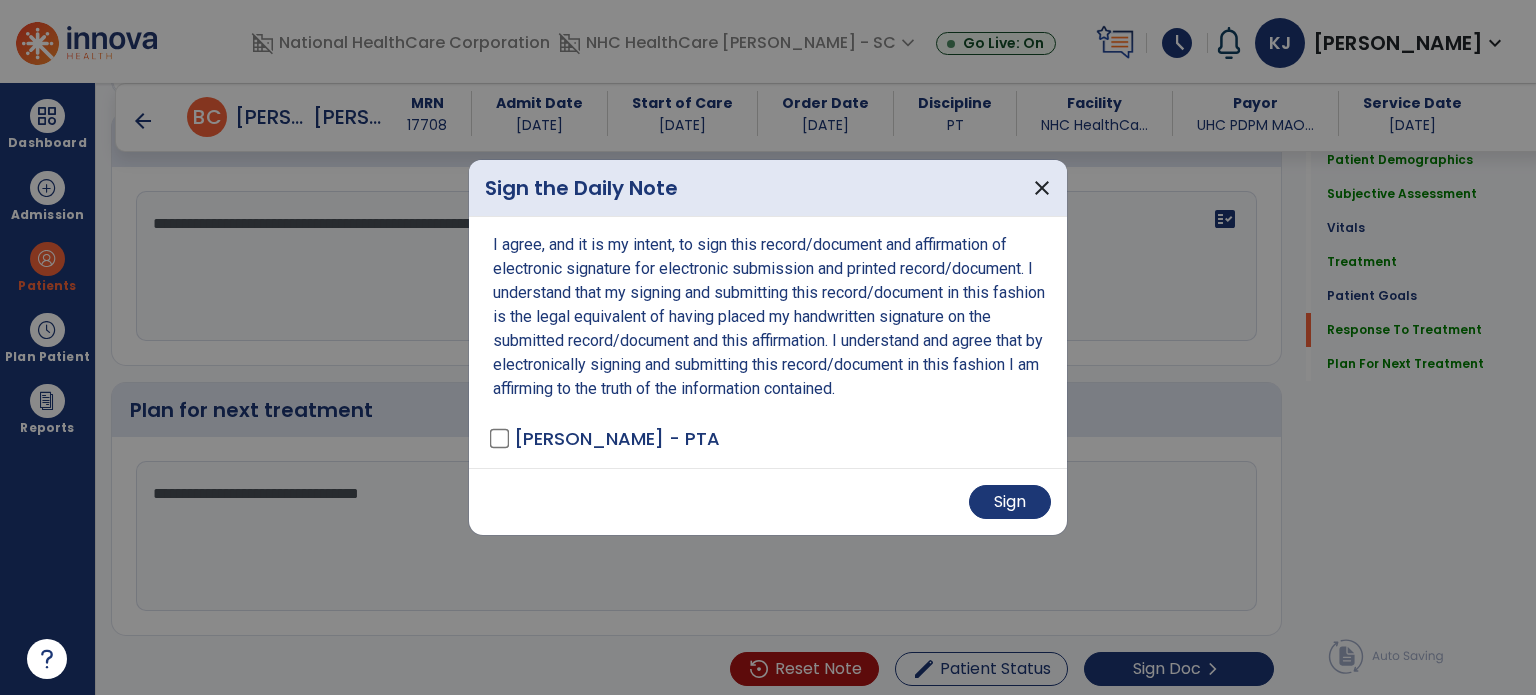 click on "Sign" at bounding box center [1010, 502] 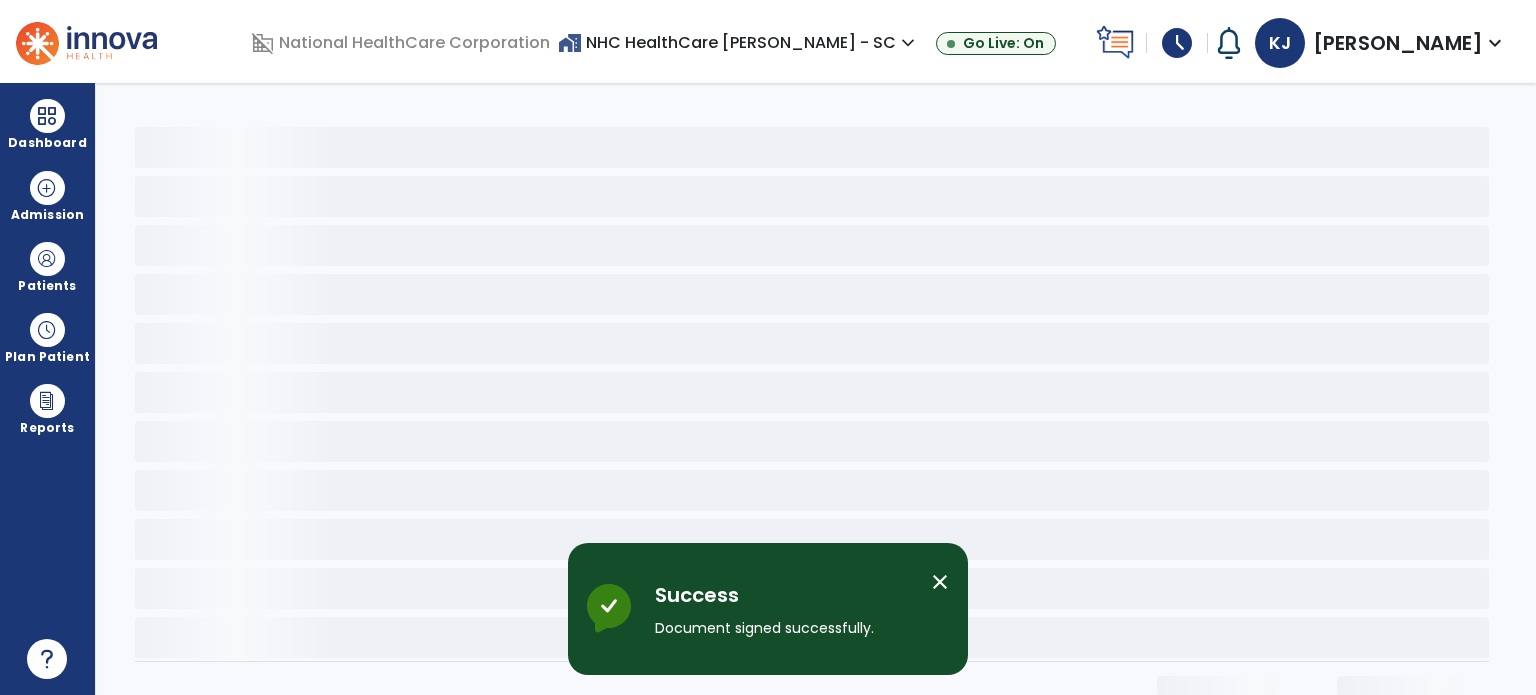 scroll, scrollTop: 0, scrollLeft: 0, axis: both 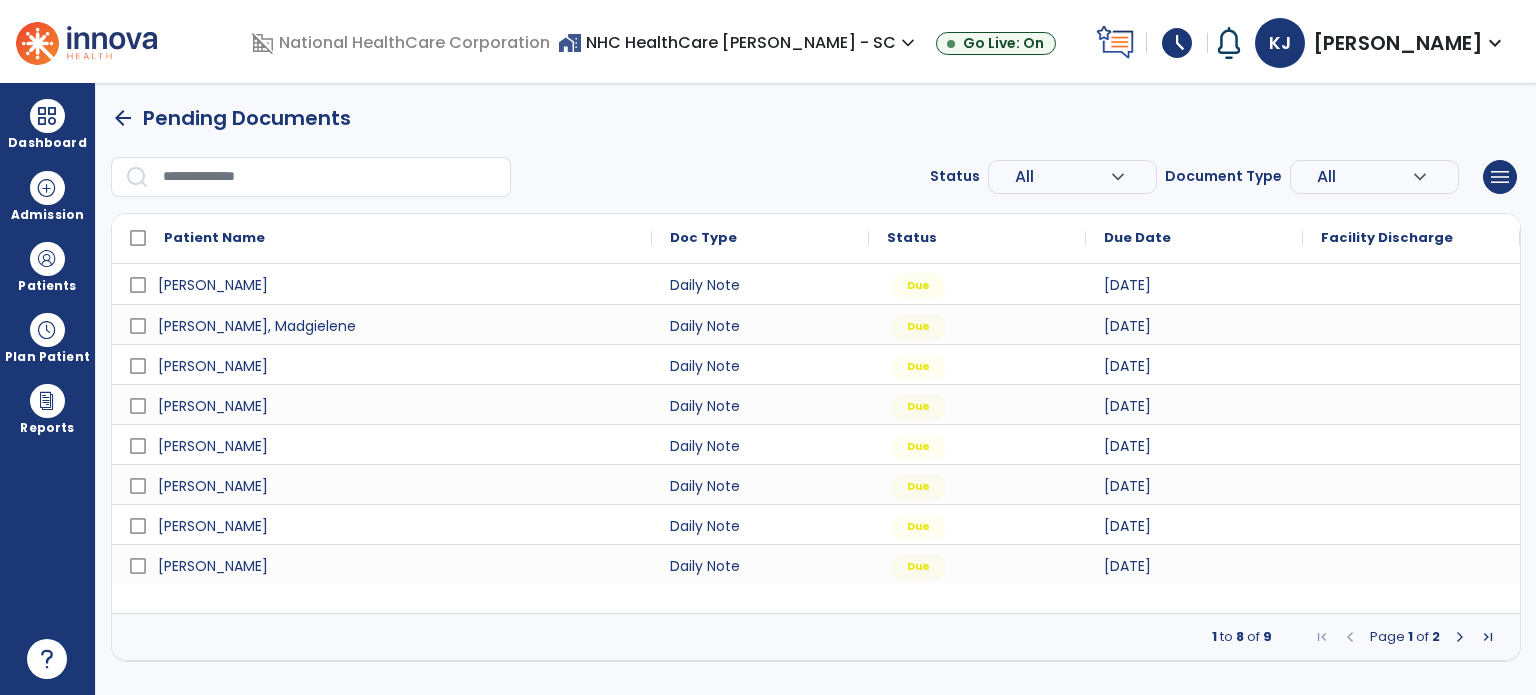 click on "Patients" at bounding box center (47, 286) 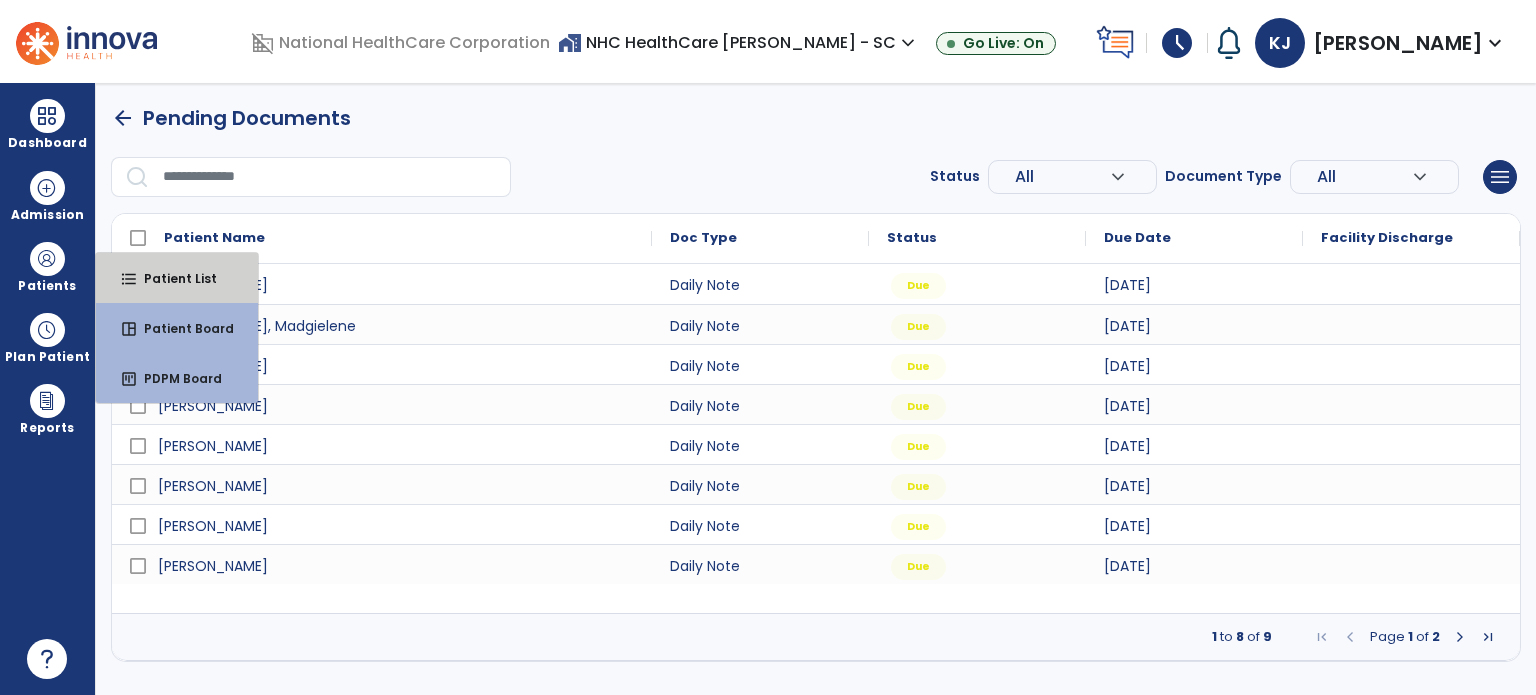 click on "format_list_bulleted  Patient List" at bounding box center [177, 278] 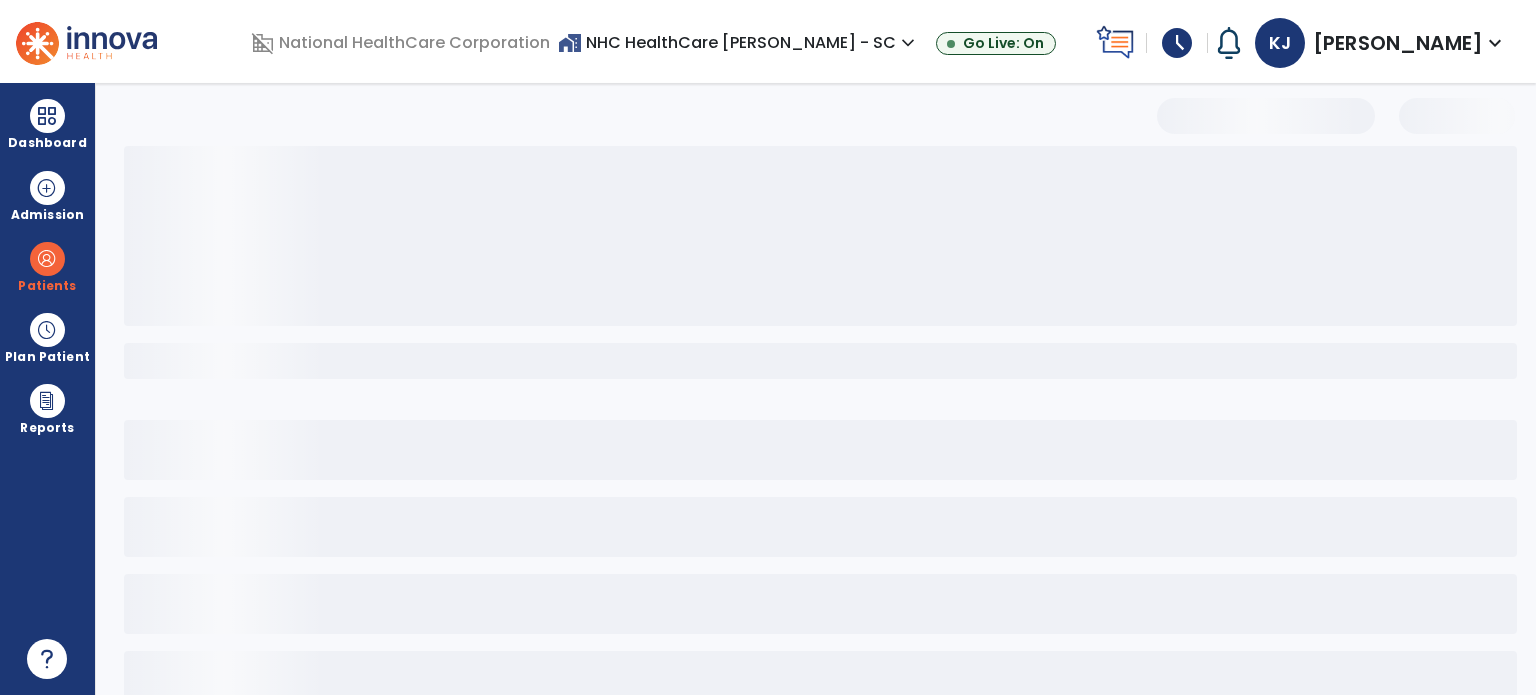 select on "***" 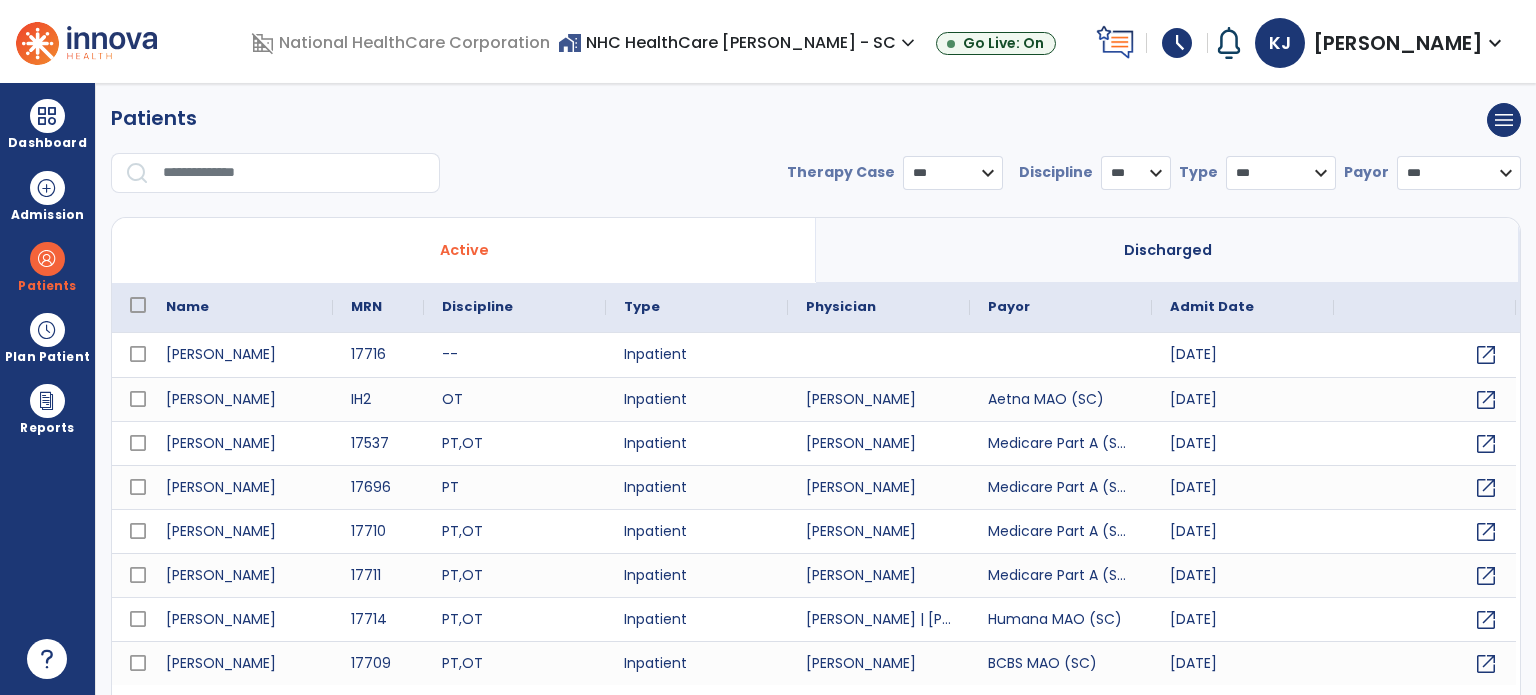 click at bounding box center (294, 173) 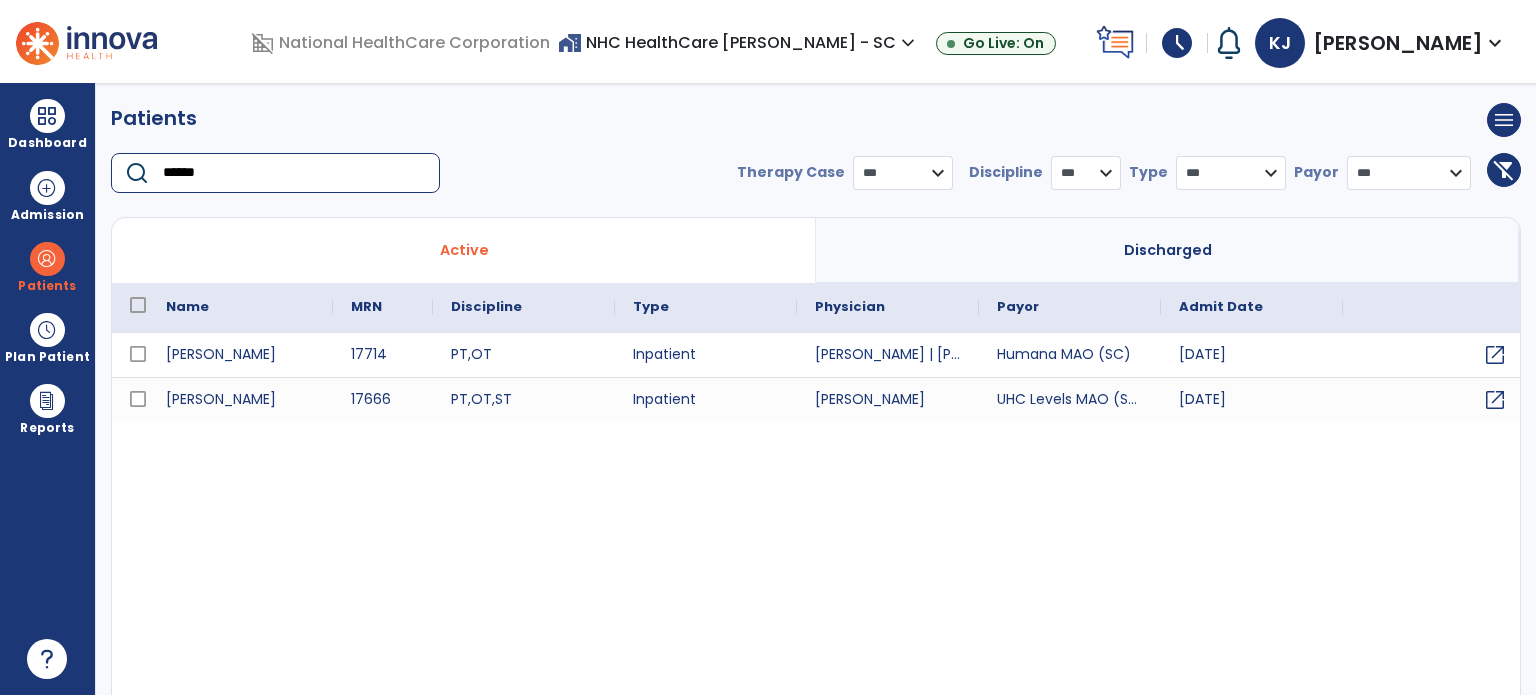 type on "******" 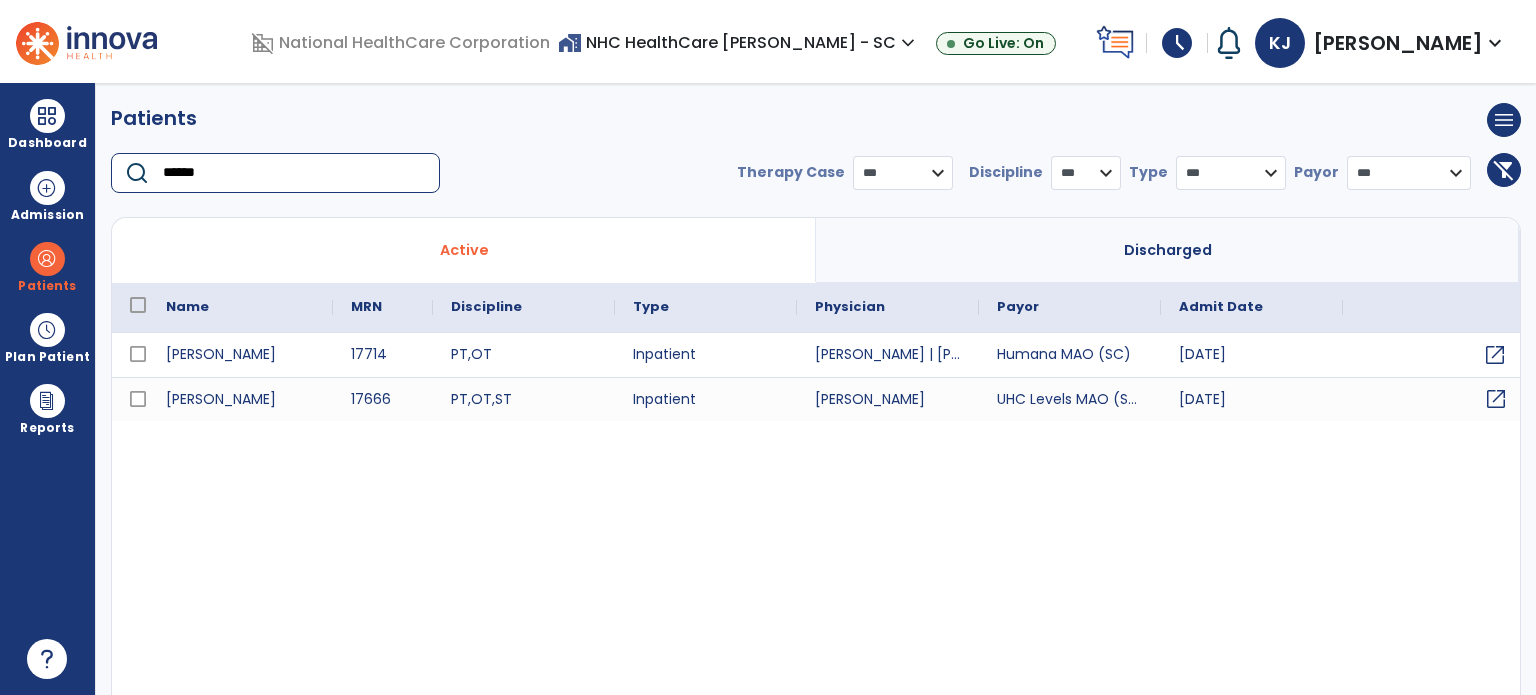 click on "open_in_new" at bounding box center (1496, 399) 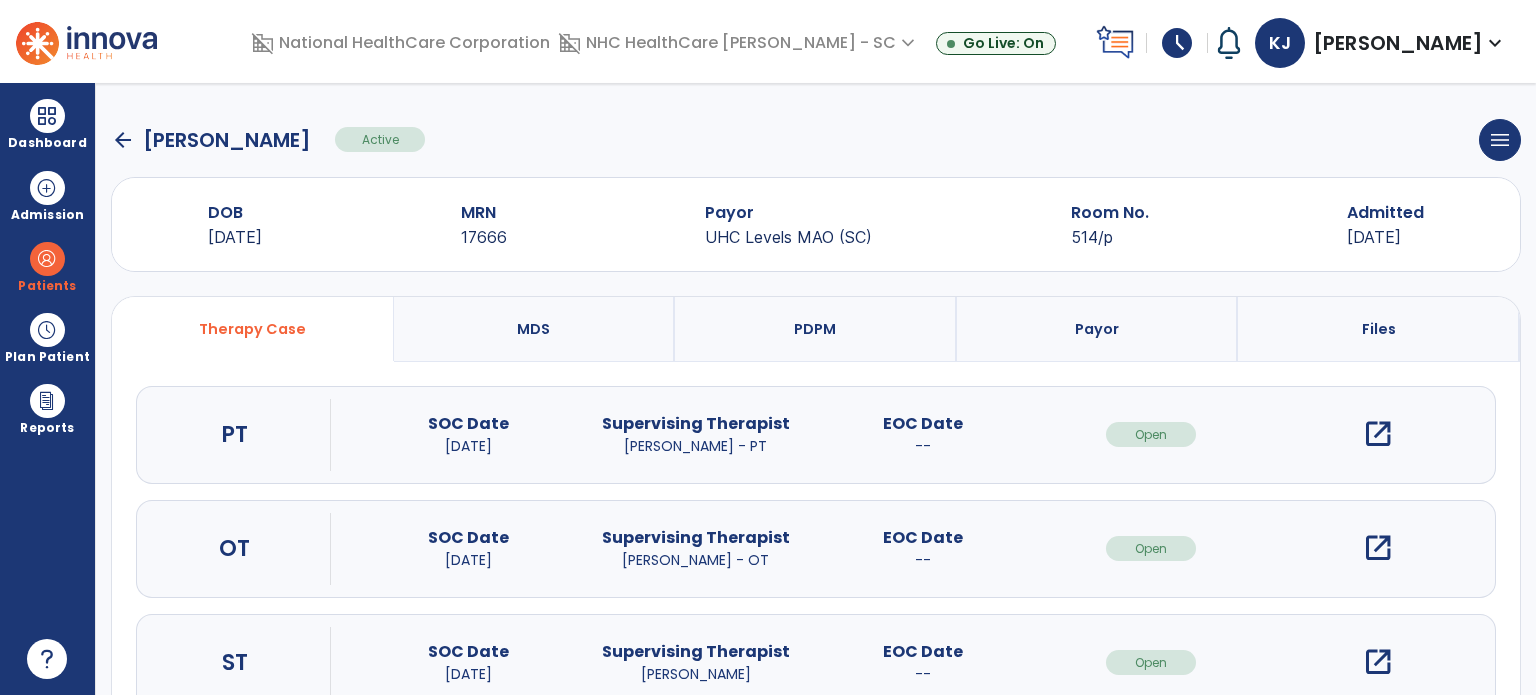 click on "open_in_new" at bounding box center [1378, 548] 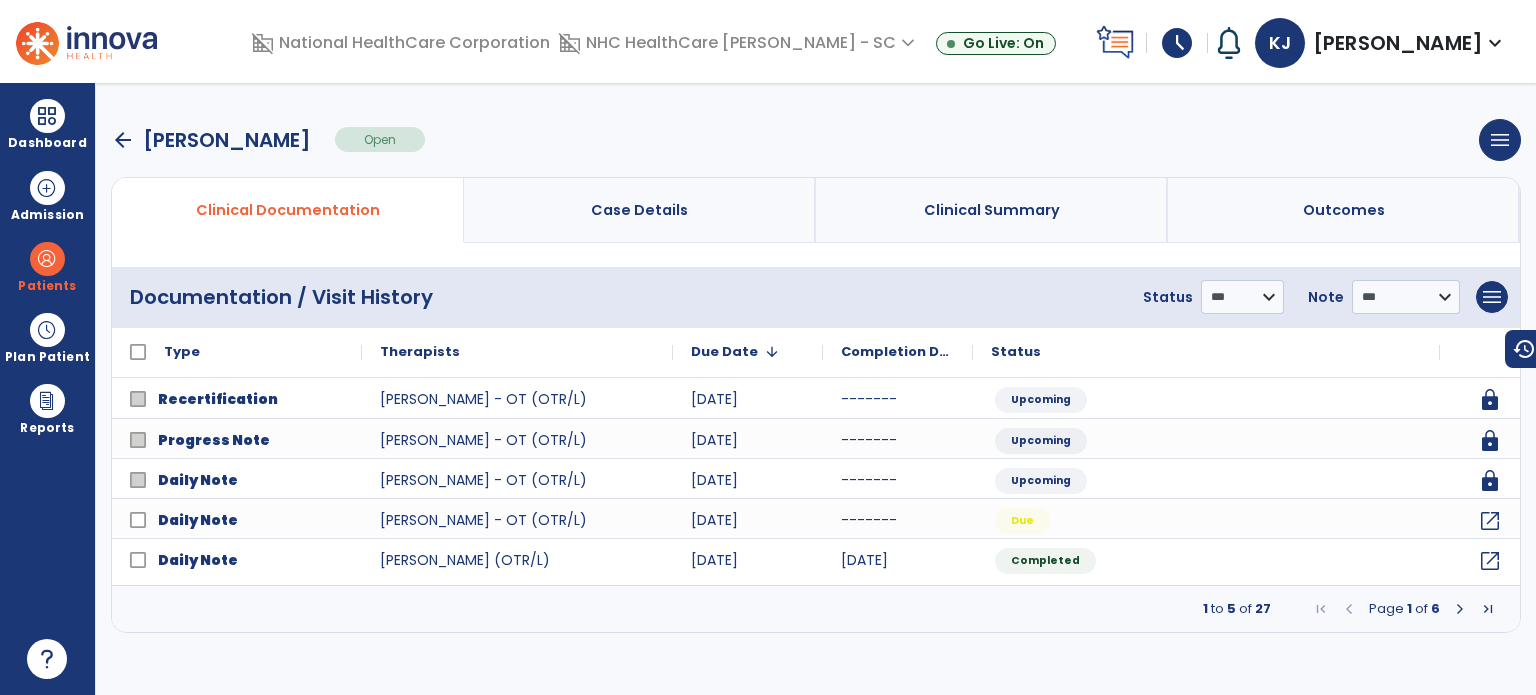 click on "Dashboard" at bounding box center [47, 124] 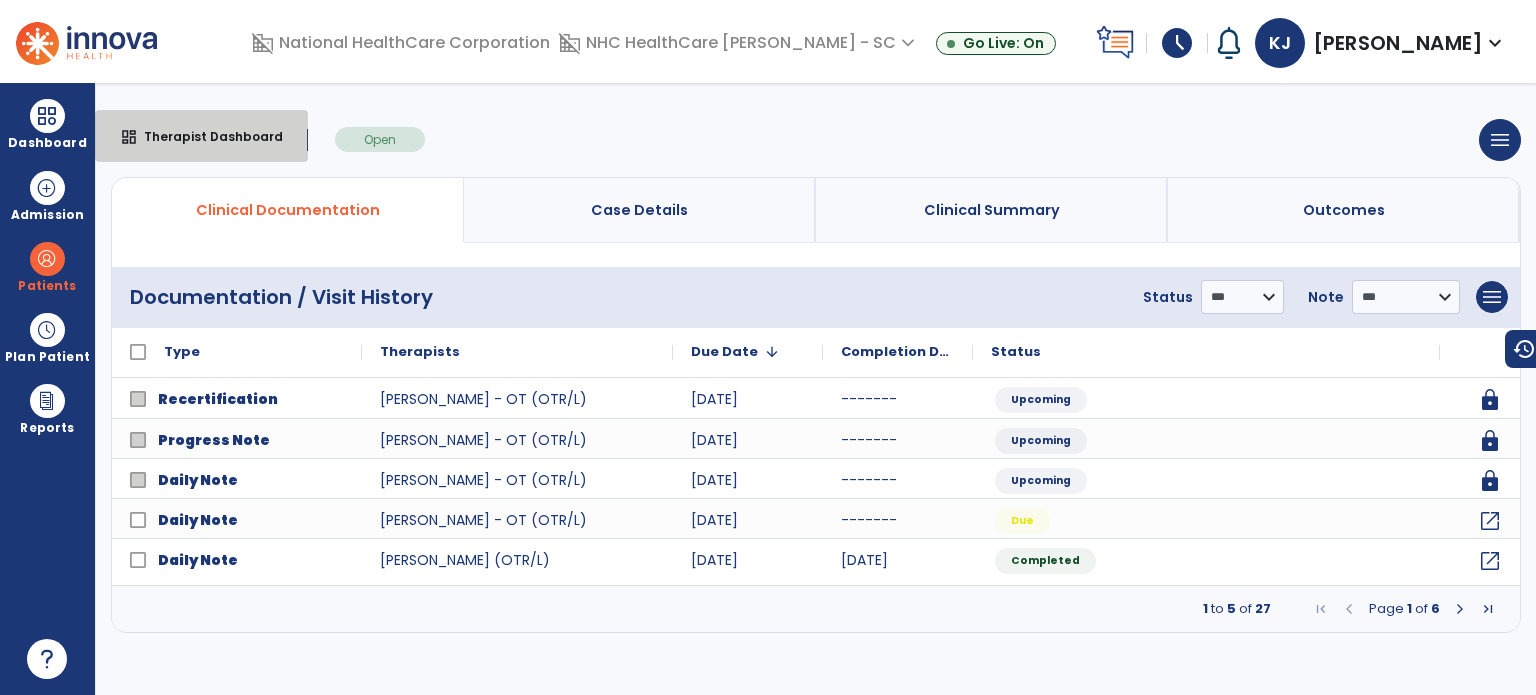 click on "Therapist Dashboard" at bounding box center (205, 136) 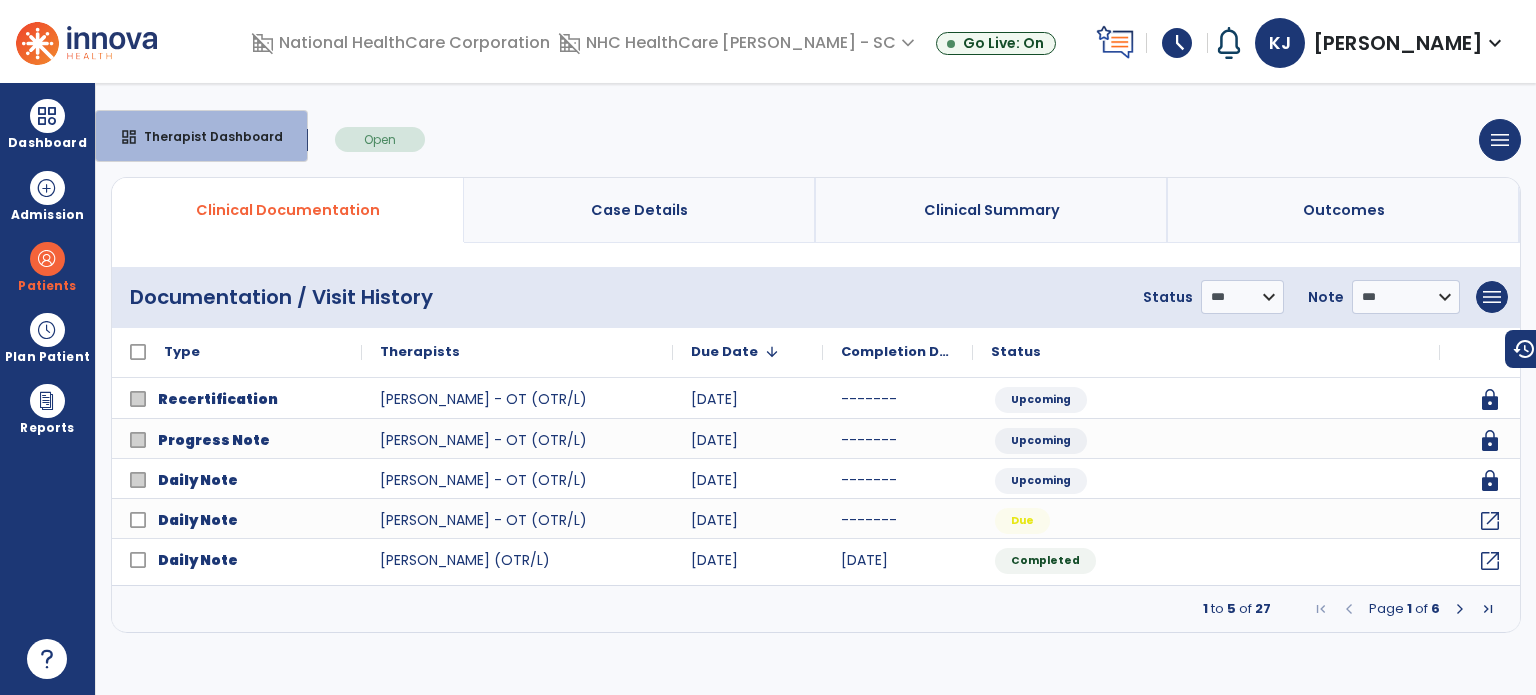 select on "****" 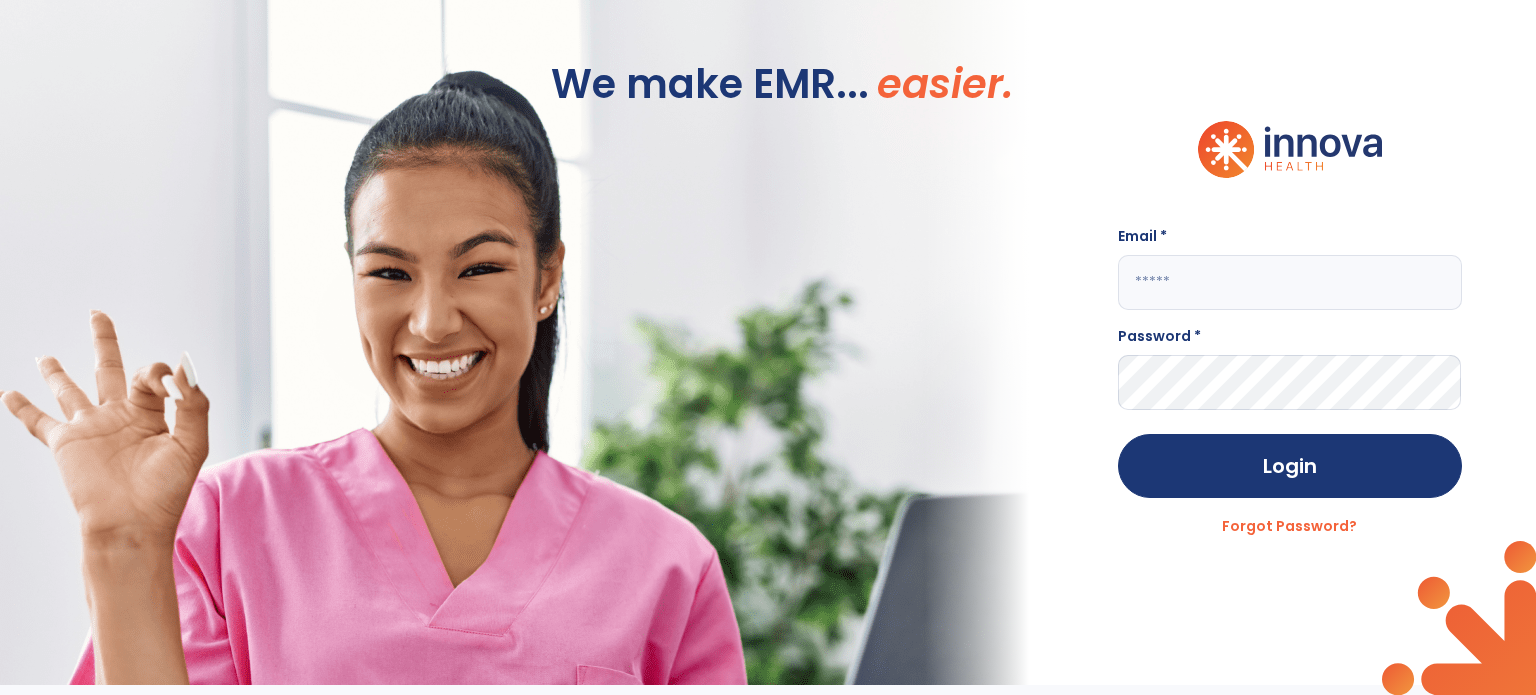 type on "**********" 